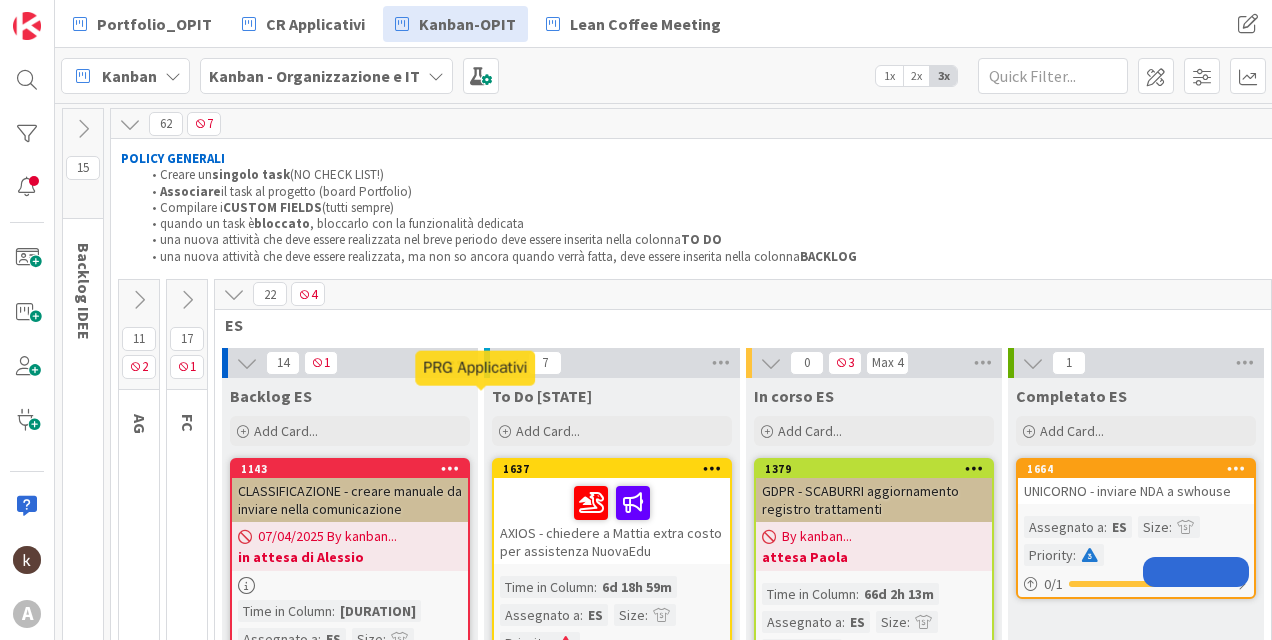 scroll, scrollTop: 0, scrollLeft: 0, axis: both 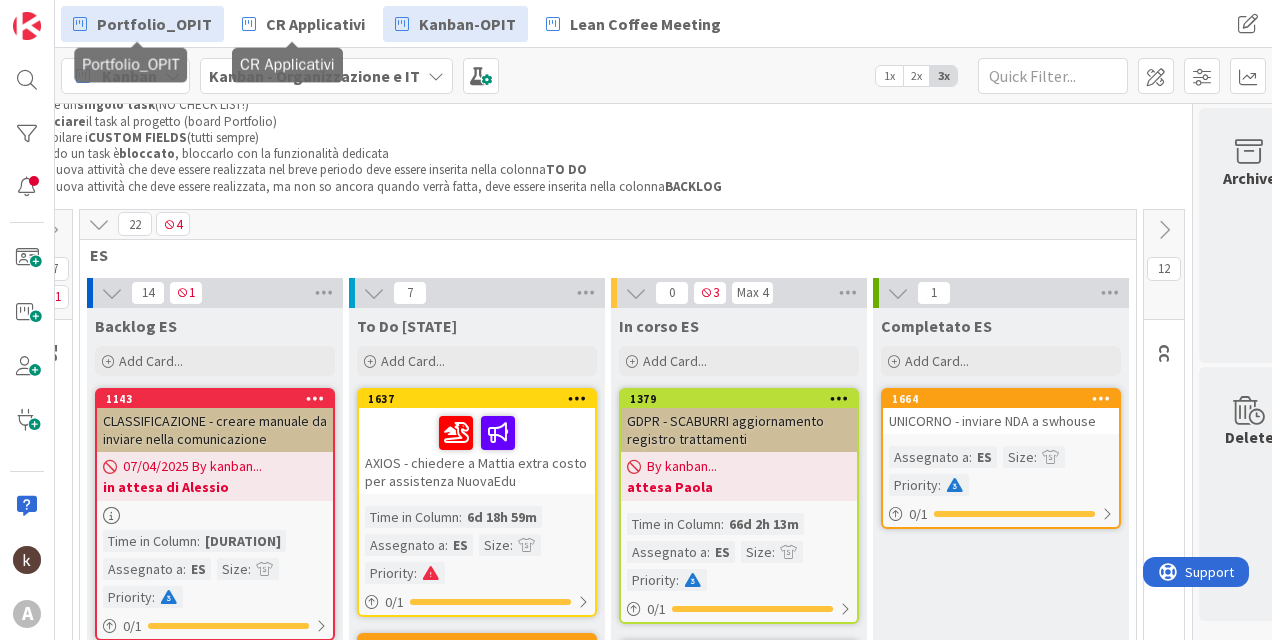drag, startPoint x: 150, startPoint y: 38, endPoint x: 164, endPoint y: 39, distance: 14.035668 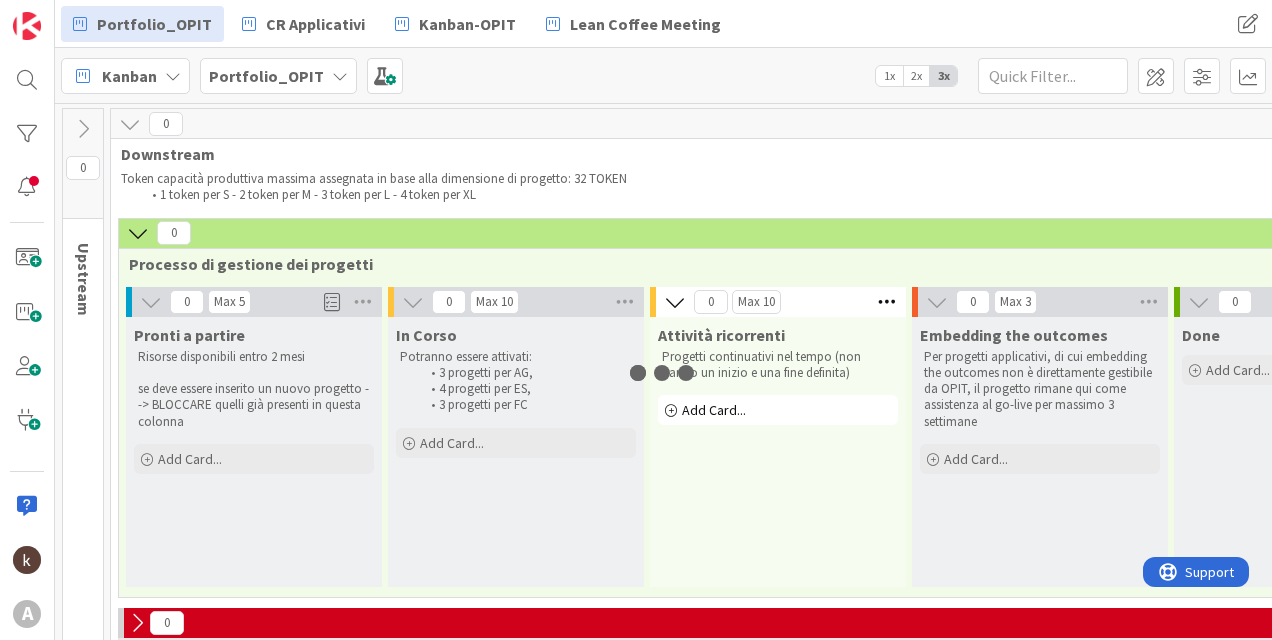 scroll, scrollTop: 0, scrollLeft: 0, axis: both 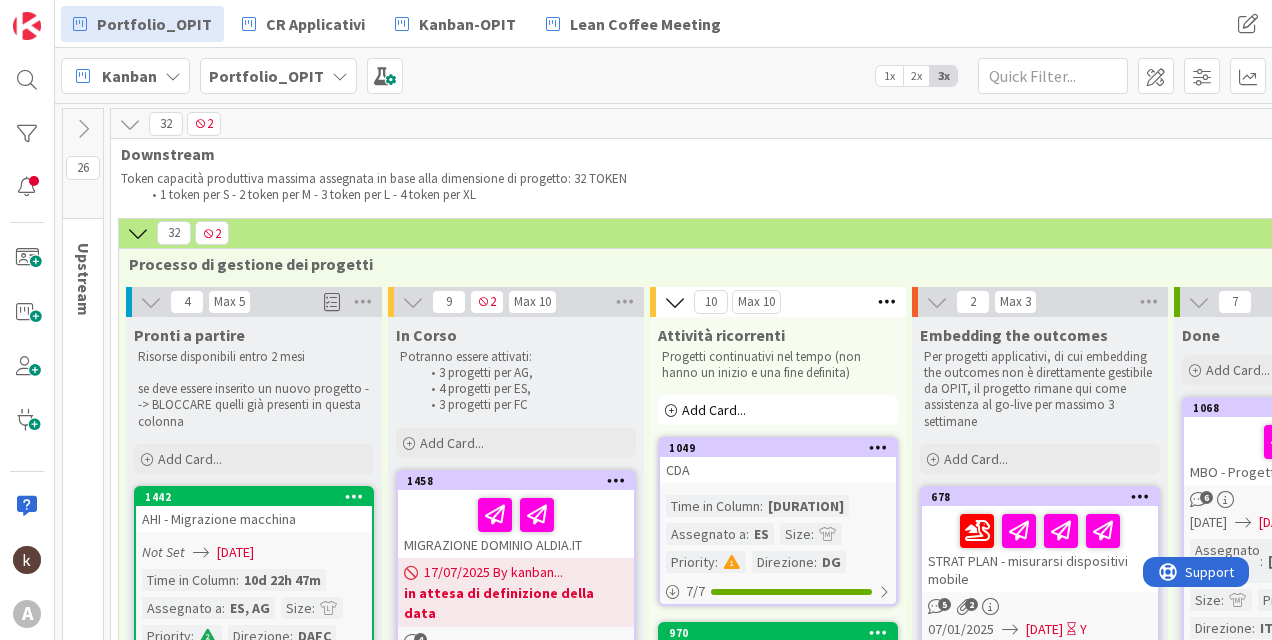 click at bounding box center [130, 124] 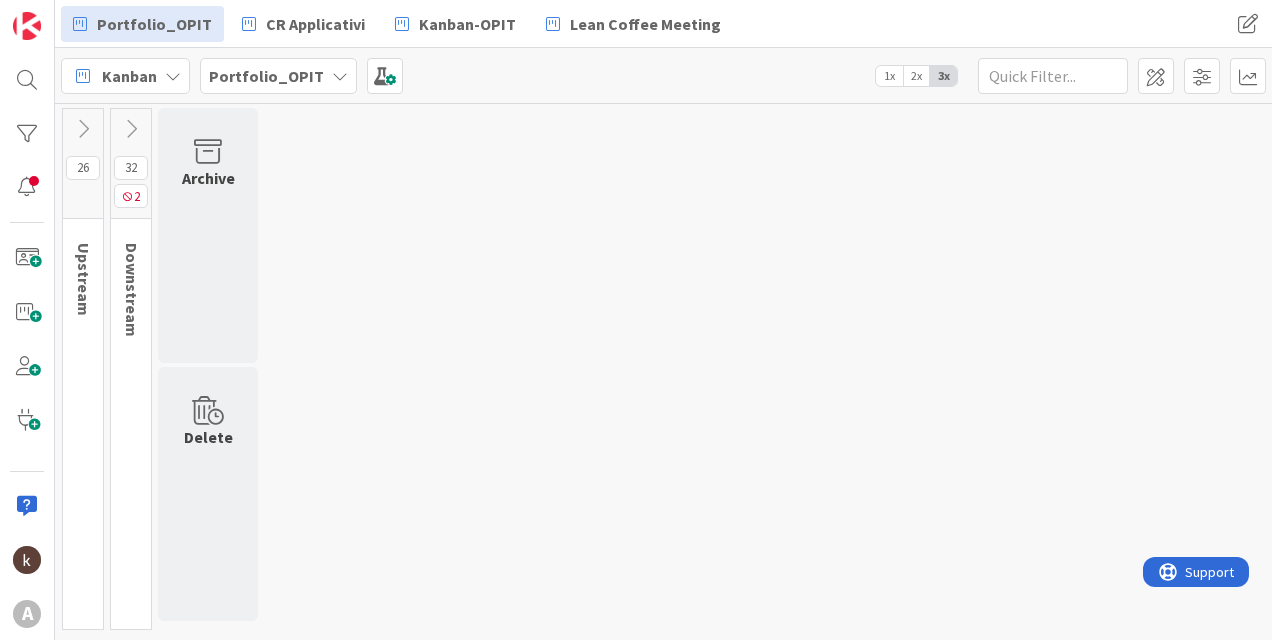 click at bounding box center [131, 129] 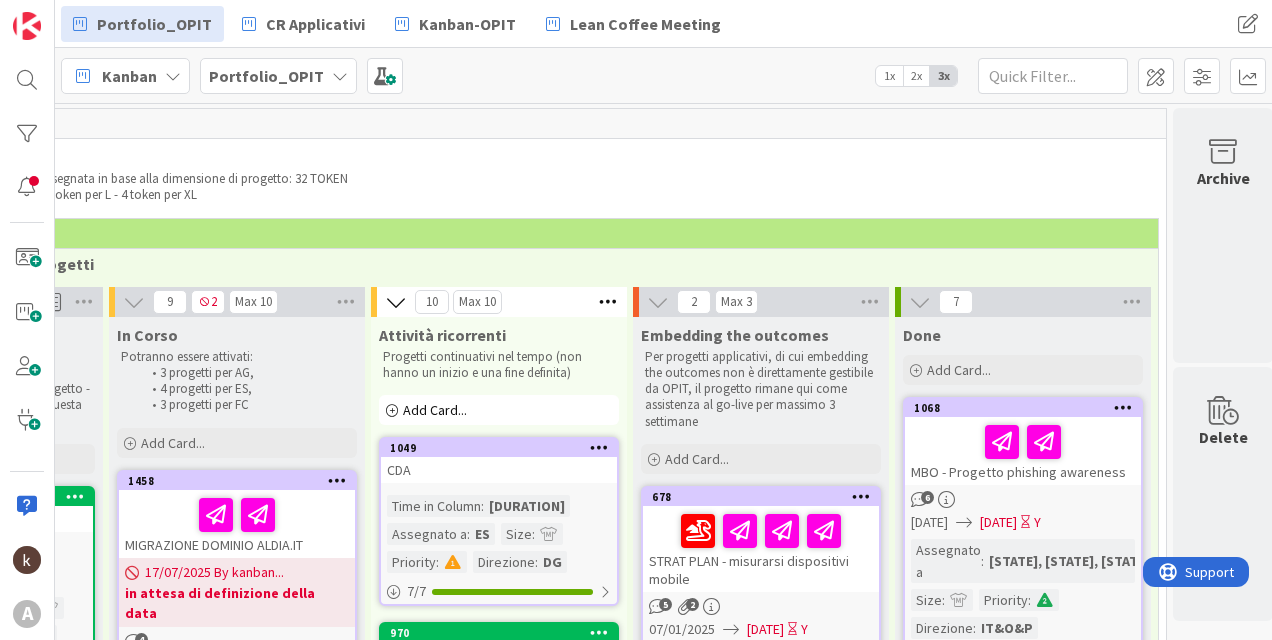 scroll, scrollTop: 0, scrollLeft: 302, axis: horizontal 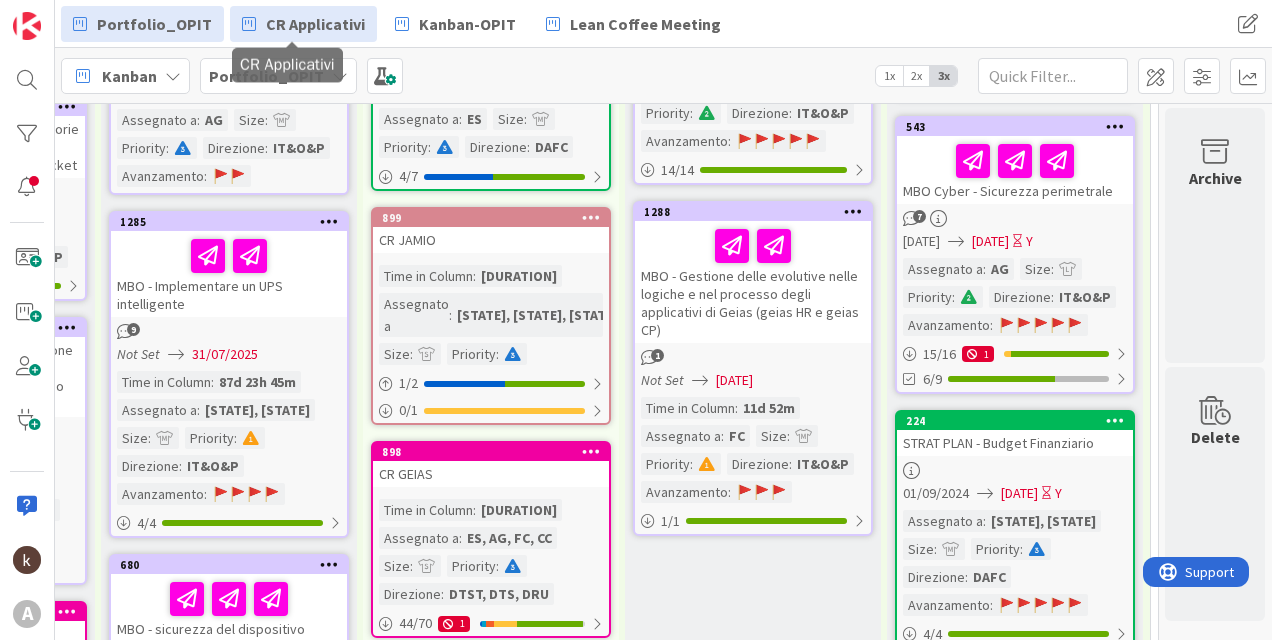 click on "CR Applicativi" at bounding box center (315, 24) 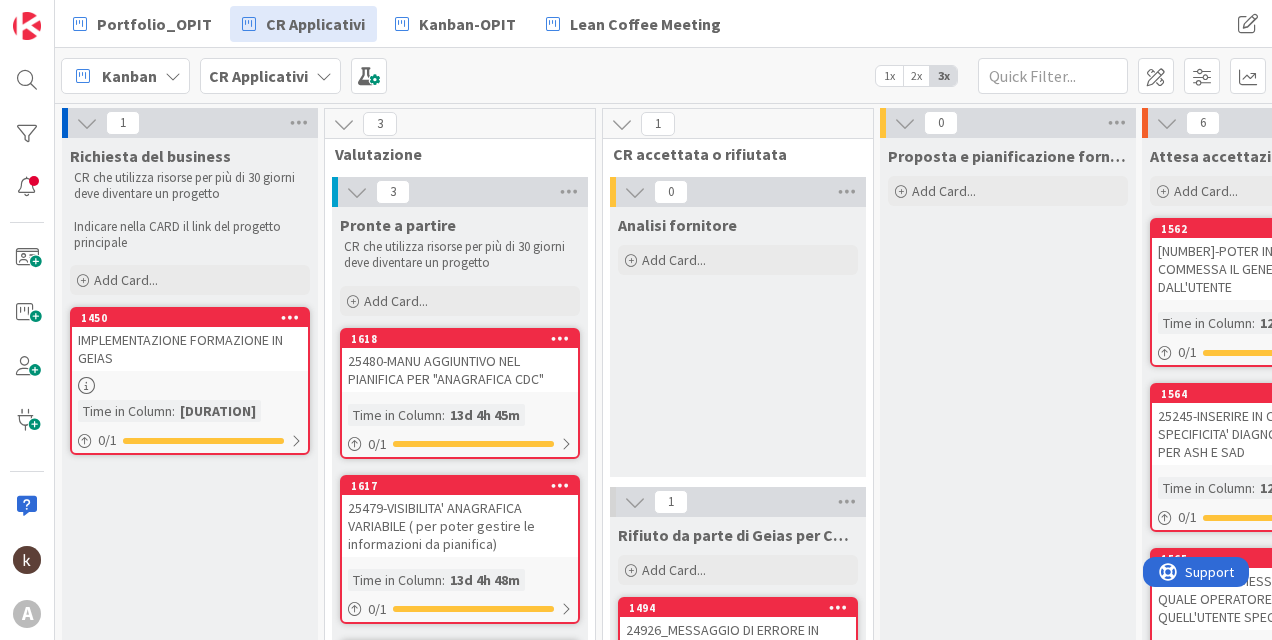 scroll, scrollTop: 0, scrollLeft: 0, axis: both 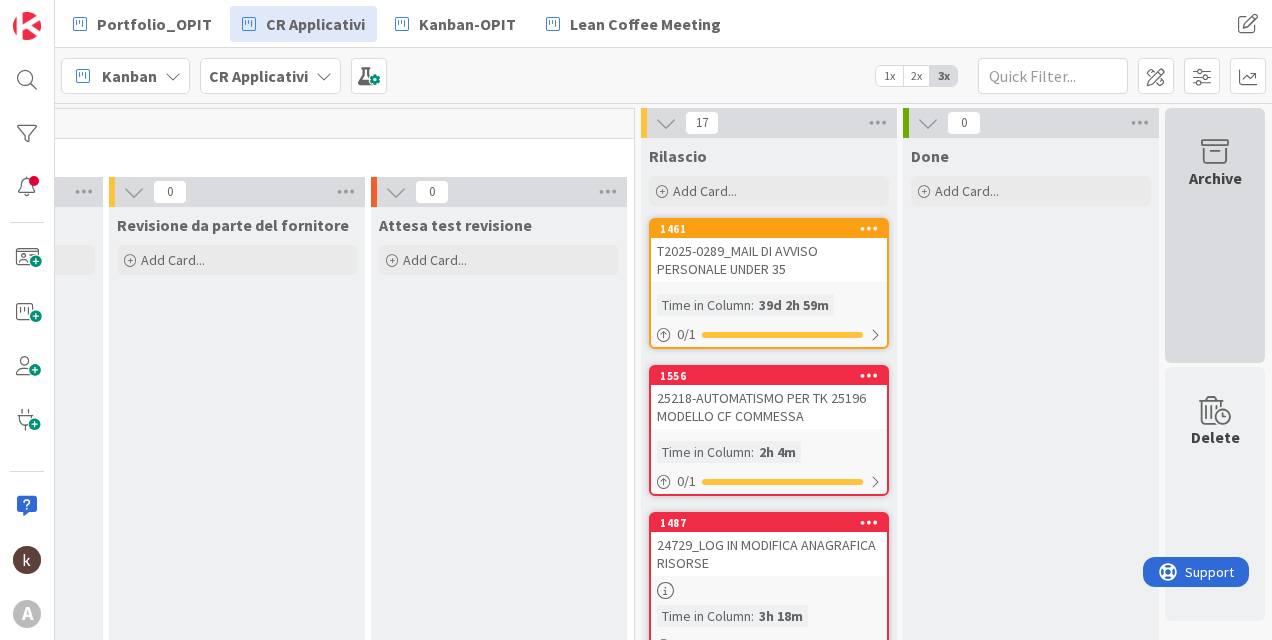 click on "Archive" at bounding box center [1215, 235] 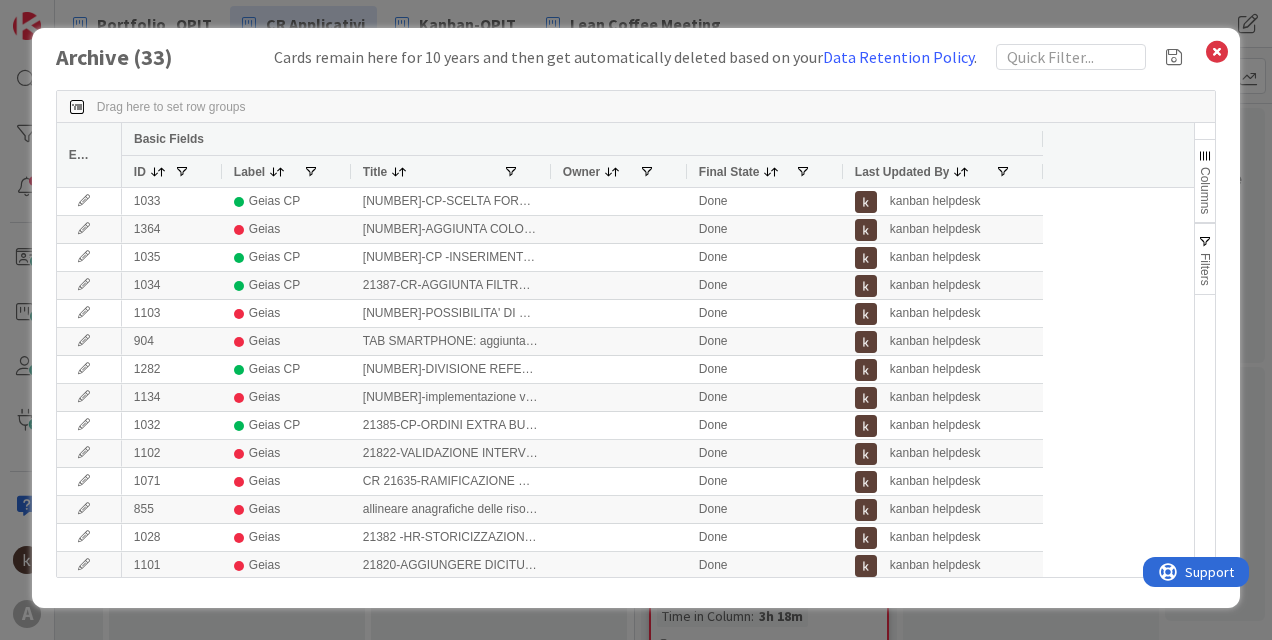 click on "Columns" at bounding box center (1205, 190) 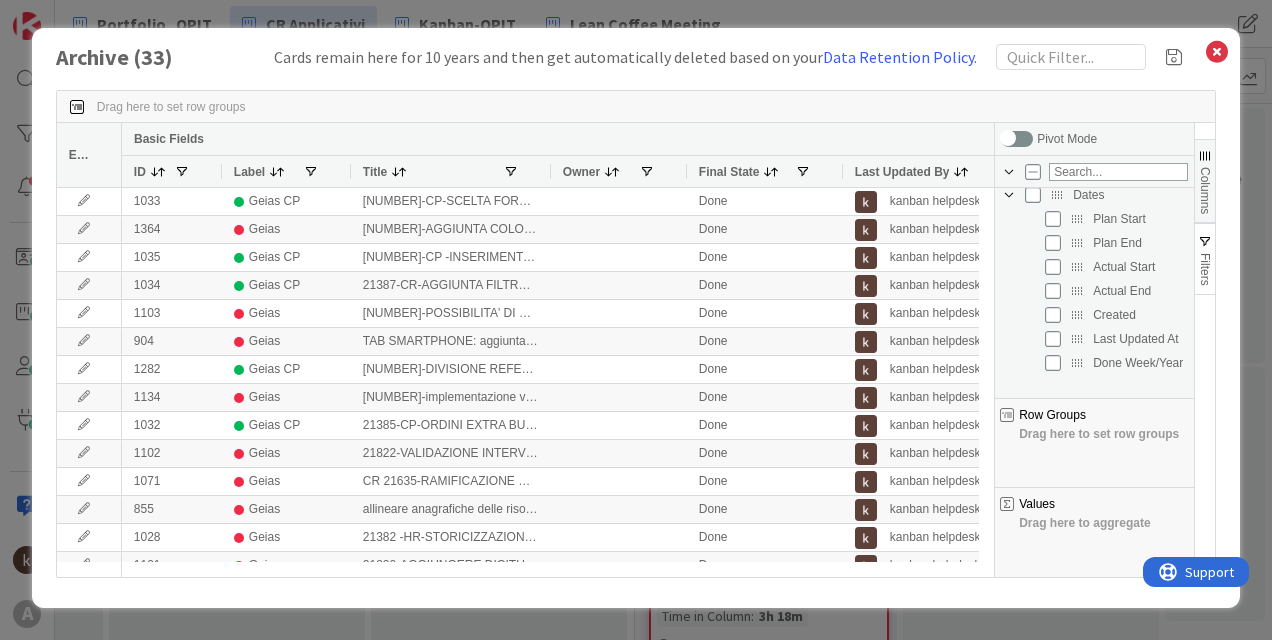 scroll, scrollTop: 100, scrollLeft: 0, axis: vertical 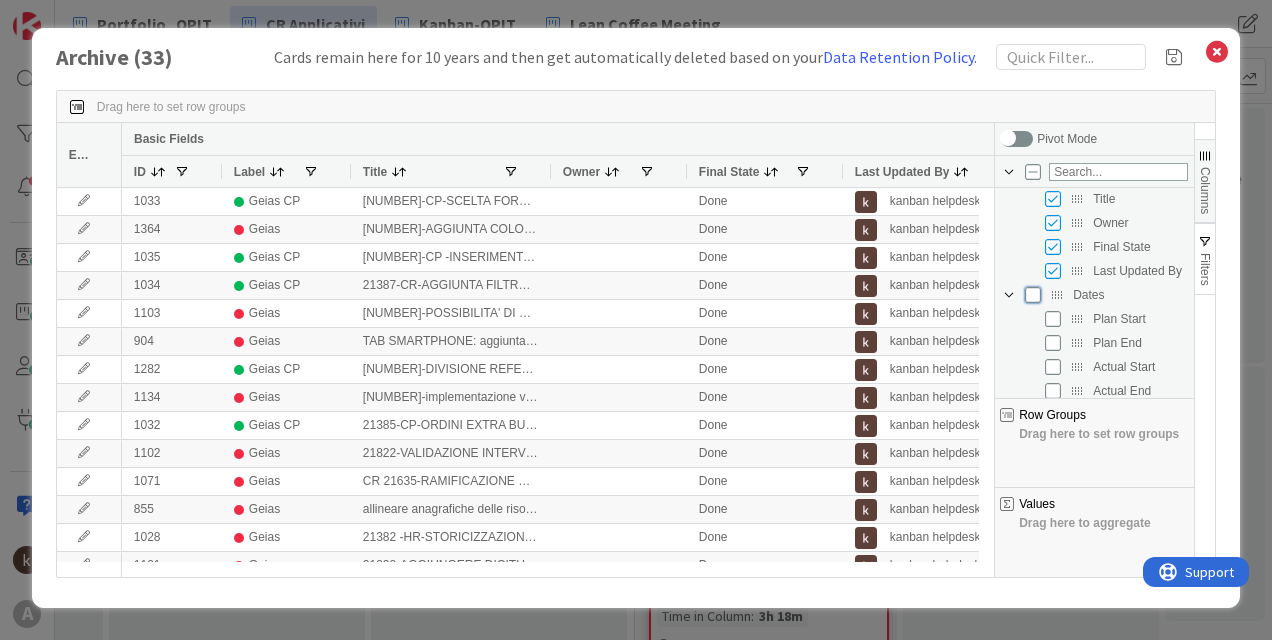click at bounding box center [1033, 295] 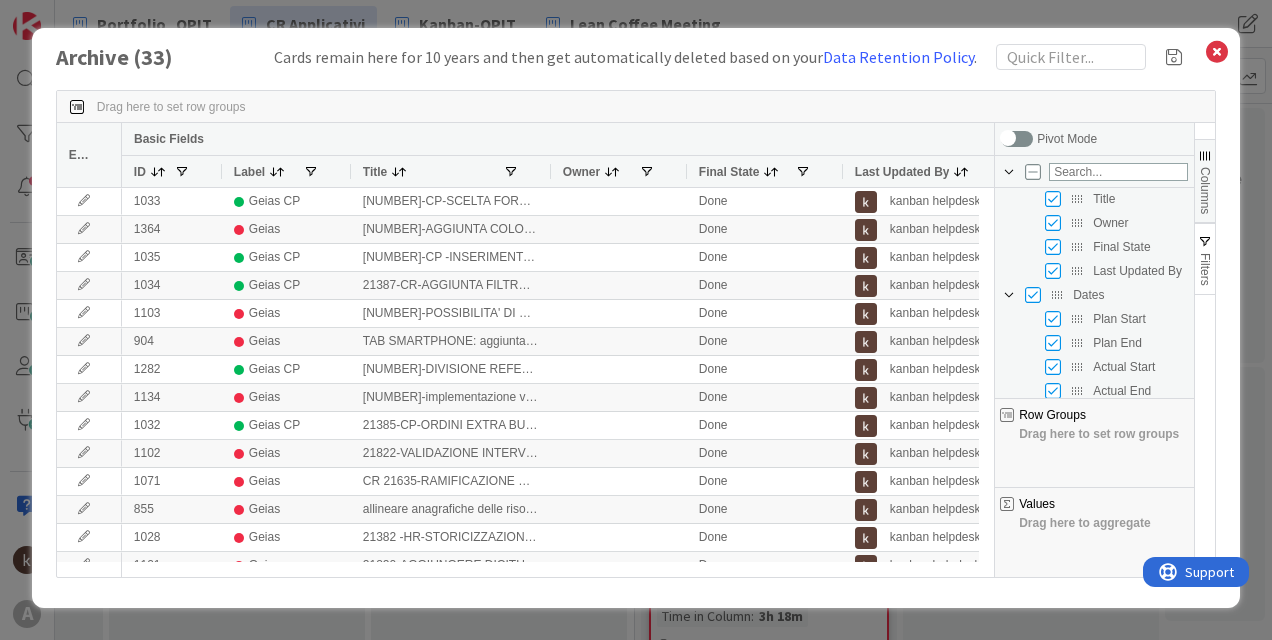 click at bounding box center [1205, 156] 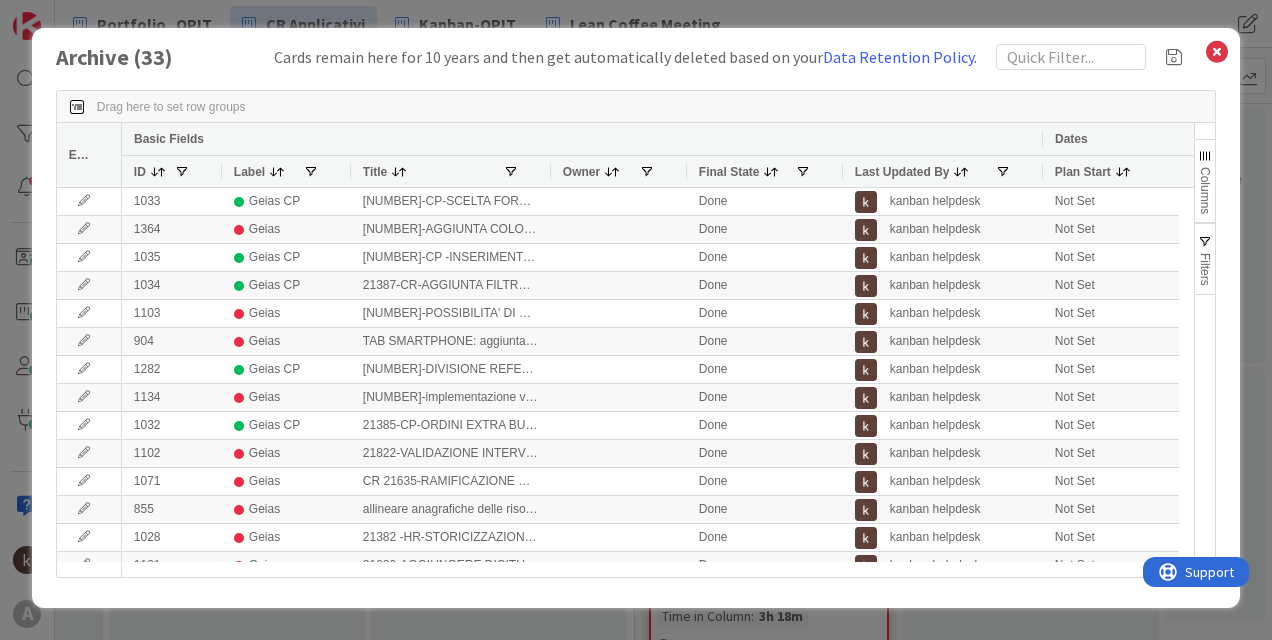 scroll, scrollTop: 0, scrollLeft: 30, axis: horizontal 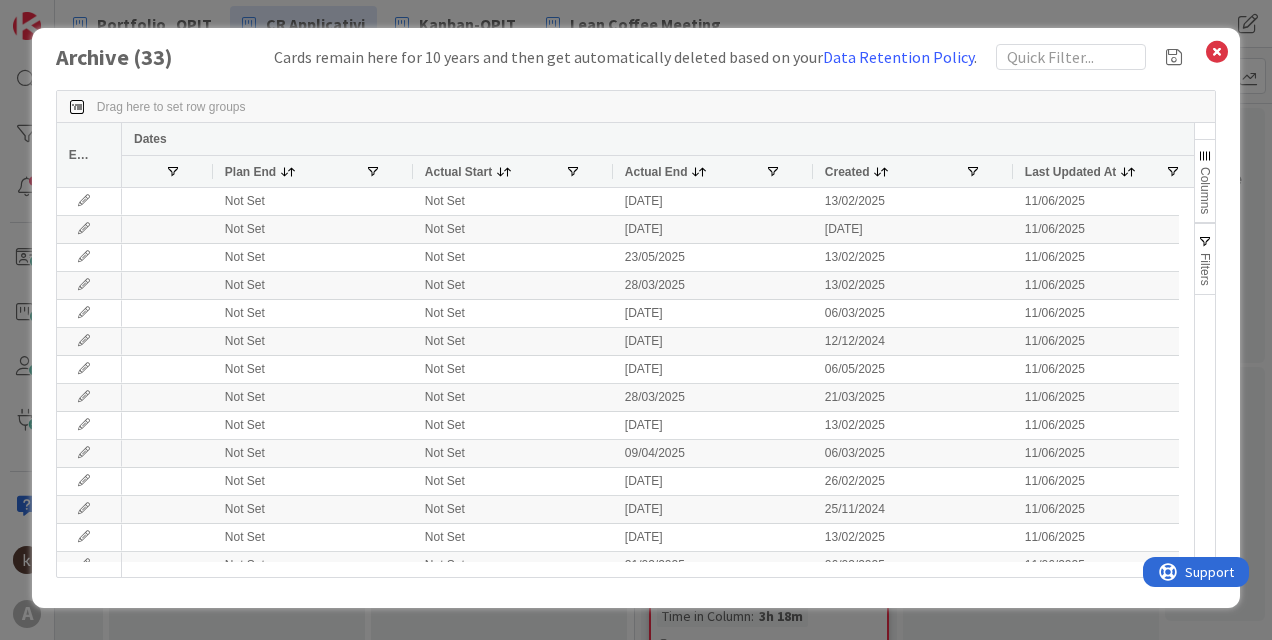 click on "Archive   ( 33 ) Cards remain here for 10 years and then get automatically deleted based on your  Data Retention Policy . Drag here to set row groups Drag here to set column labels                           Edit                       Basic Fields         Dates                         Last Updated By                                       Plan Start                                       Plan End                                       Actual Start                                       Actual End                                       Created                                       Last Updated At                                       Done Week/Year                     kanban helpdesk Not Set Not Set Not Set [DATE] [DATE] [DATE] W[WEEK]/[YEAR] kanban helpdesk Not Set Not Set Not Set [DATE] [DATE] [DATE] W[WEEK]/[YEAR] kanban helpdesk Not Set Not Set Not Set [DATE] [DATE] [DATE] W[WEEK]/[YEAR] kanban helpdesk Not Set Not Set Not Set [DATE] [DATE] [DATE] W[WEEK]/[YEAR] kanban helpdesk Not Set" at bounding box center [636, 318] 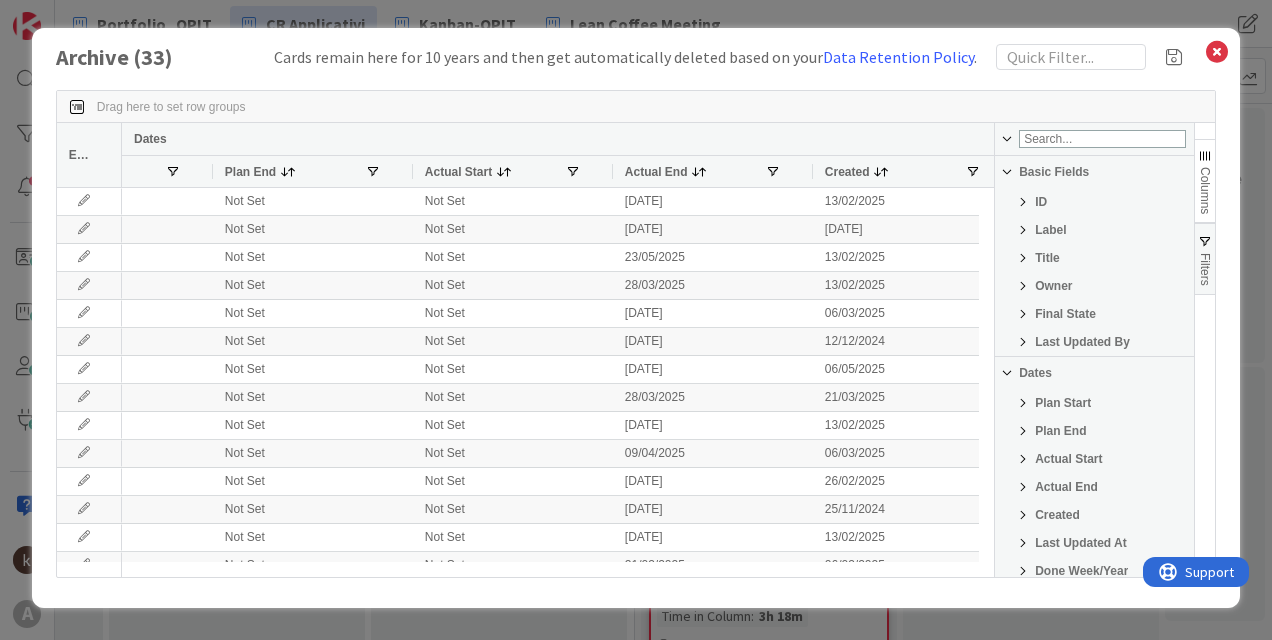 click at bounding box center [1023, 515] 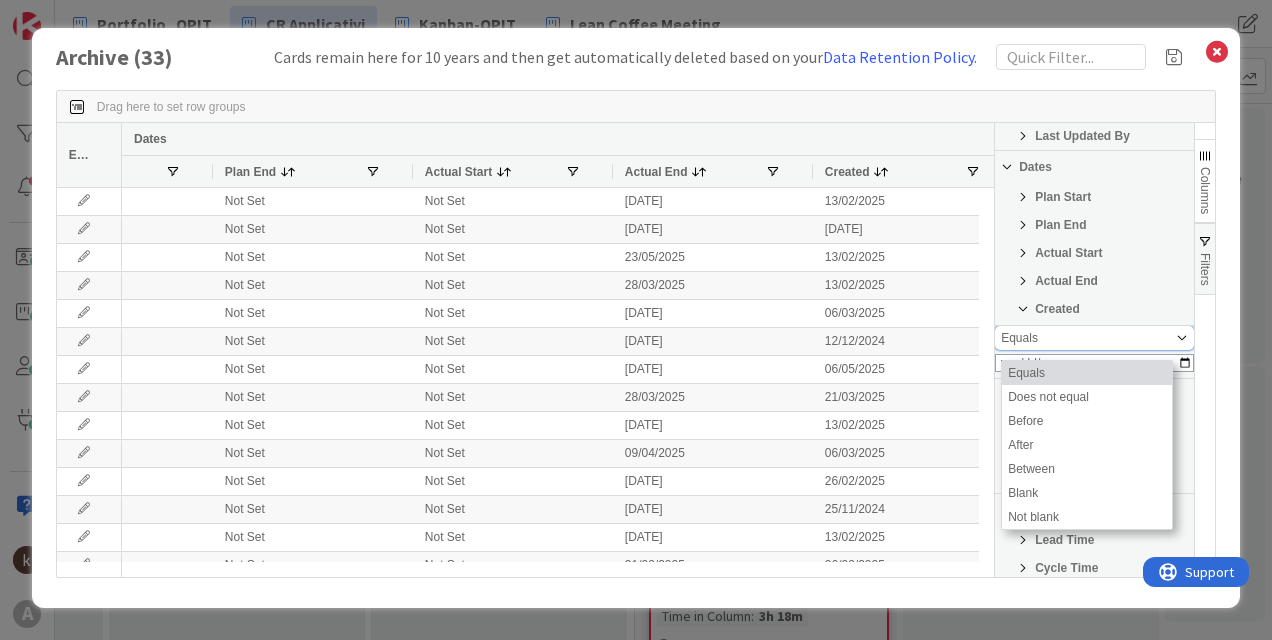 click on "Equals" at bounding box center [1087, 338] 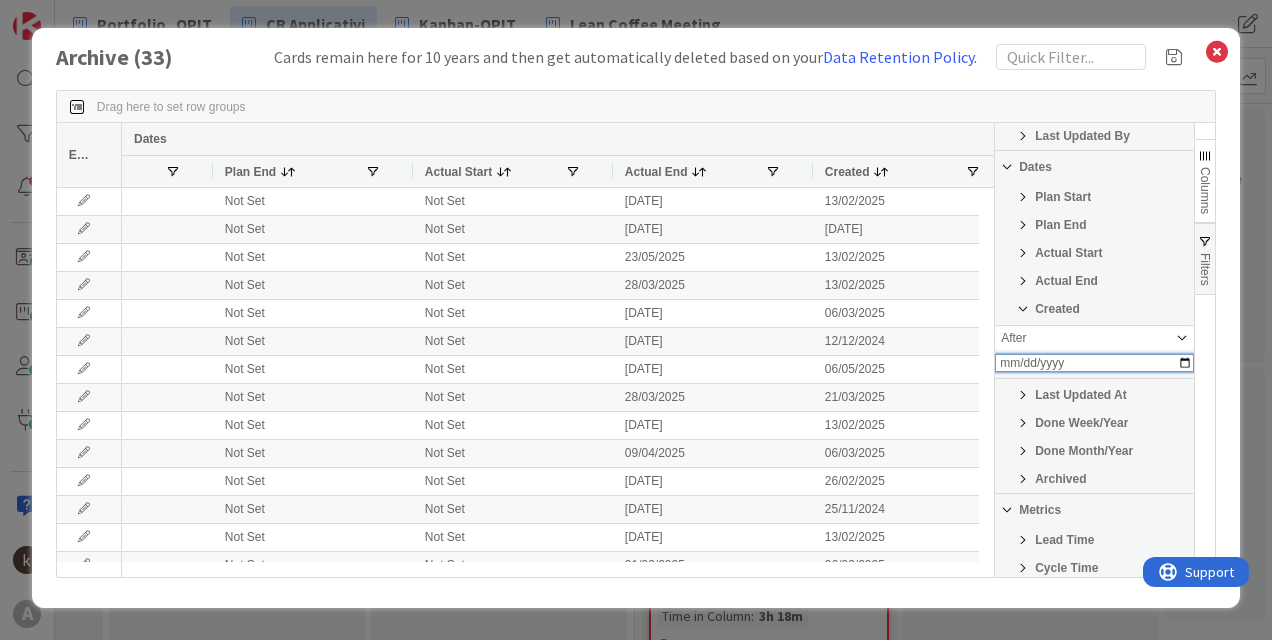 click at bounding box center (1094, 363) 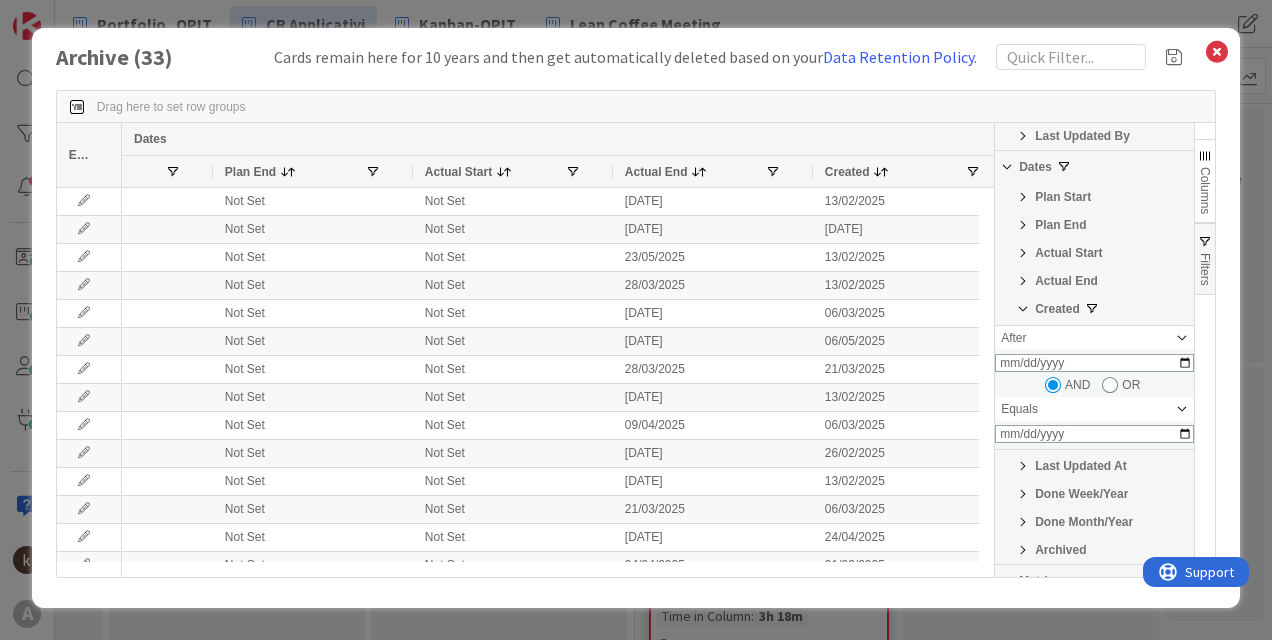 click at bounding box center (1205, 242) 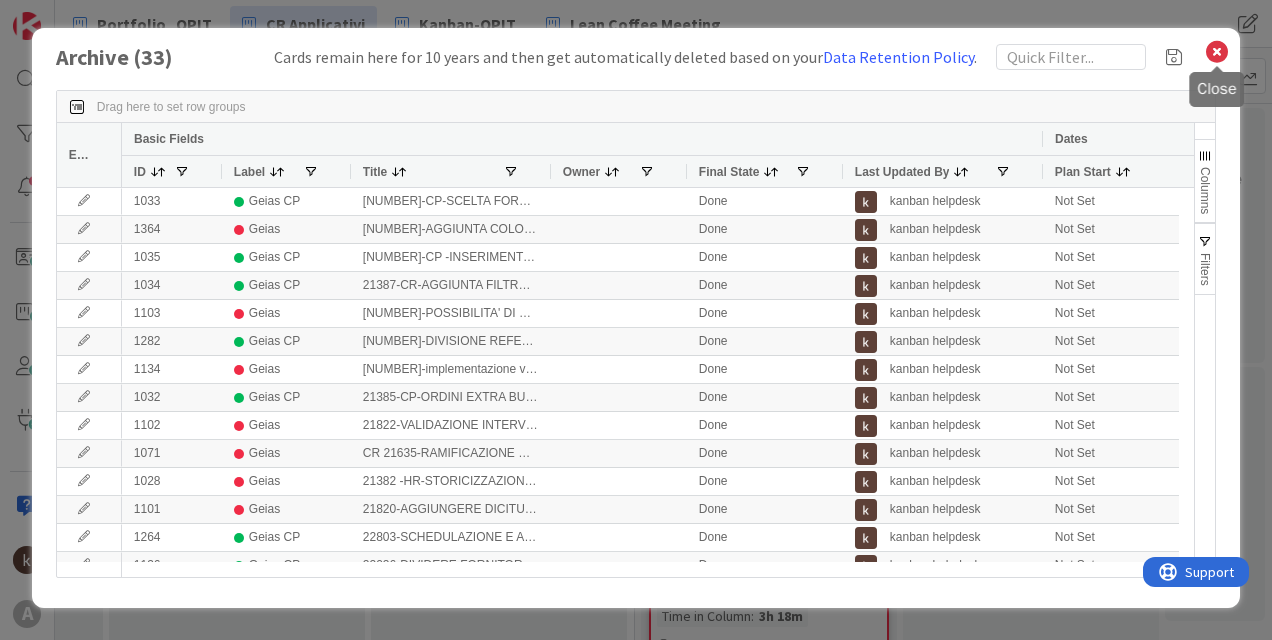 click at bounding box center (1217, 52) 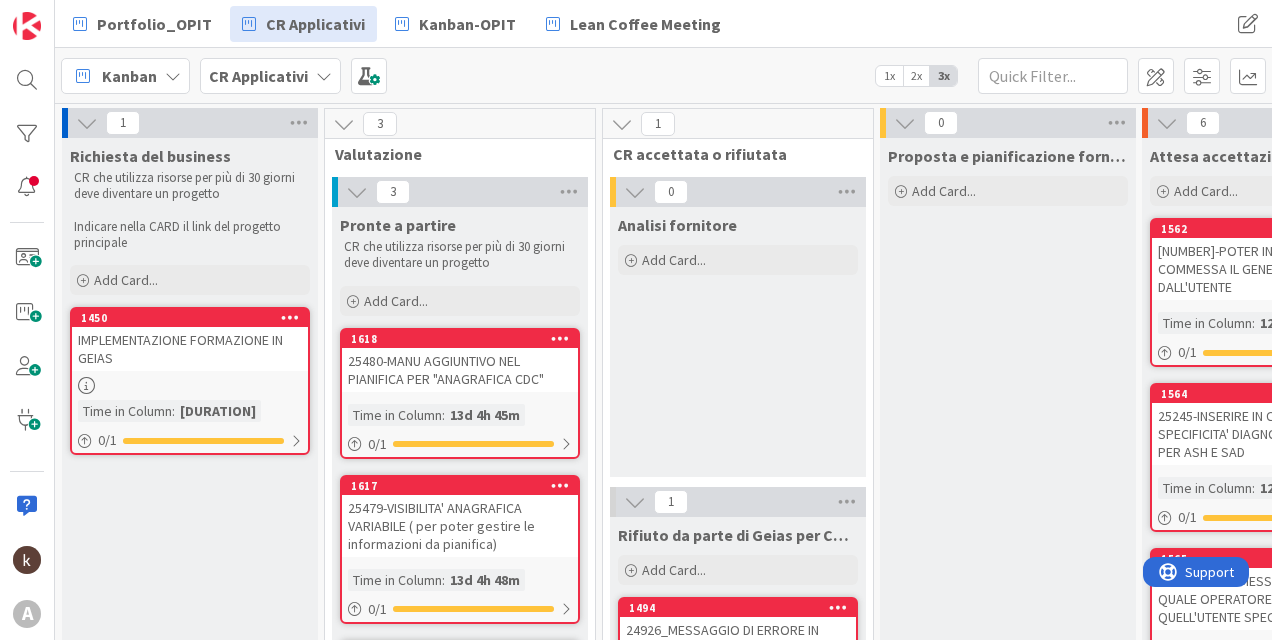 click at bounding box center [87, 123] 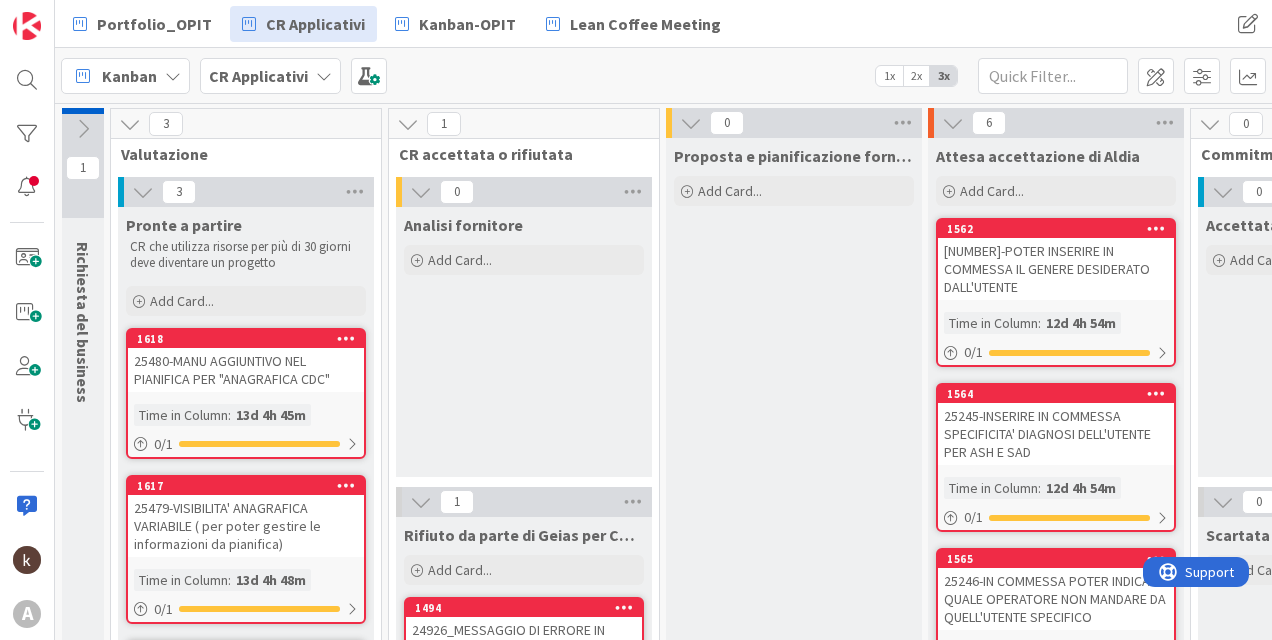 click at bounding box center [130, 124] 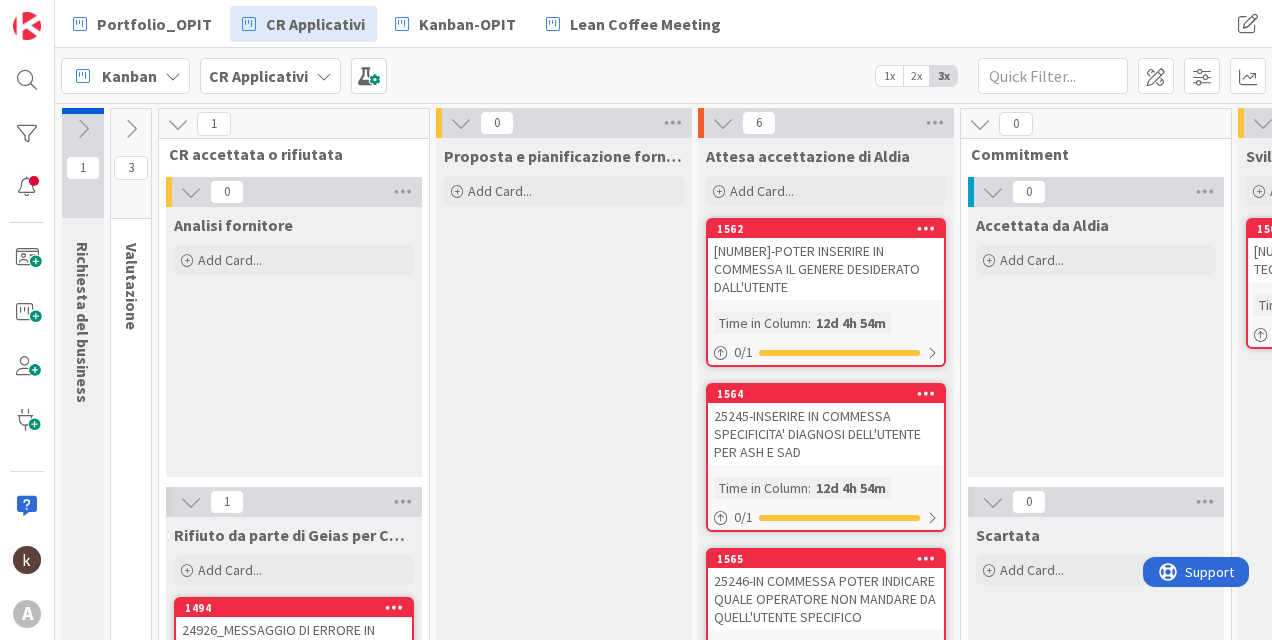 click at bounding box center [178, 124] 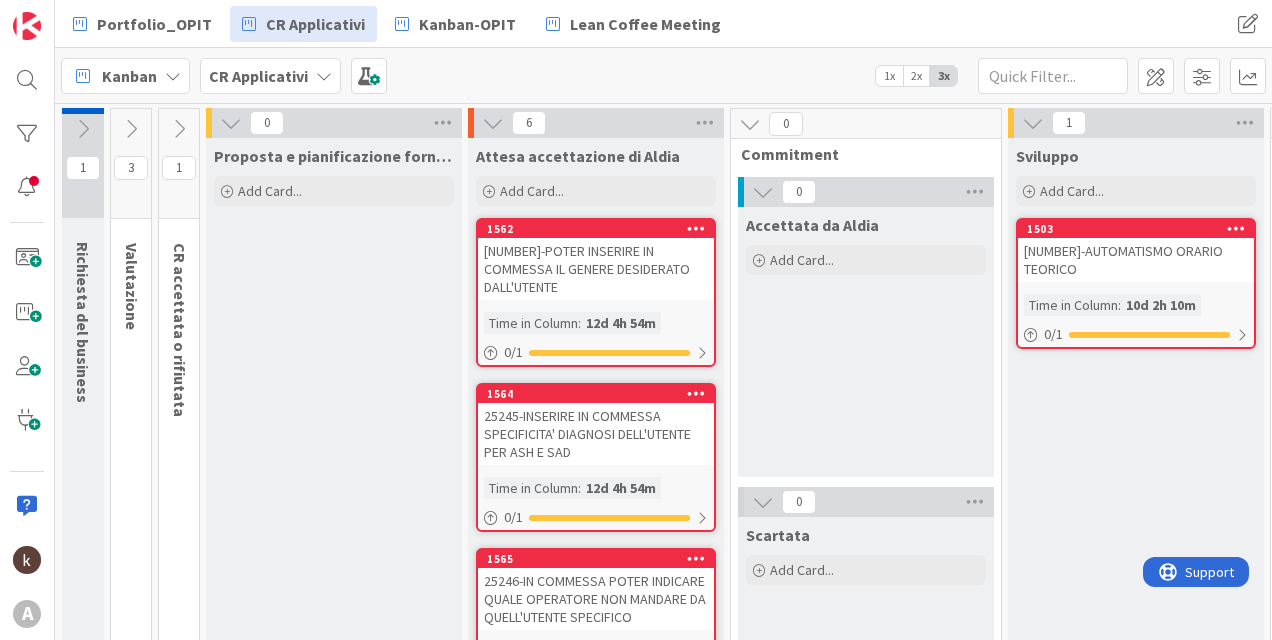 click at bounding box center [231, 123] 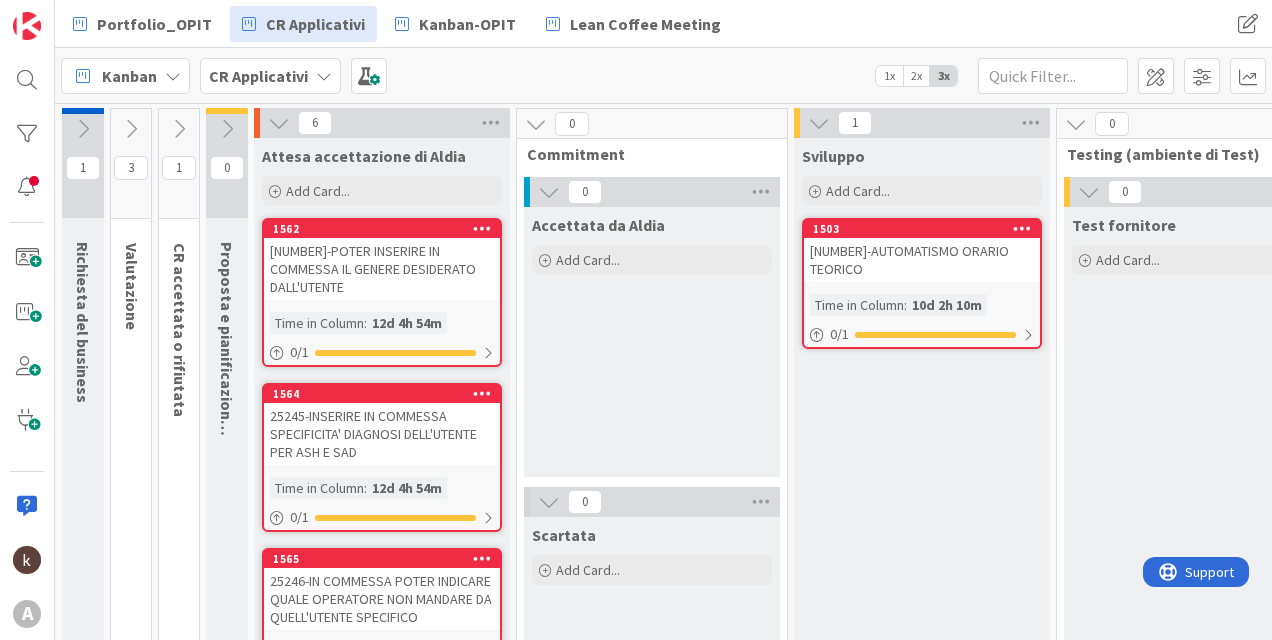 click at bounding box center (279, 123) 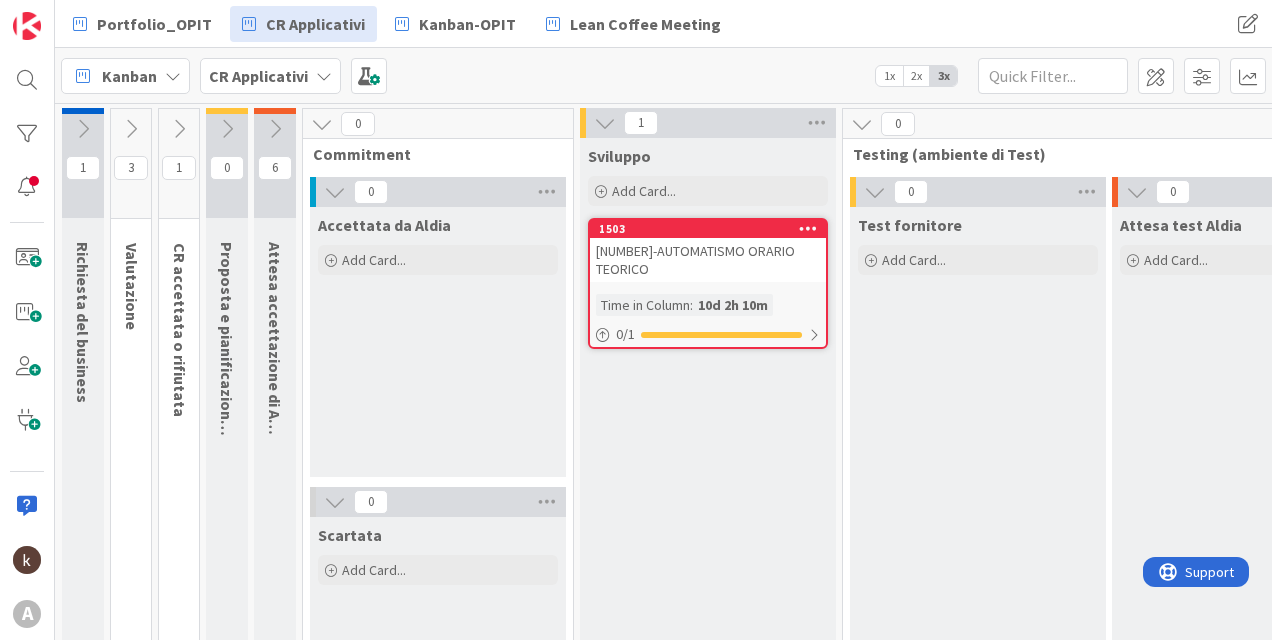 click at bounding box center (322, 124) 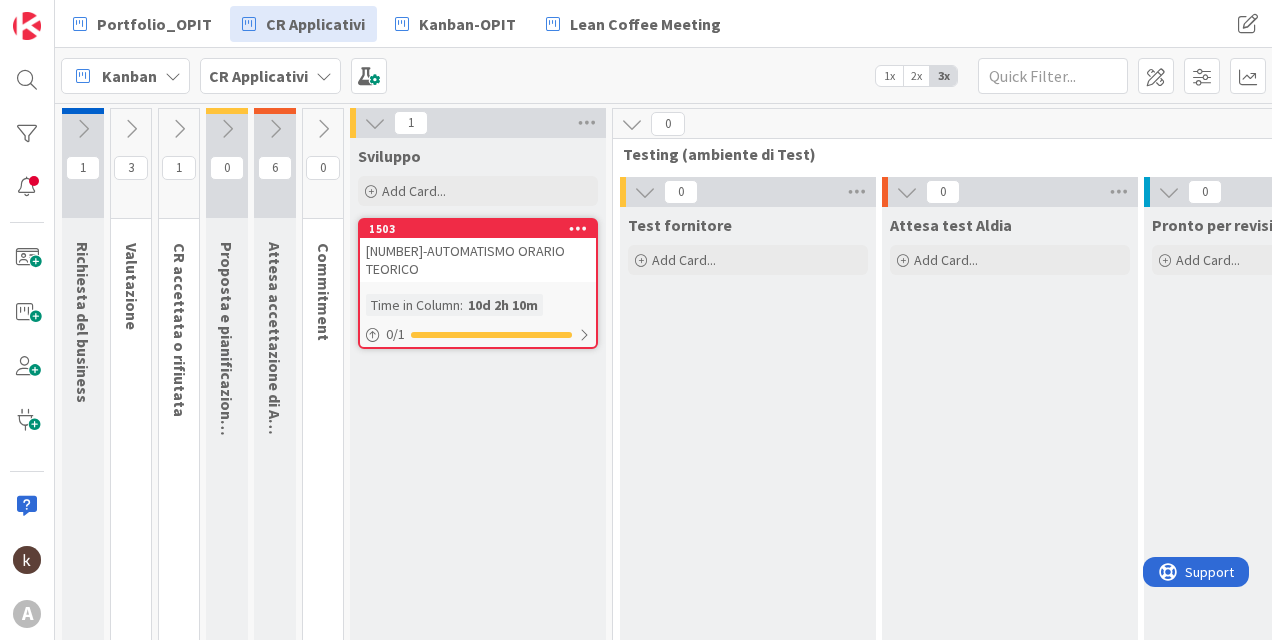 click on "1" at bounding box center [478, 123] 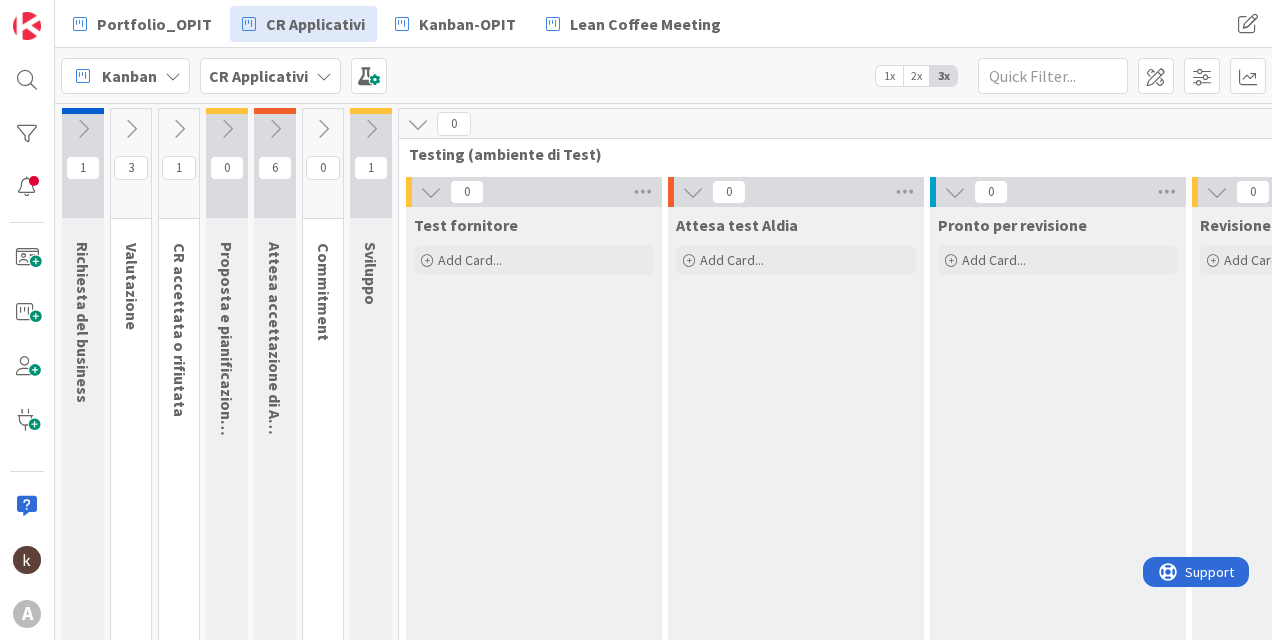 click at bounding box center (418, 124) 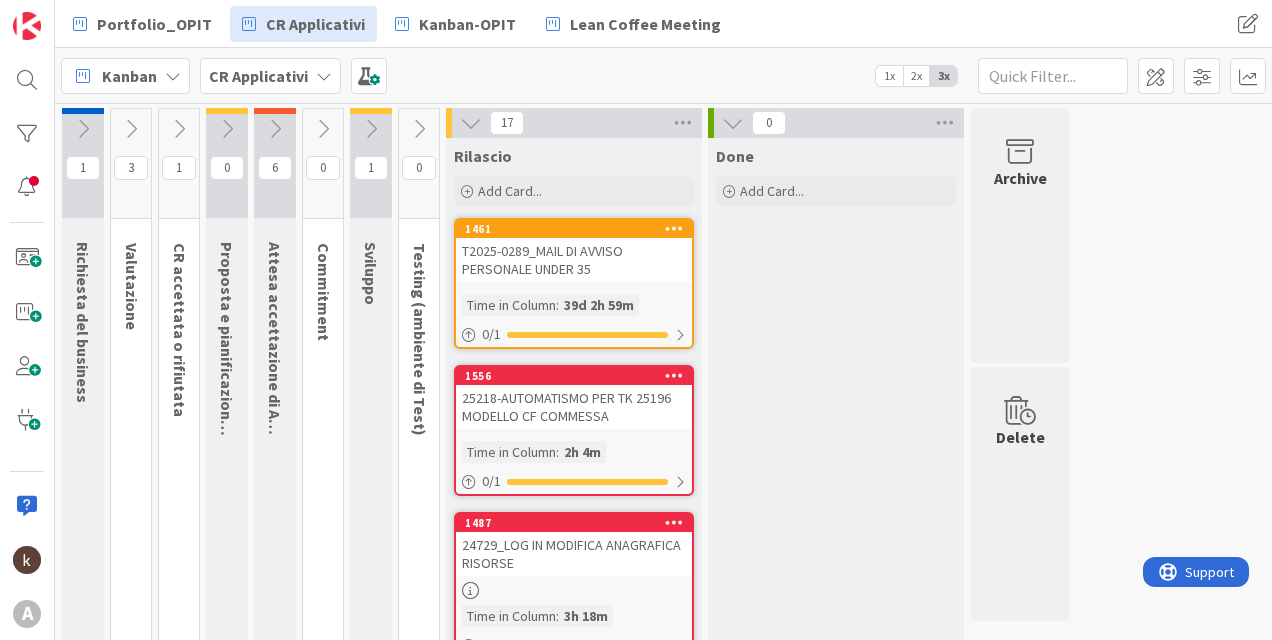 click at bounding box center (471, 123) 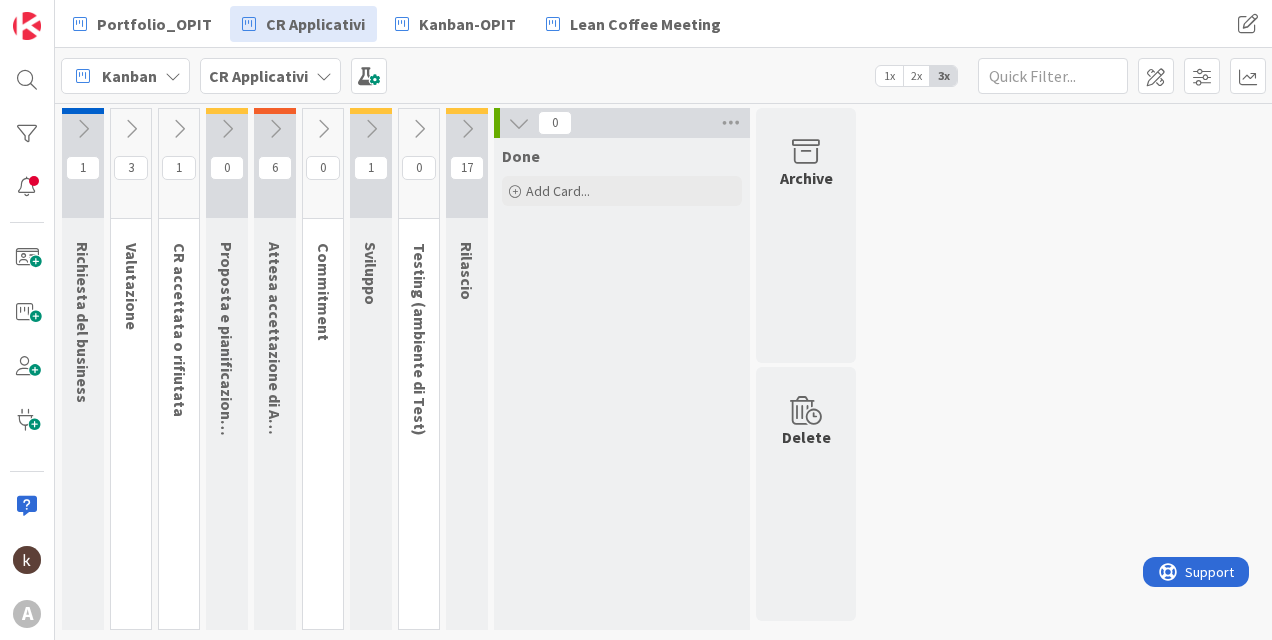 click at bounding box center (83, 129) 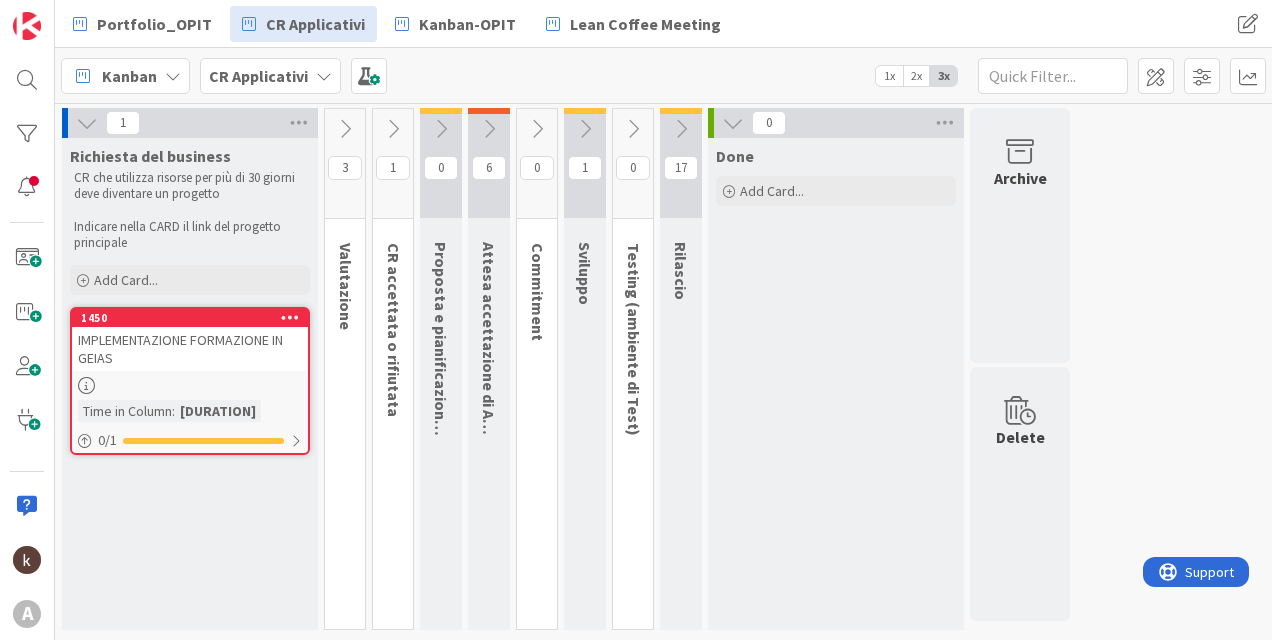 click at bounding box center [345, 129] 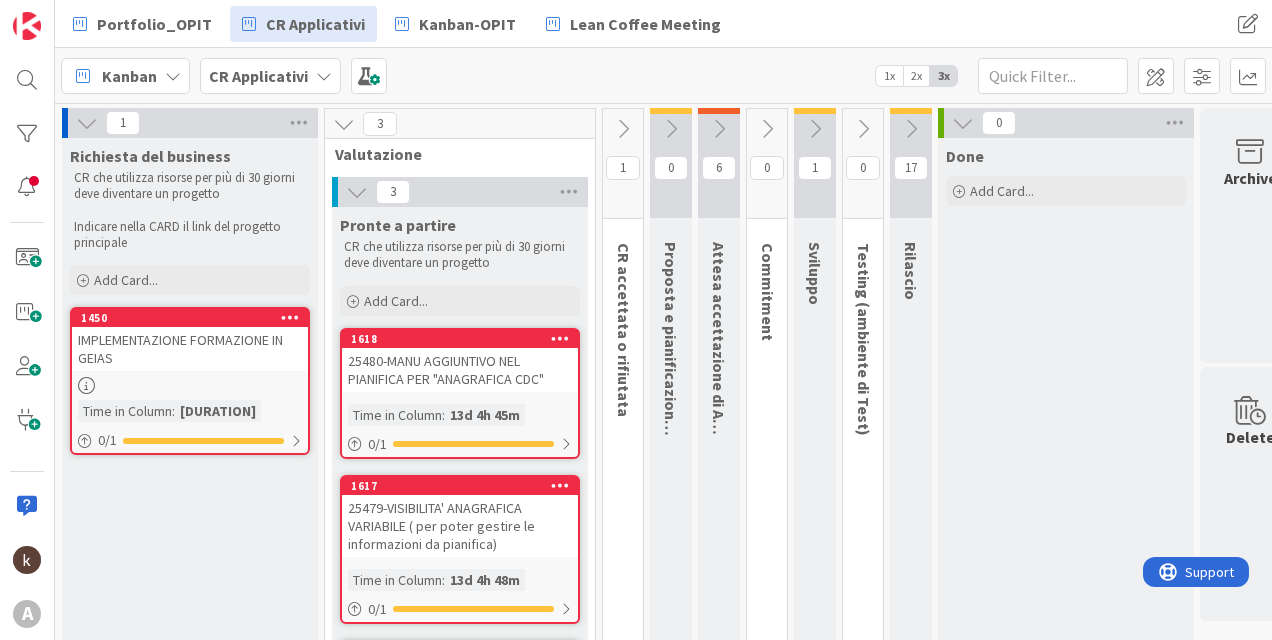 click at bounding box center [623, 129] 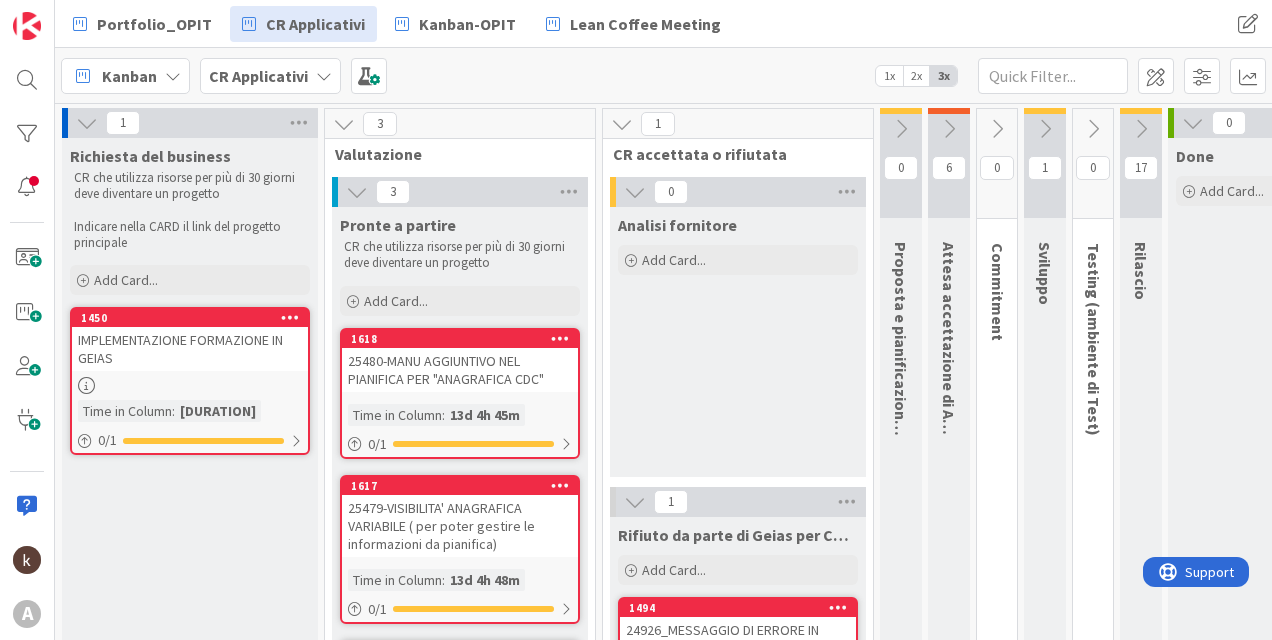 click at bounding box center (901, 129) 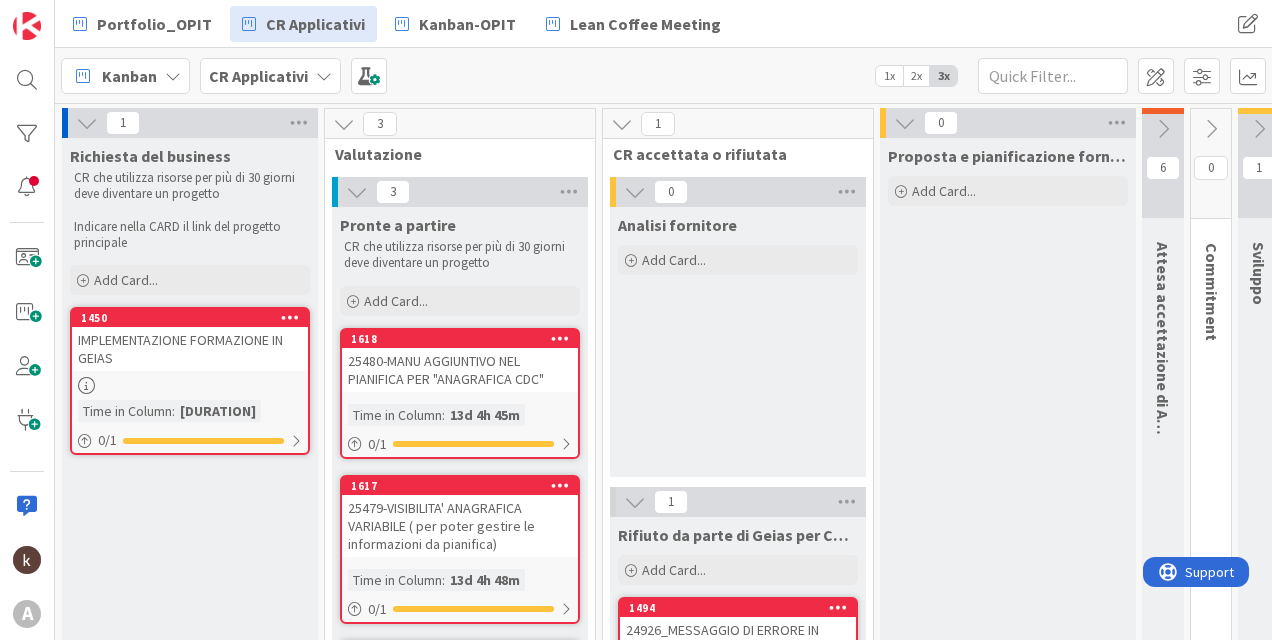 click at bounding box center (1163, 129) 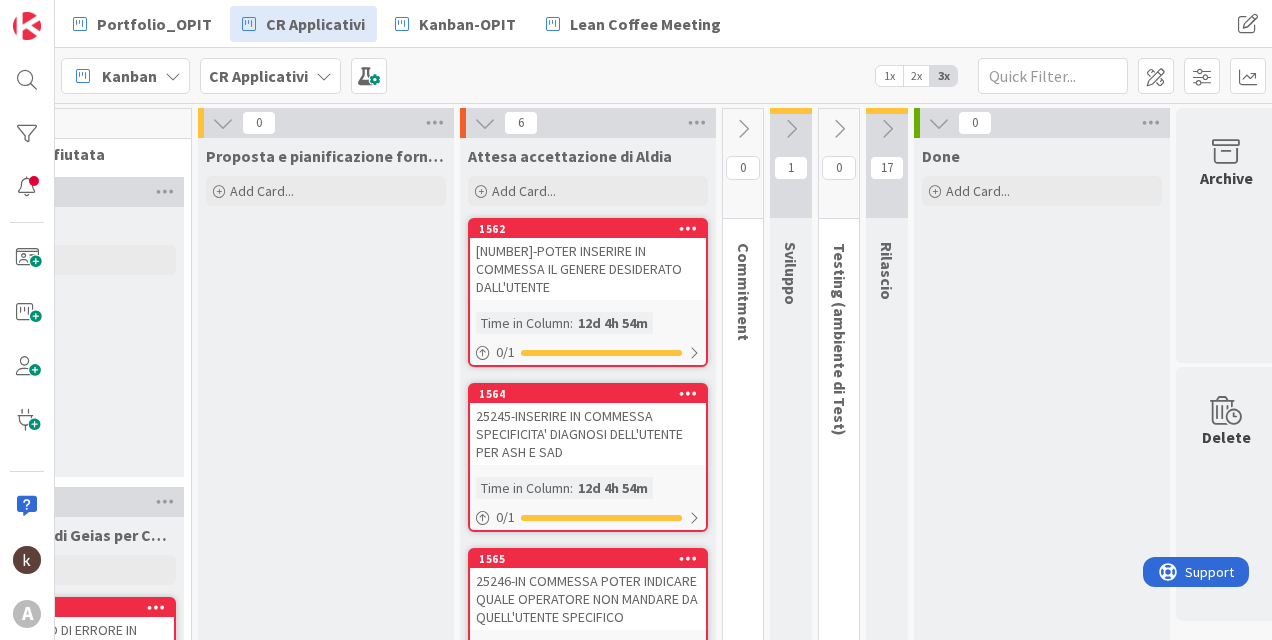 scroll, scrollTop: 0, scrollLeft: 708, axis: horizontal 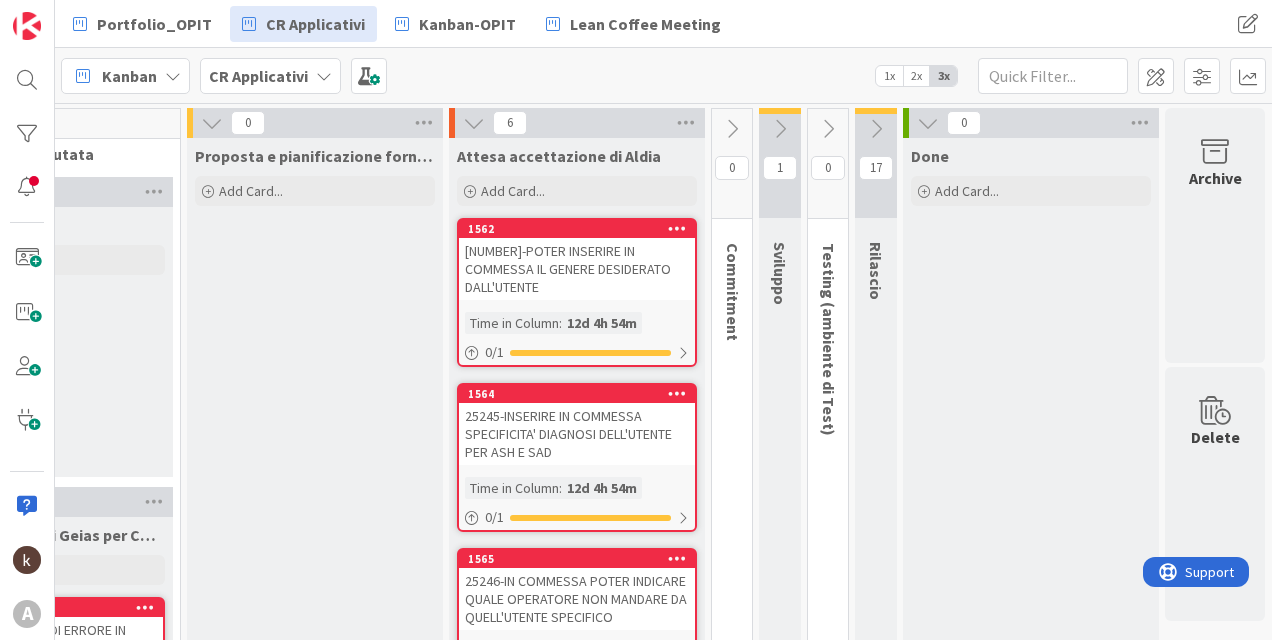 click at bounding box center [732, 129] 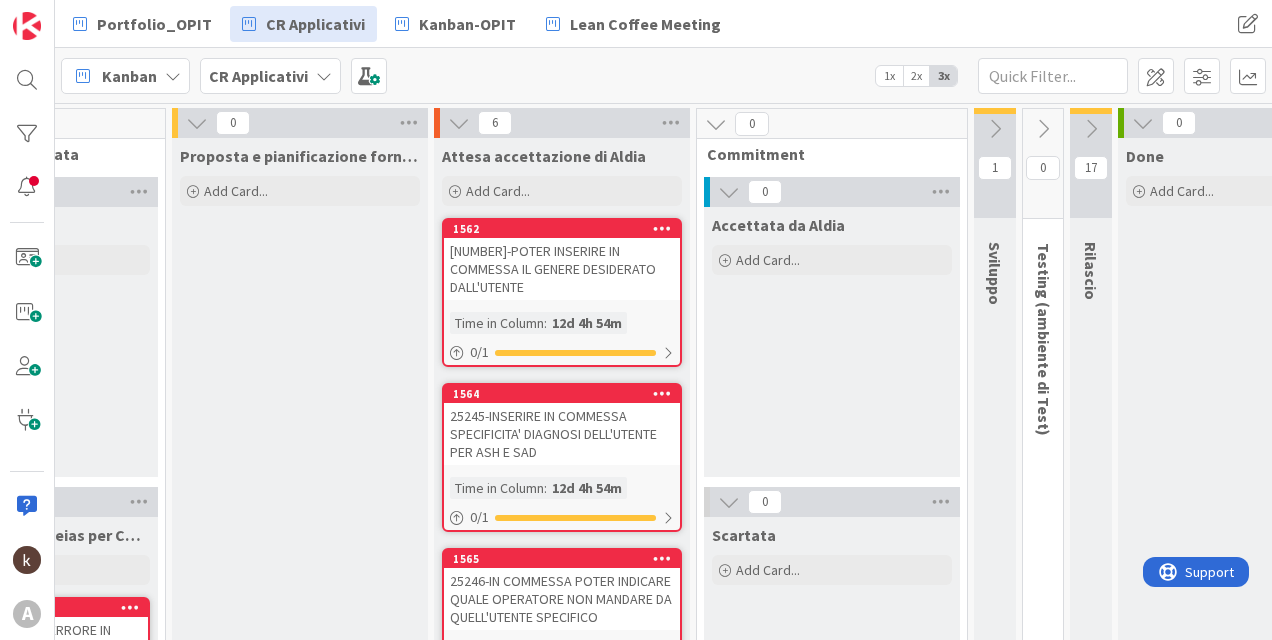 click at bounding box center [995, 129] 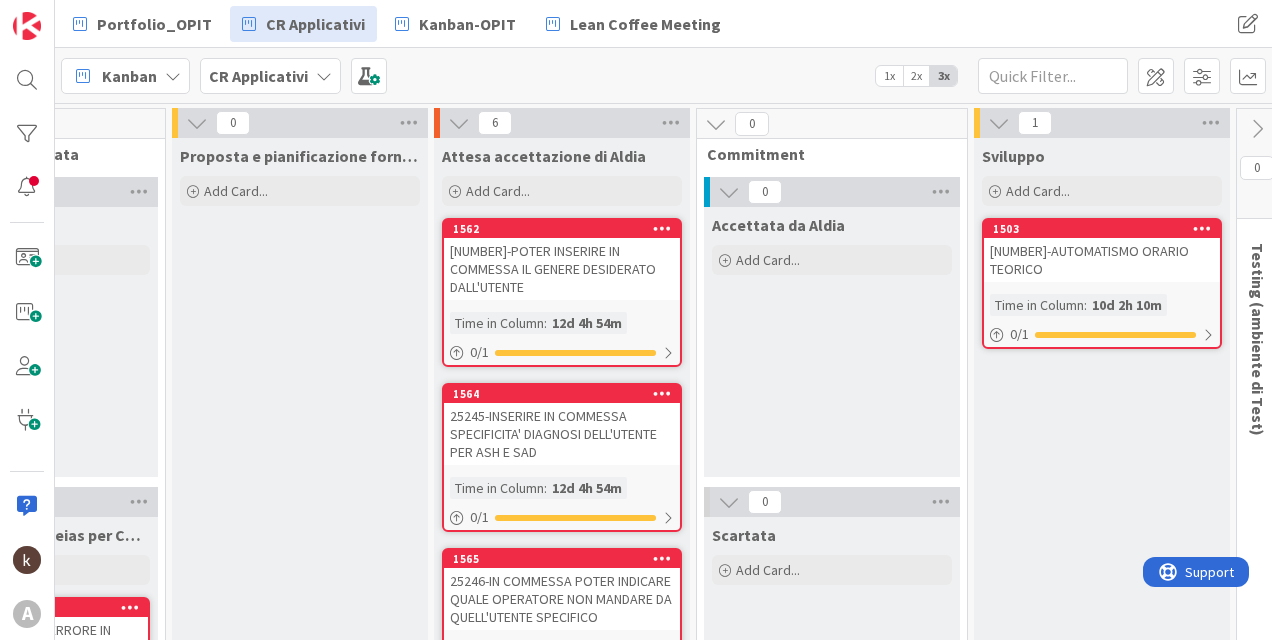 scroll, scrollTop: 0, scrollLeft: 1152, axis: horizontal 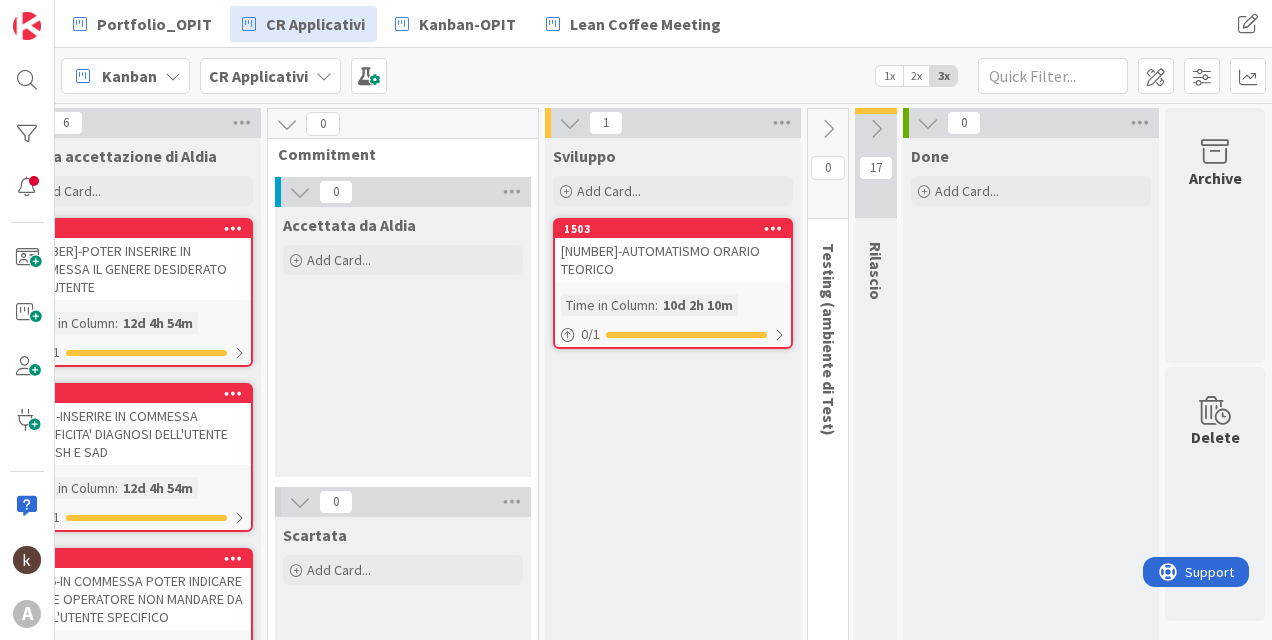 click at bounding box center (828, 129) 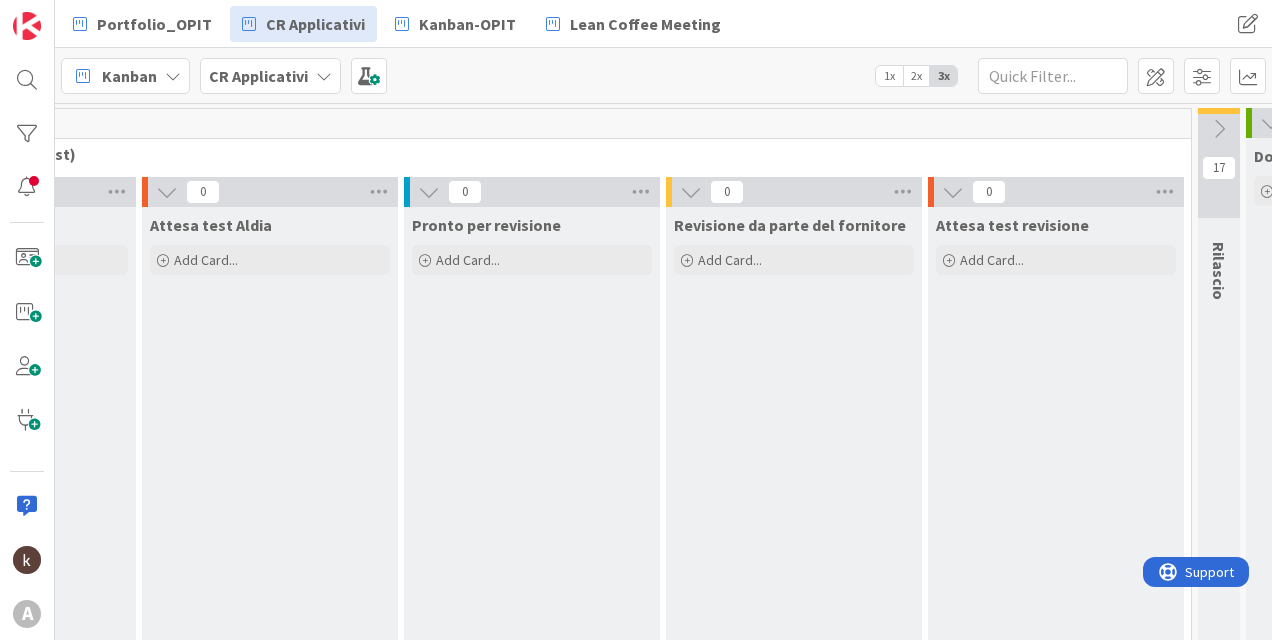 scroll, scrollTop: 0, scrollLeft: 2430, axis: horizontal 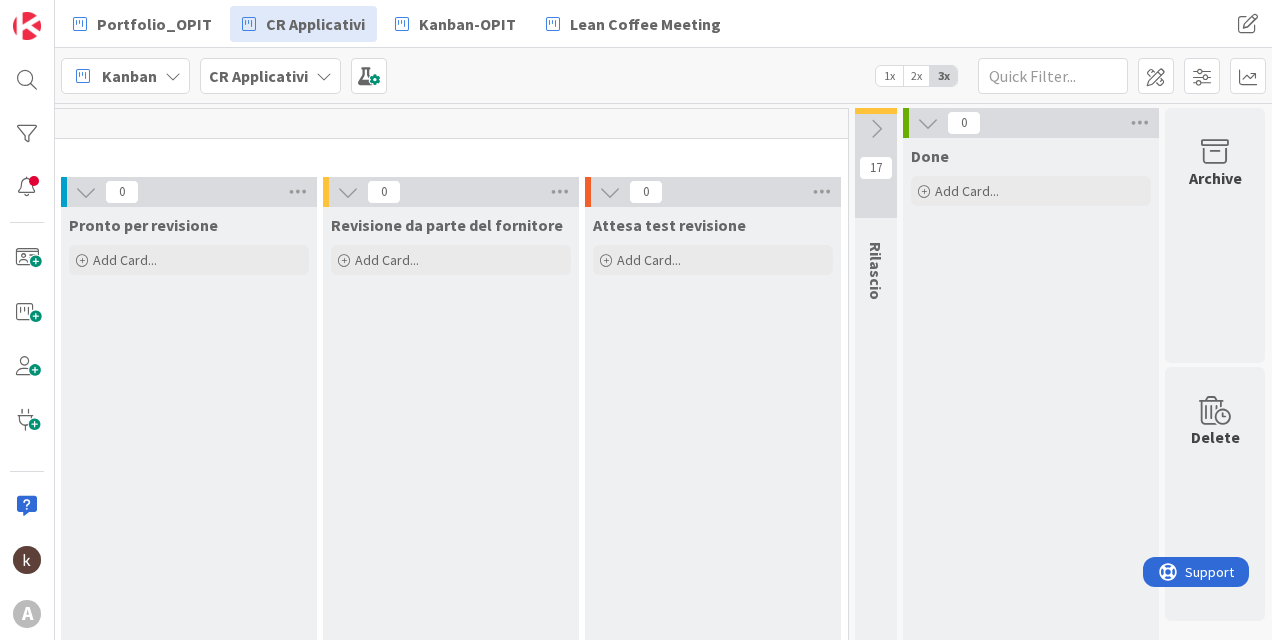click on "17" at bounding box center [876, 163] 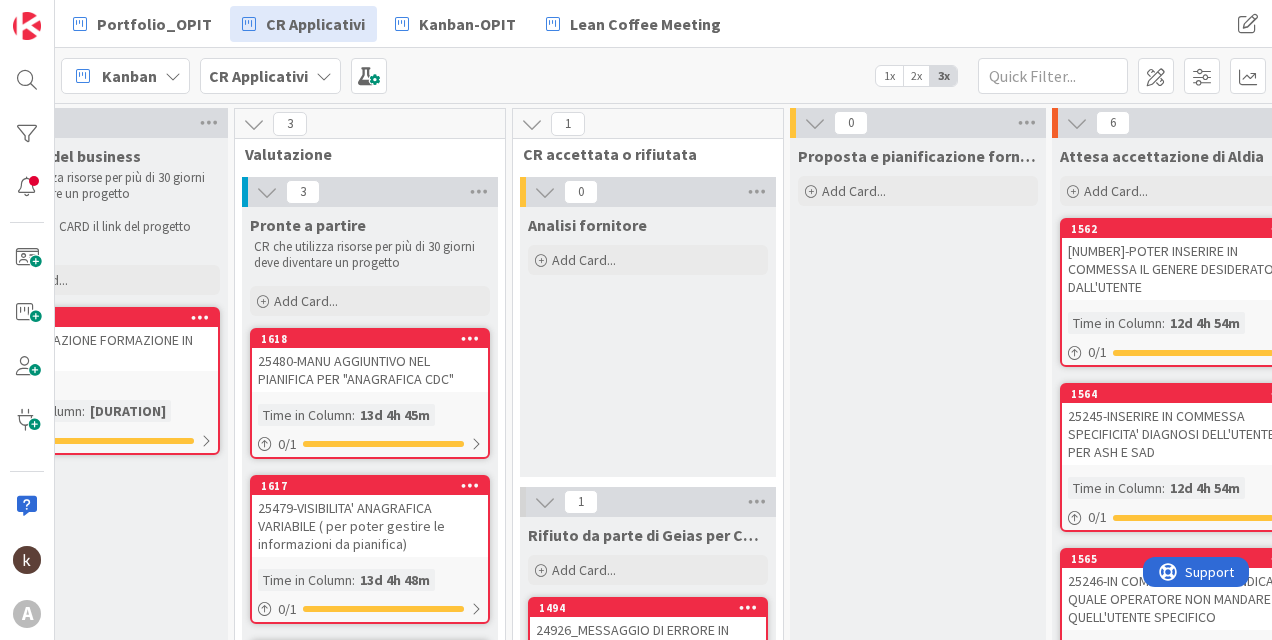 scroll, scrollTop: 0, scrollLeft: 0, axis: both 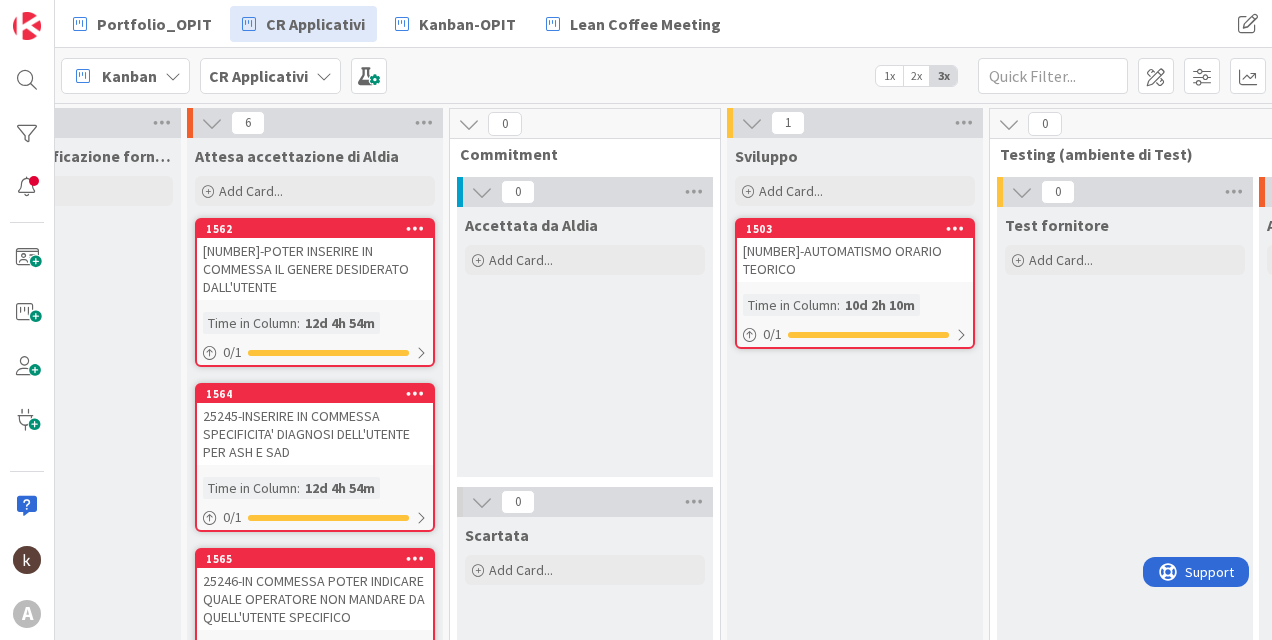 click on "[NUMBER]-AUTOMATISMO ORARIO TEORICO" at bounding box center [855, 260] 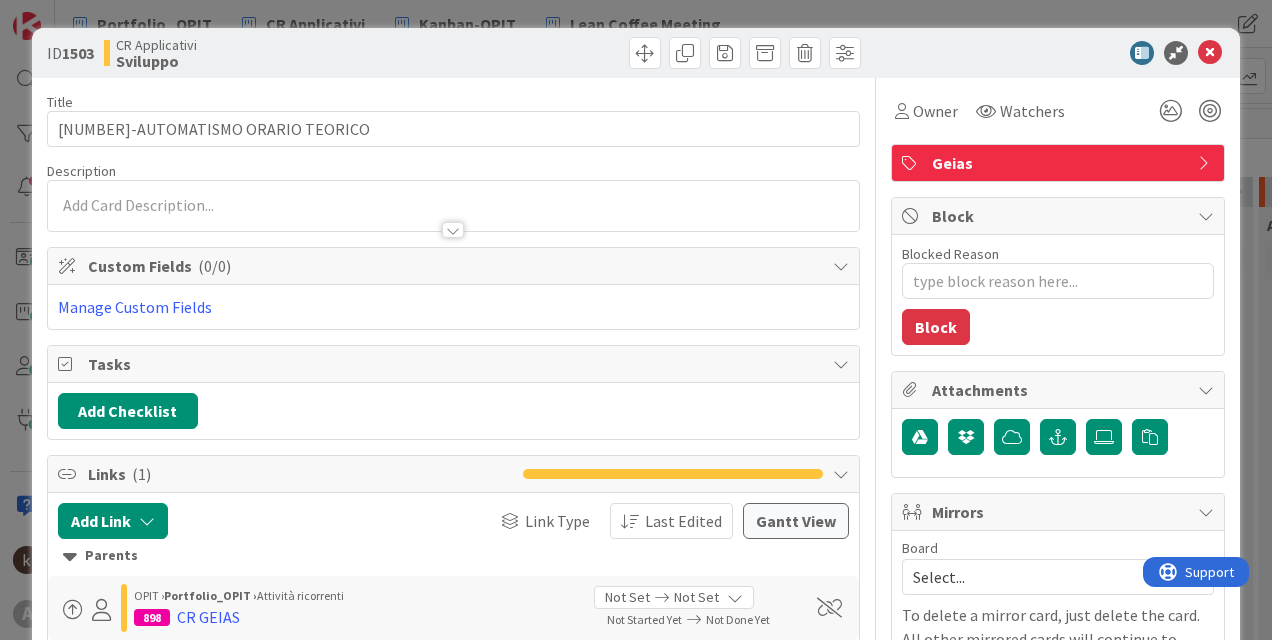 scroll, scrollTop: 0, scrollLeft: 0, axis: both 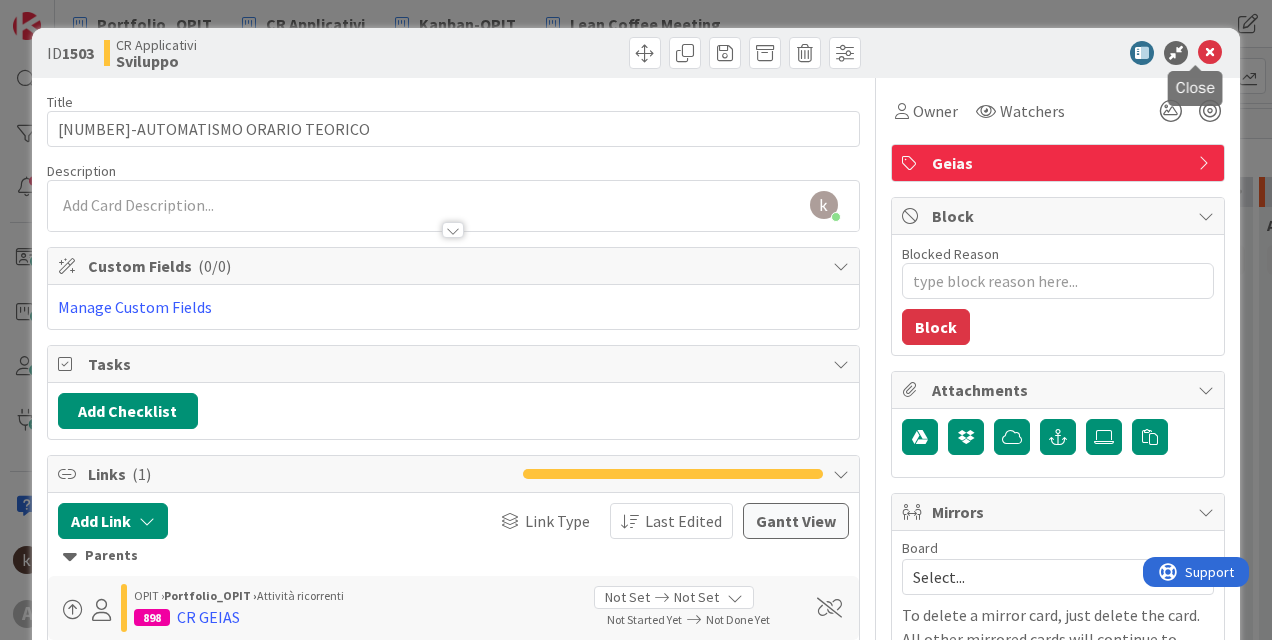 click at bounding box center [1210, 53] 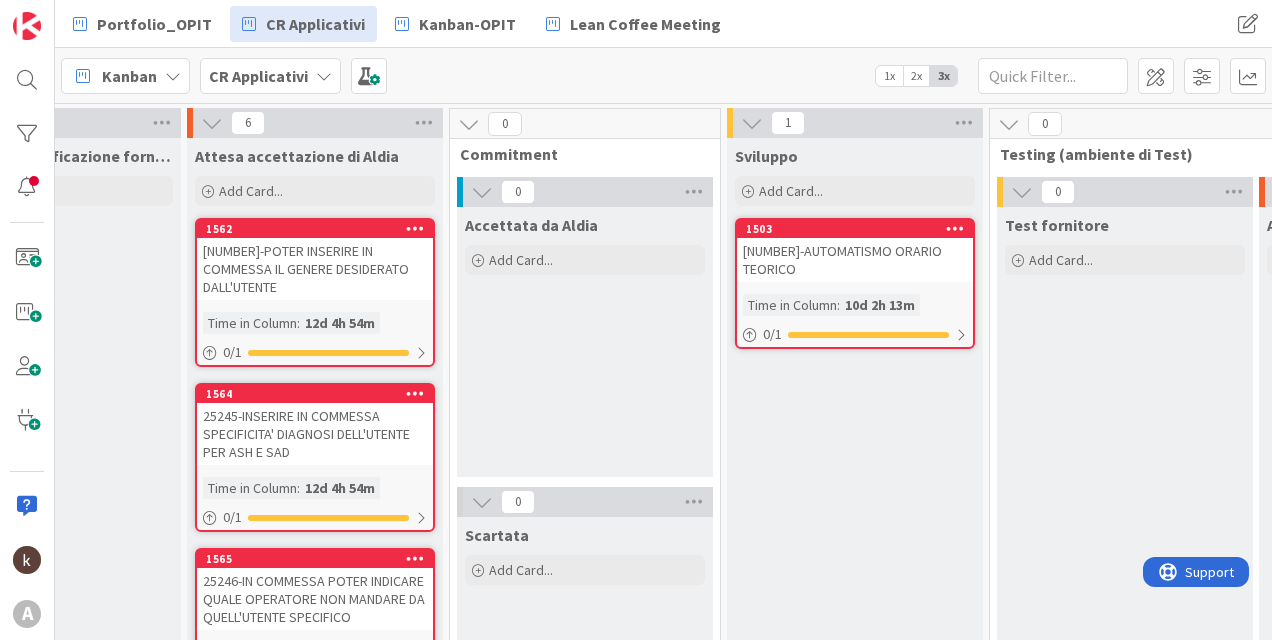 scroll, scrollTop: 0, scrollLeft: 0, axis: both 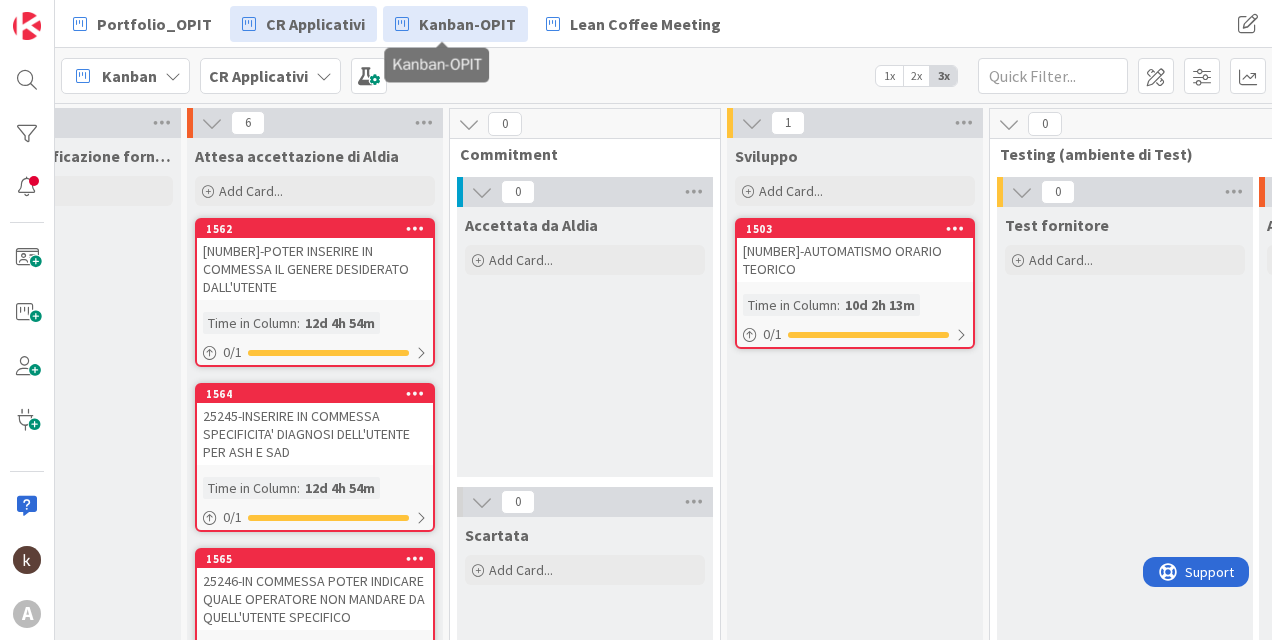 click on "Kanban-OPIT" at bounding box center (467, 24) 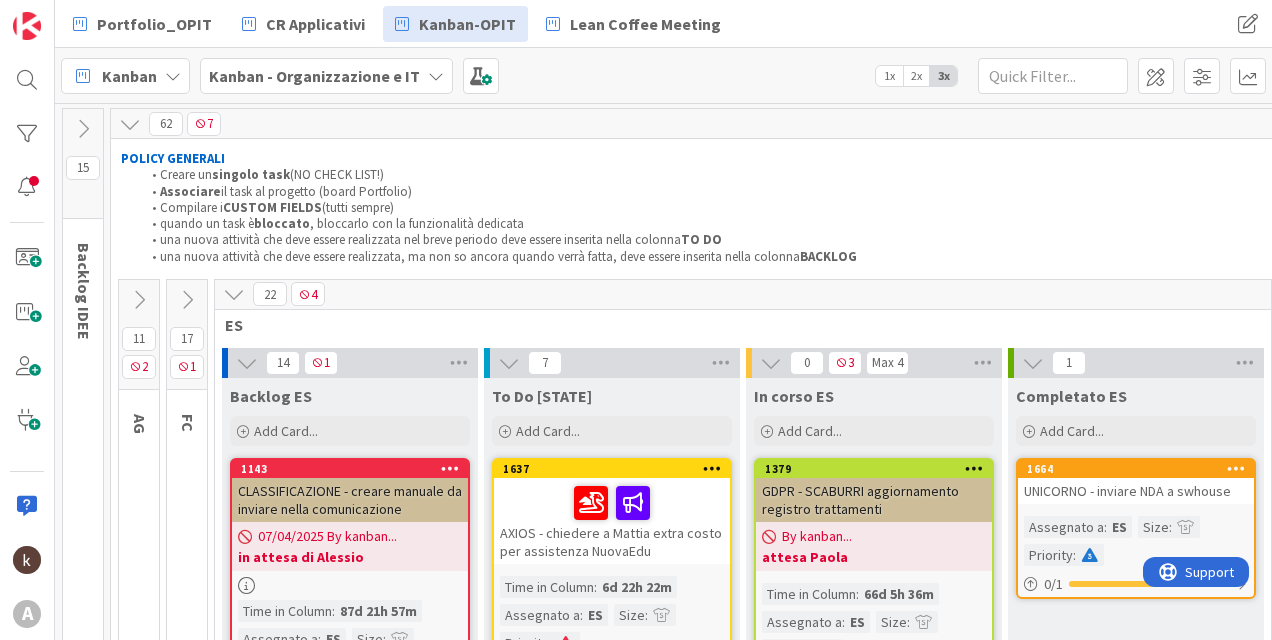 scroll, scrollTop: 0, scrollLeft: 0, axis: both 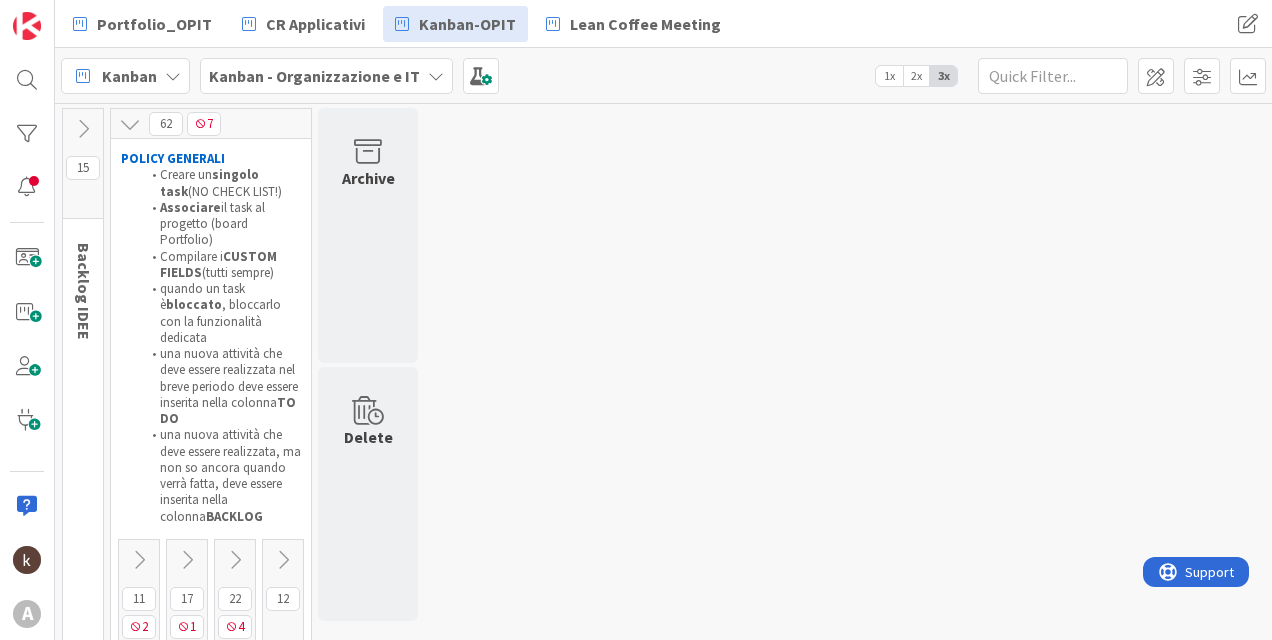 click at bounding box center [139, 560] 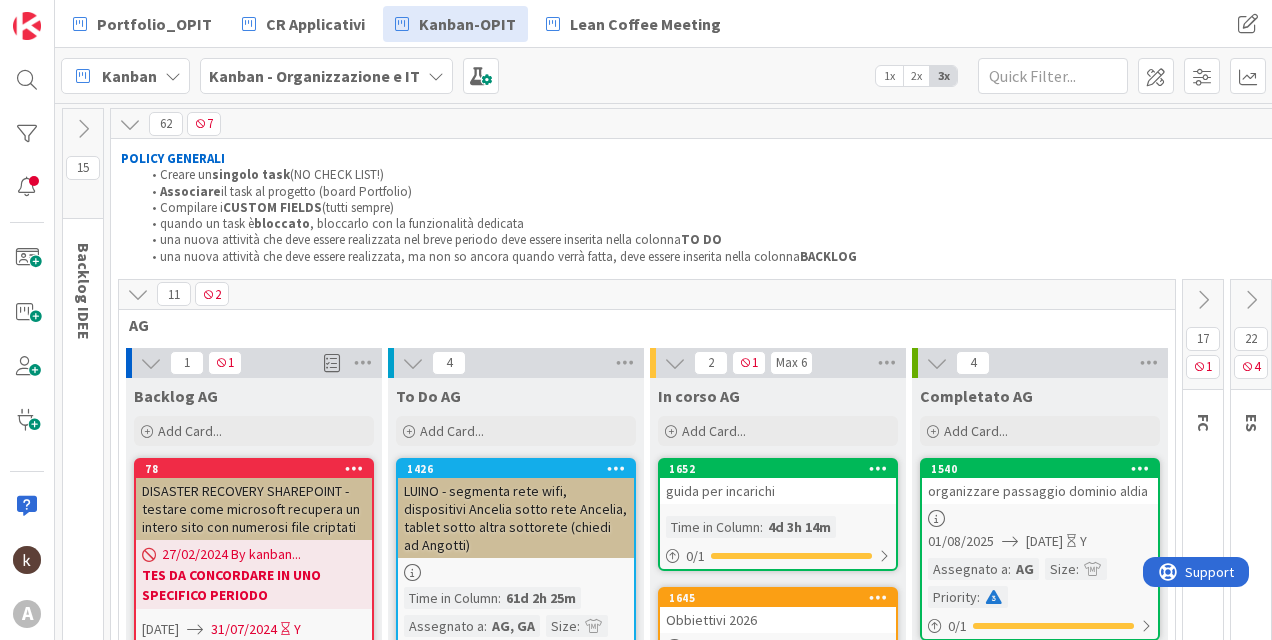 scroll, scrollTop: 200, scrollLeft: 0, axis: vertical 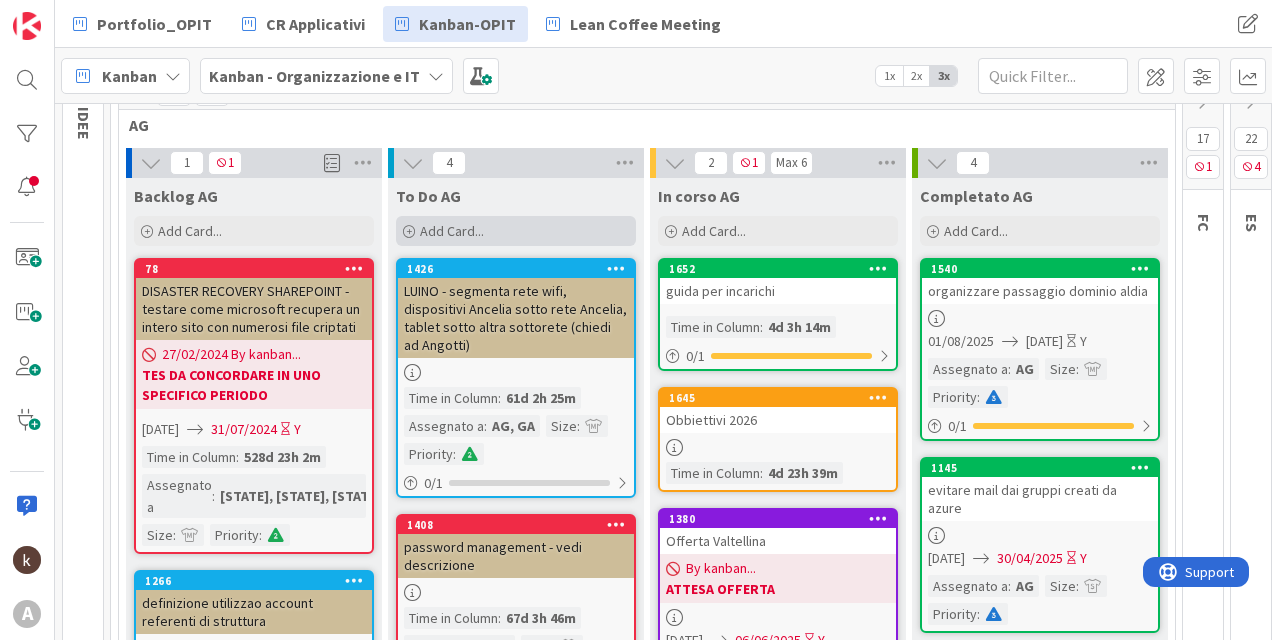 click on "Add Card..." at bounding box center (452, 231) 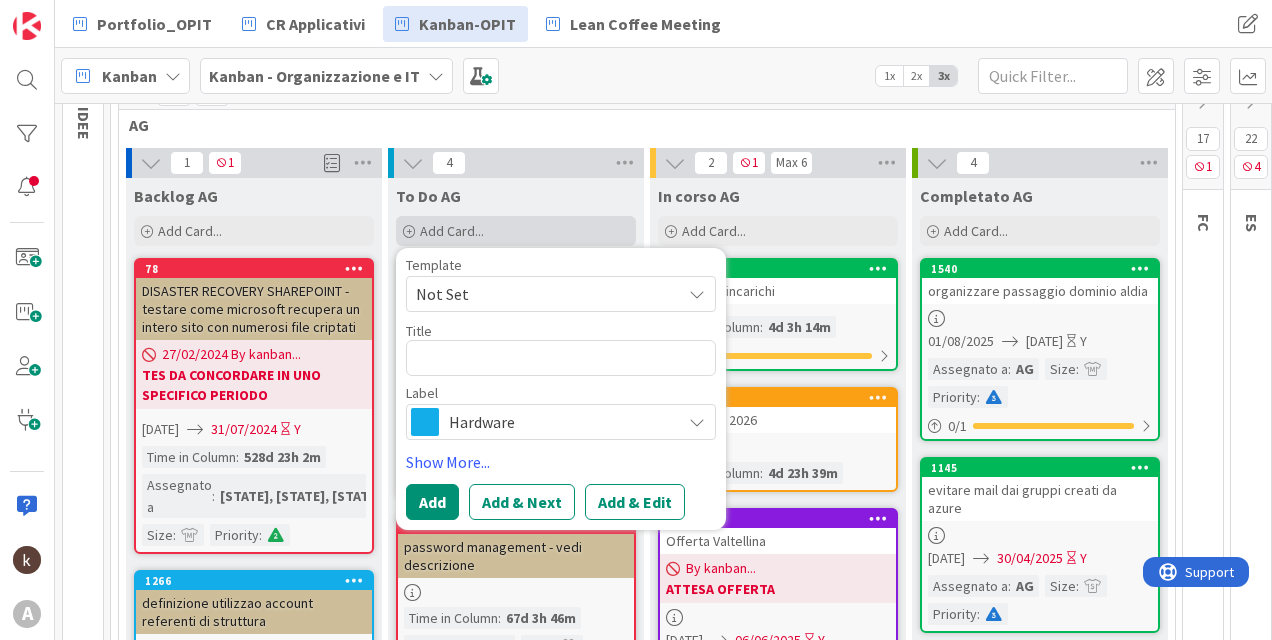type on "x" 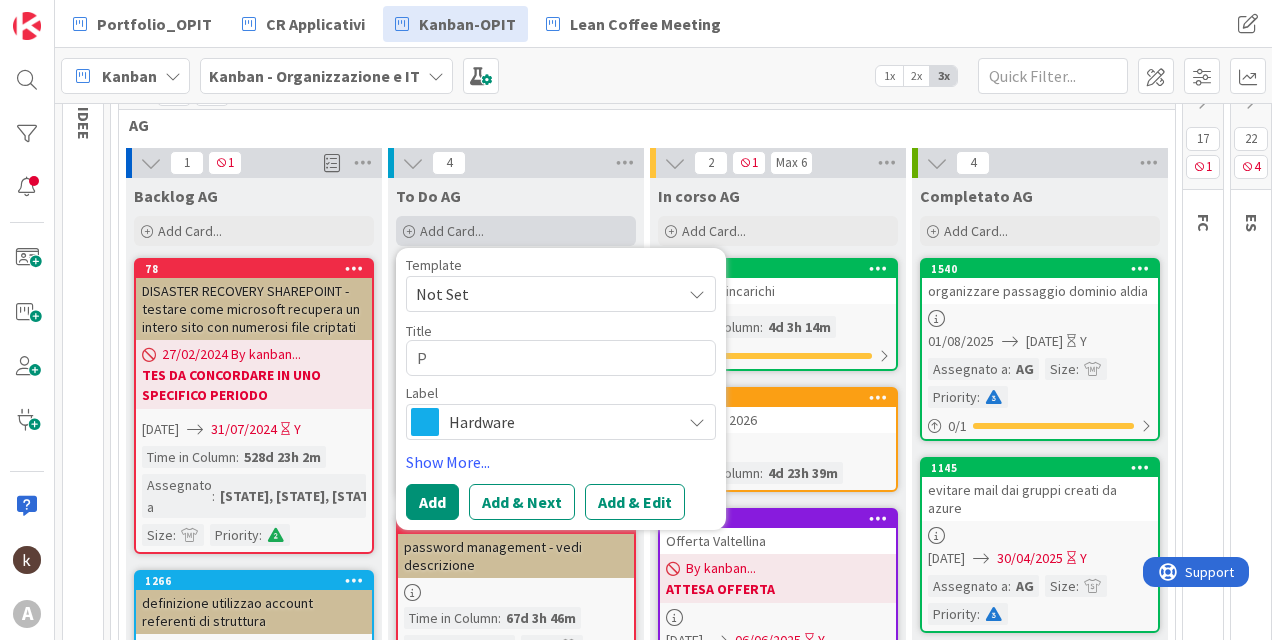 type on "x" 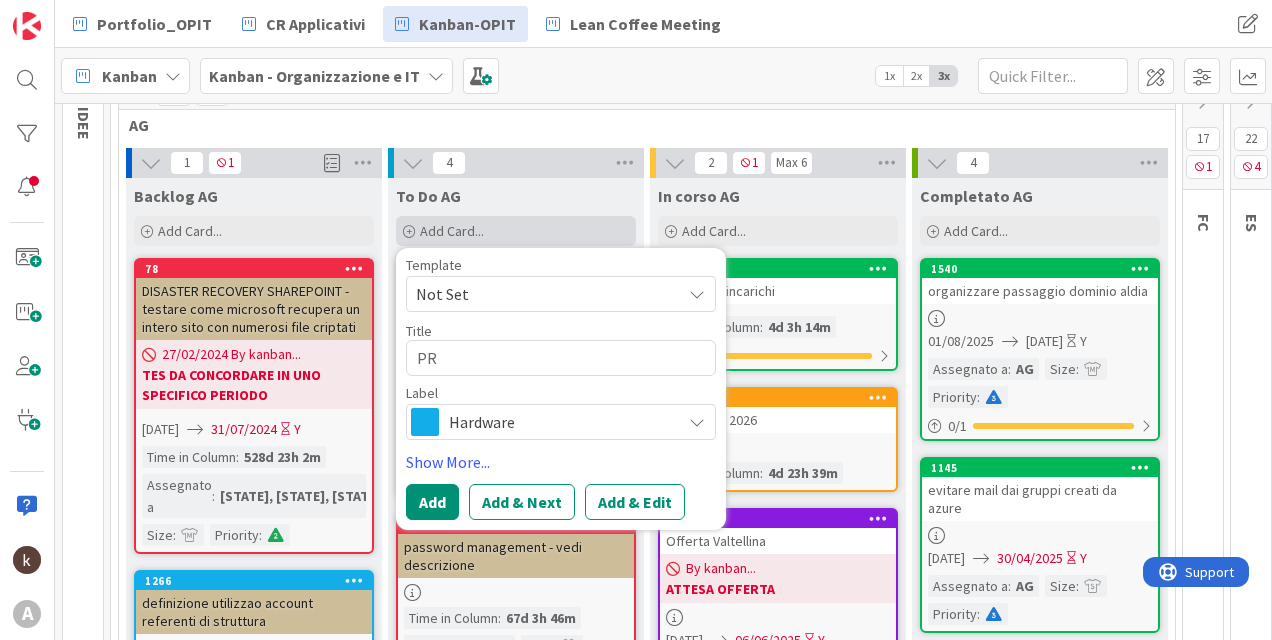 type on "x" 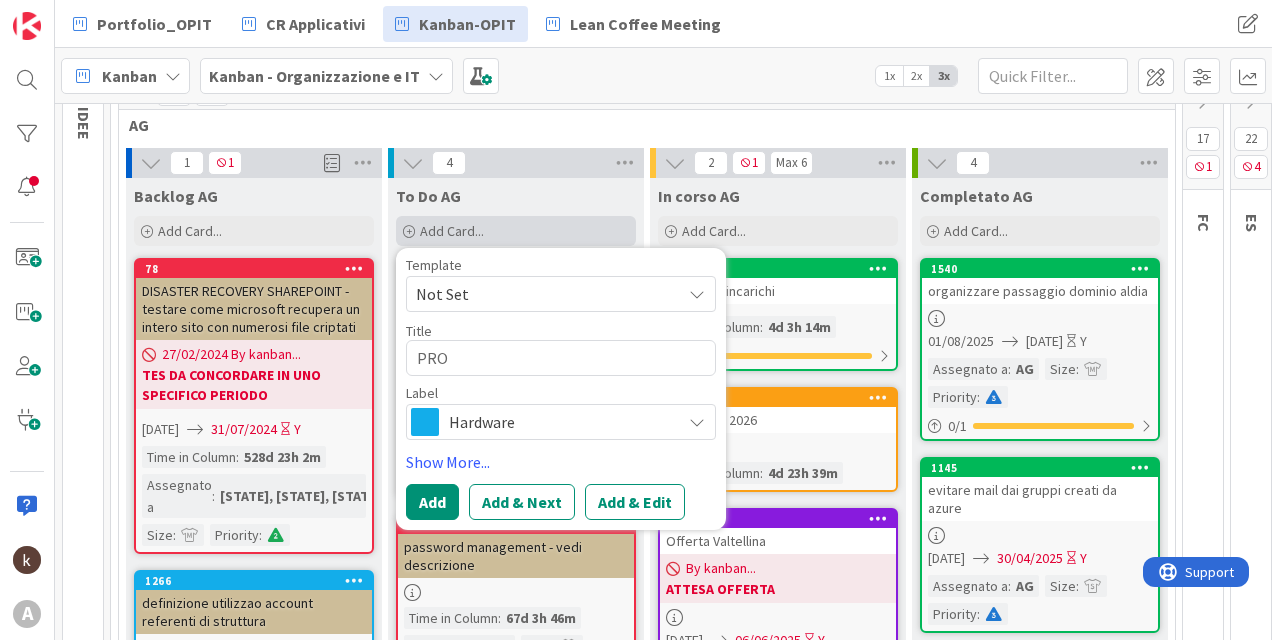 type on "x" 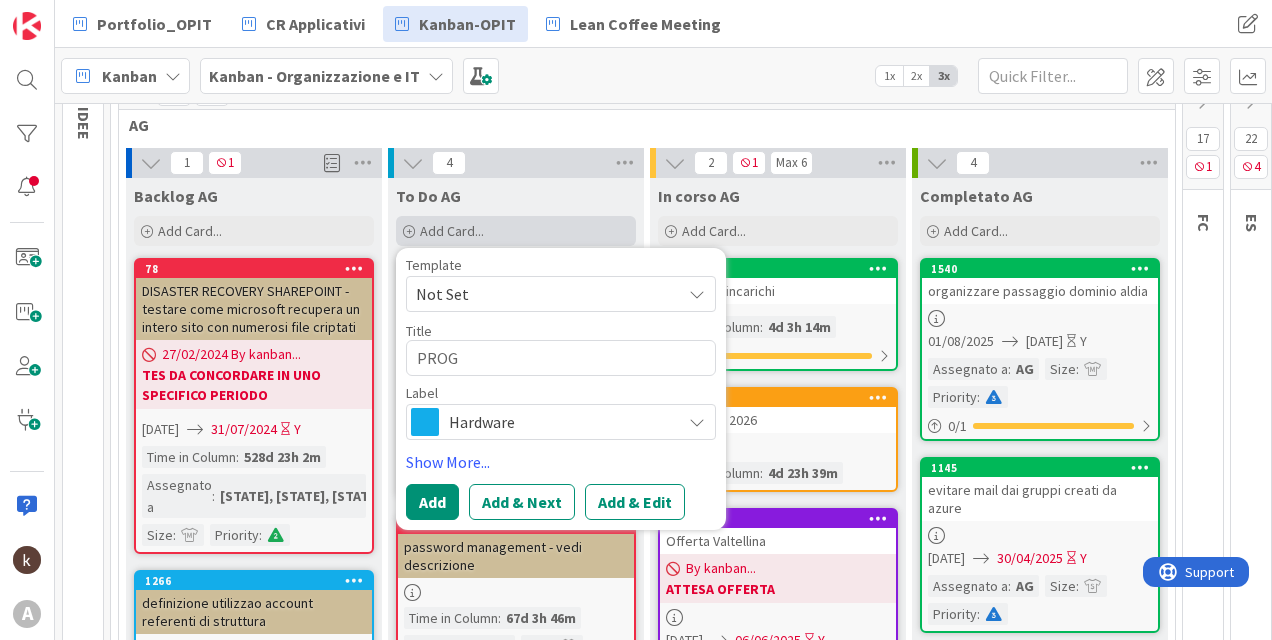 type on "x" 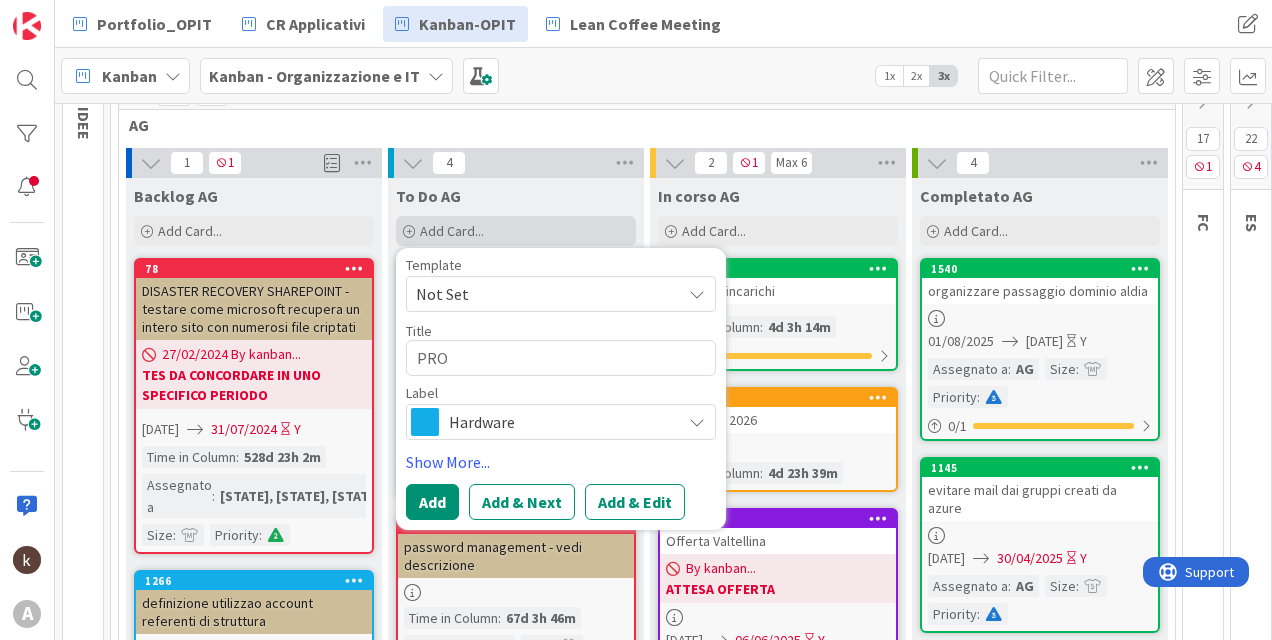 type on "x" 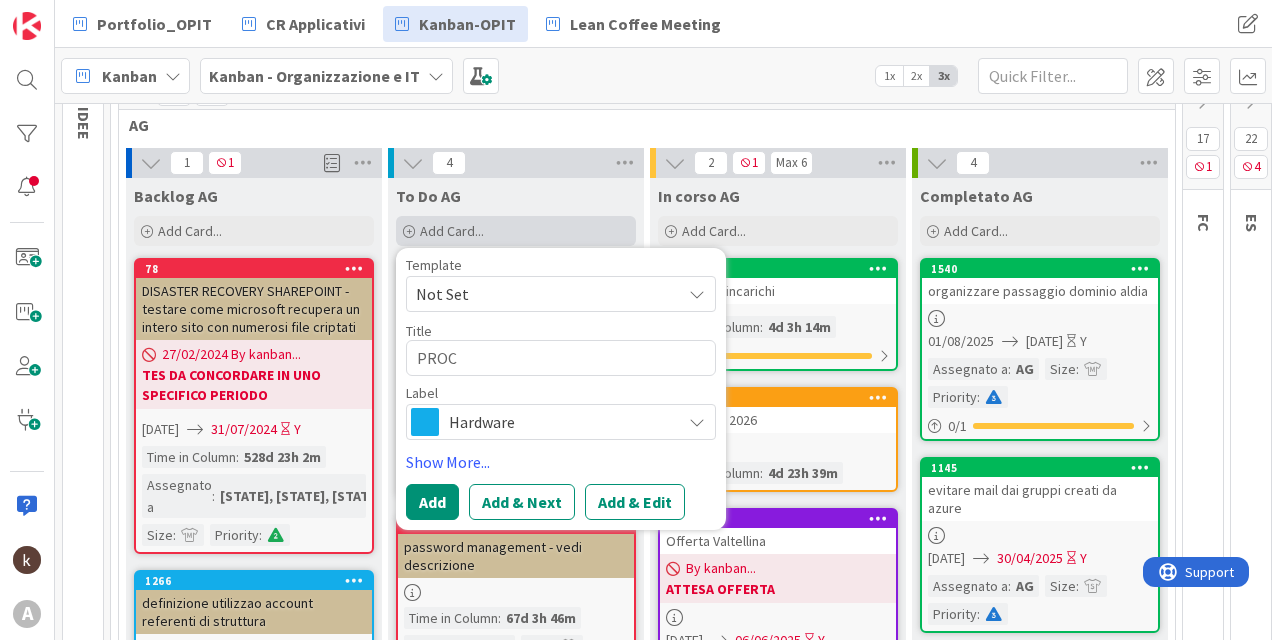 type on "x" 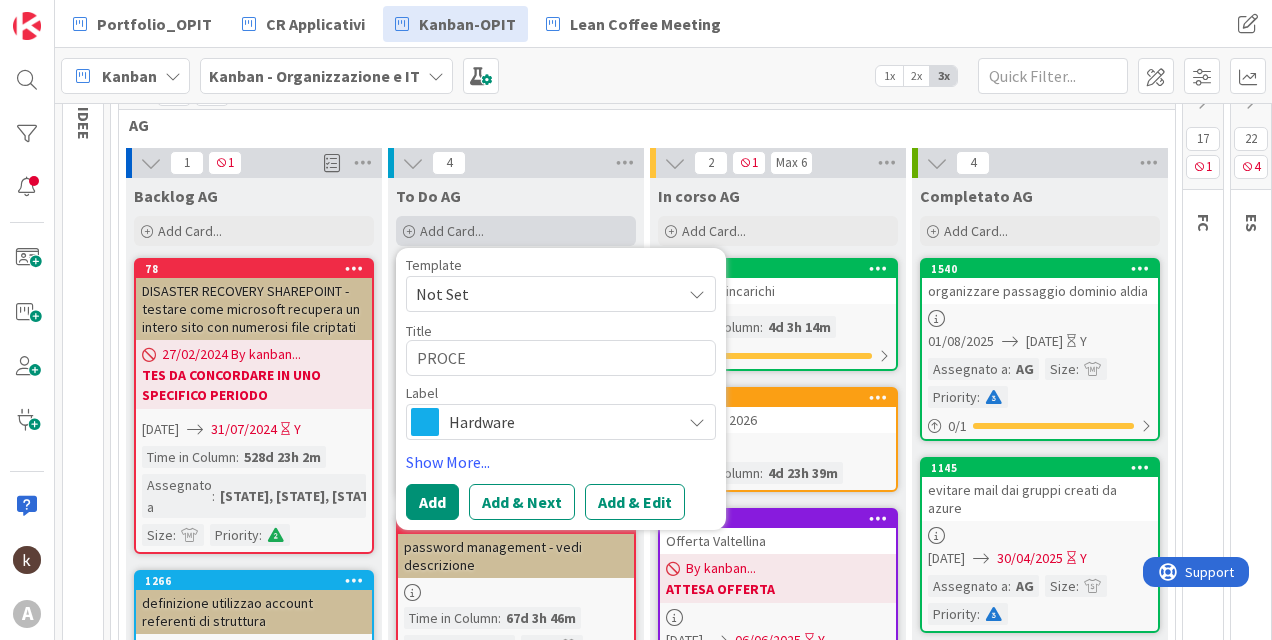 type on "x" 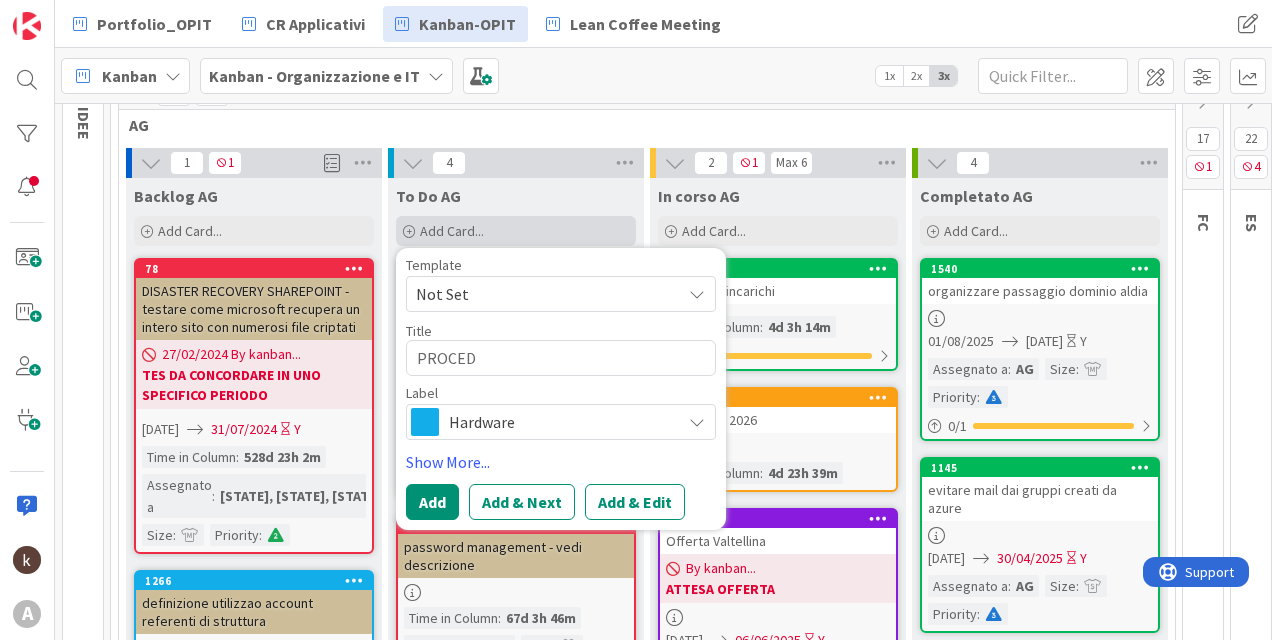 type on "x" 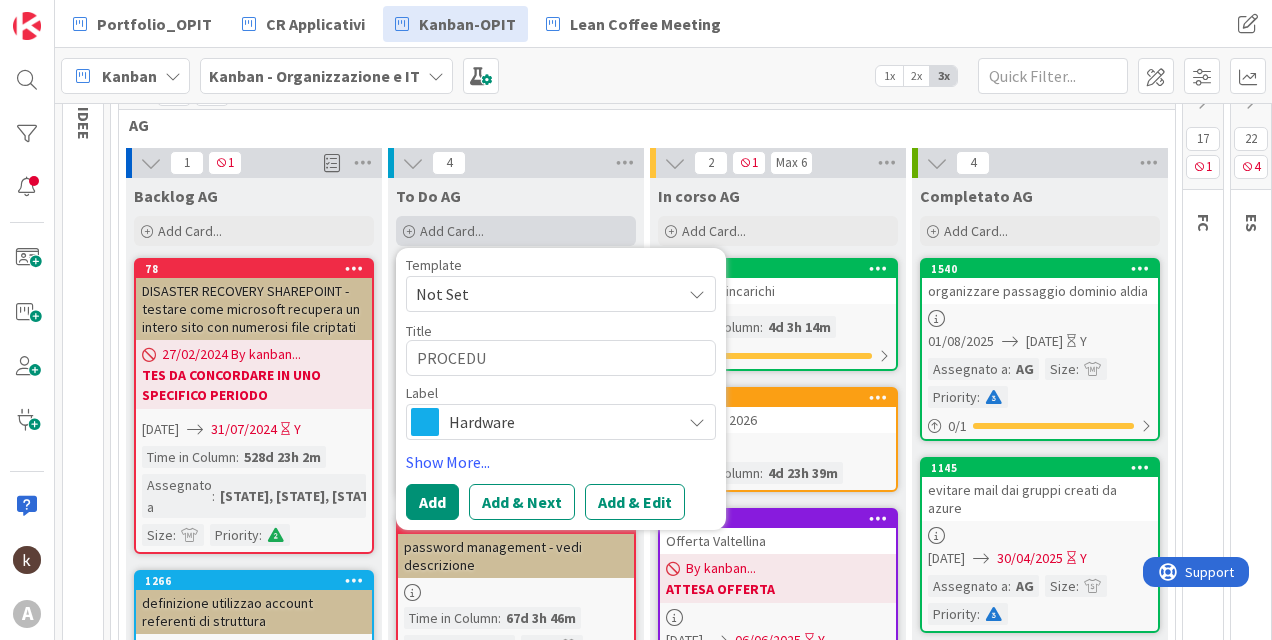 type on "x" 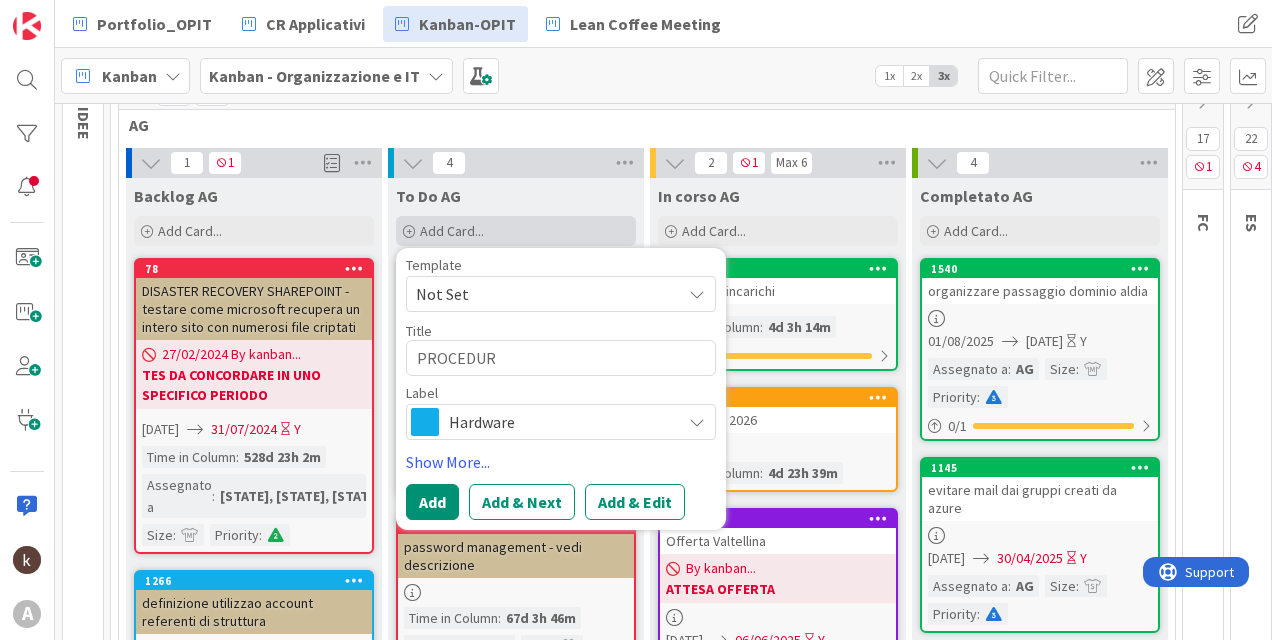 type on "x" 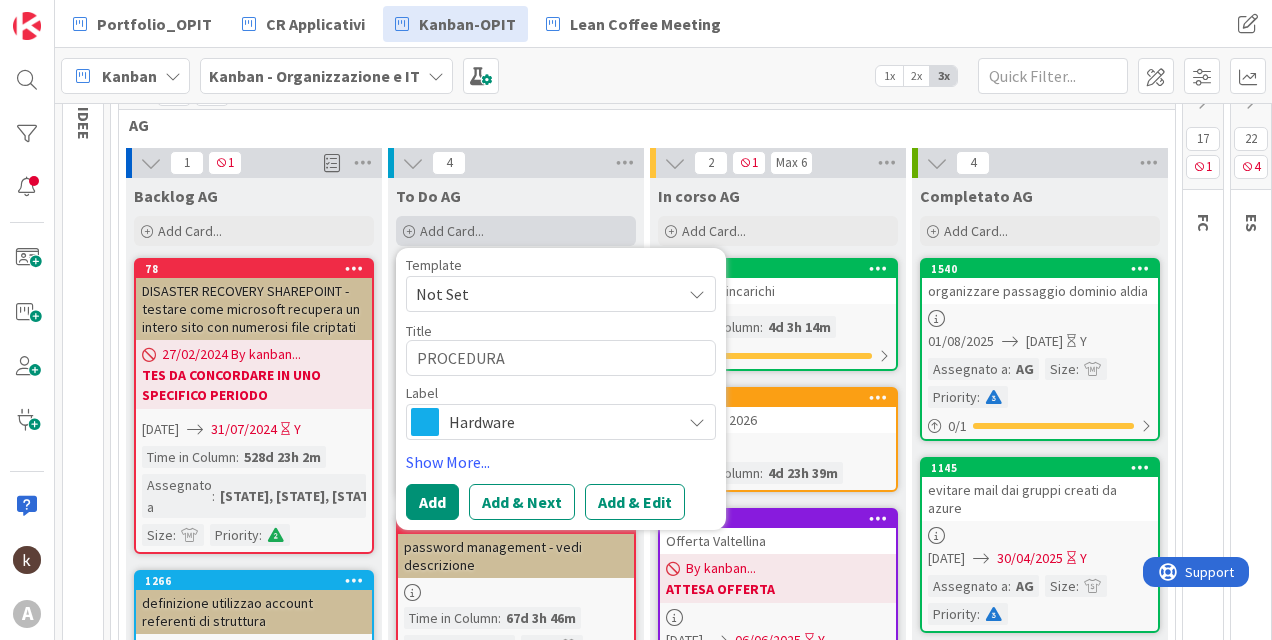 type on "x" 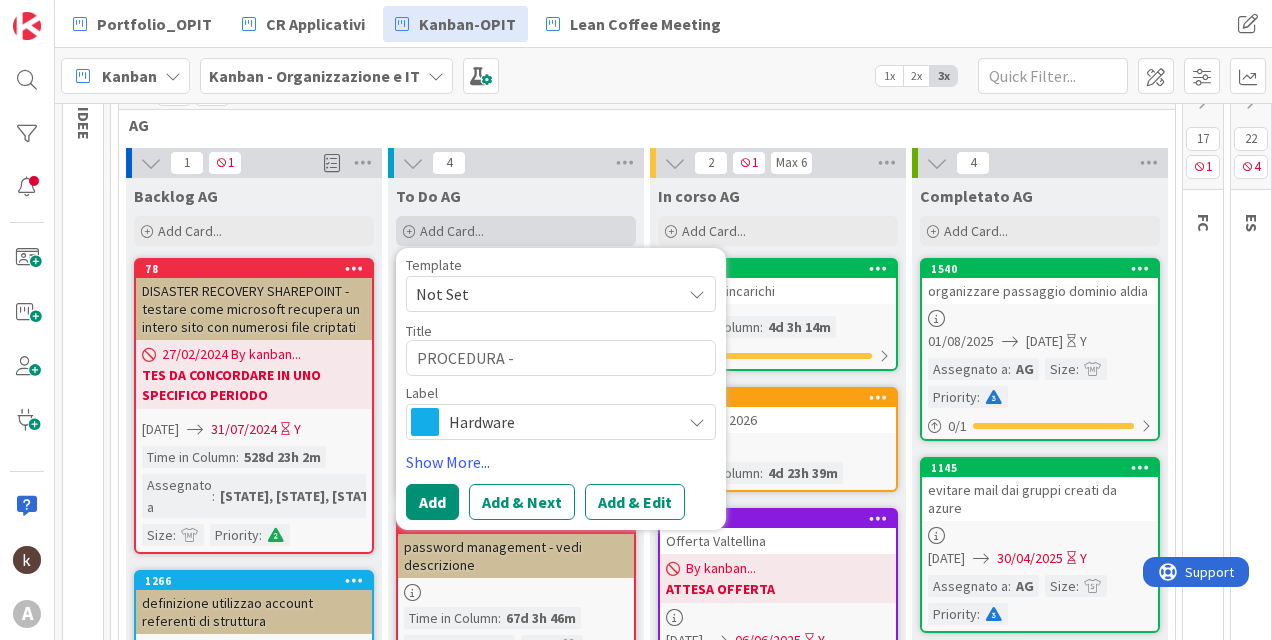 type on "x" 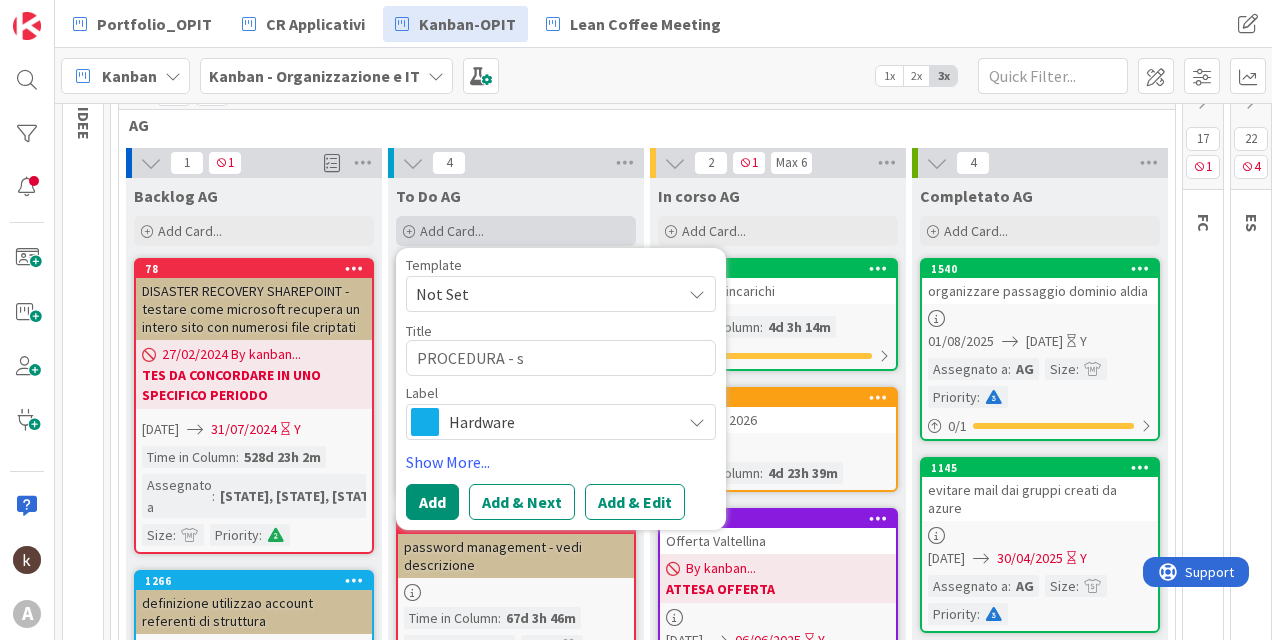 type on "x" 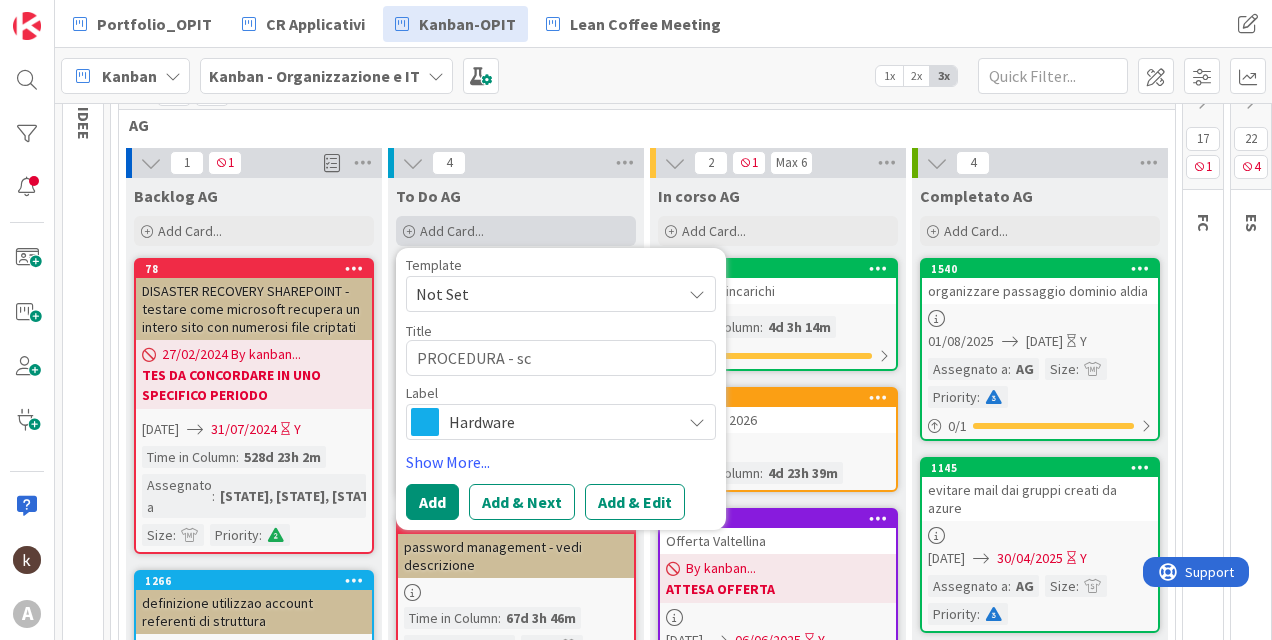 type on "x" 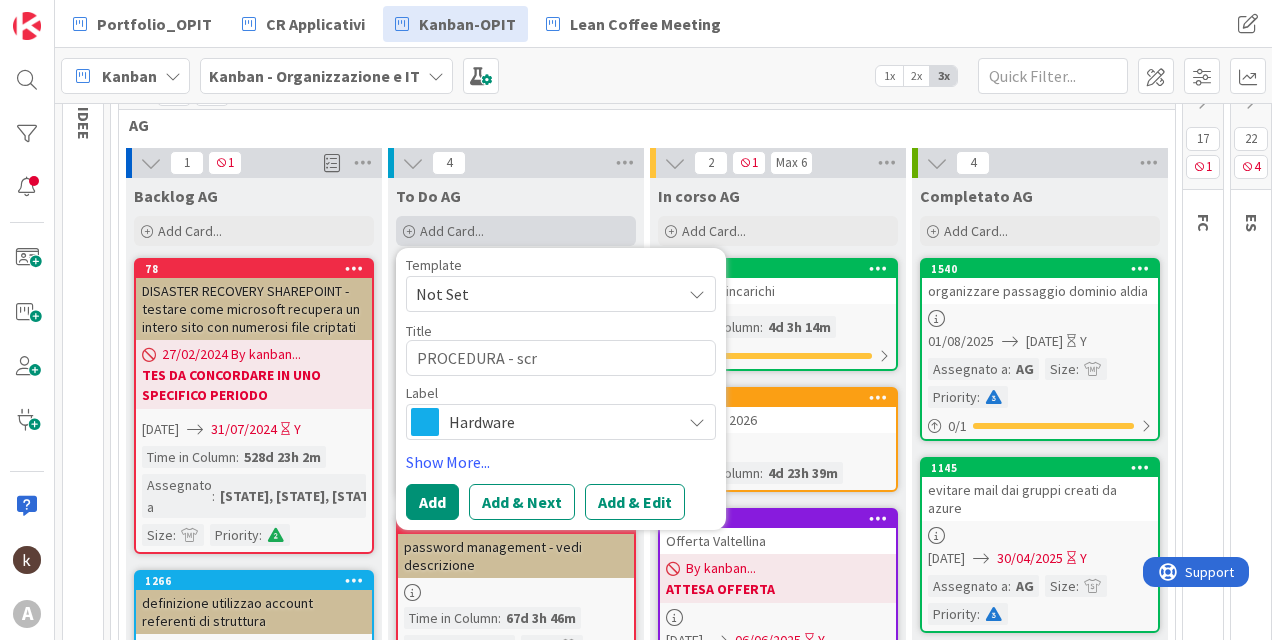 type on "PROCEDURA - scri" 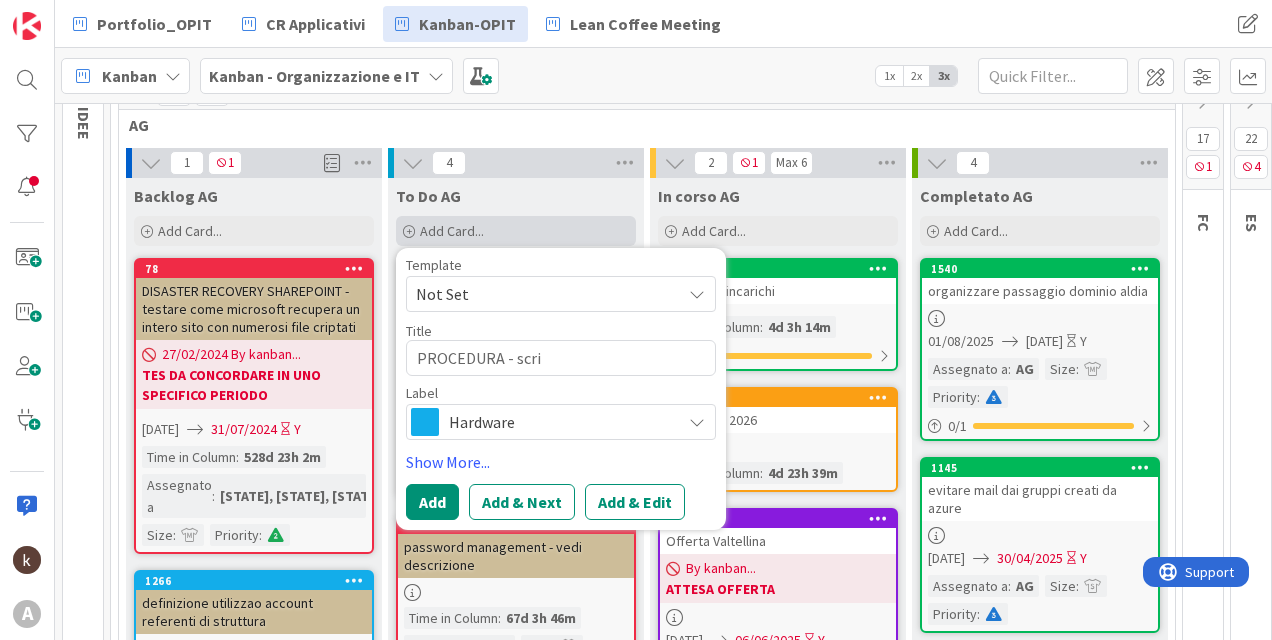 type on "x" 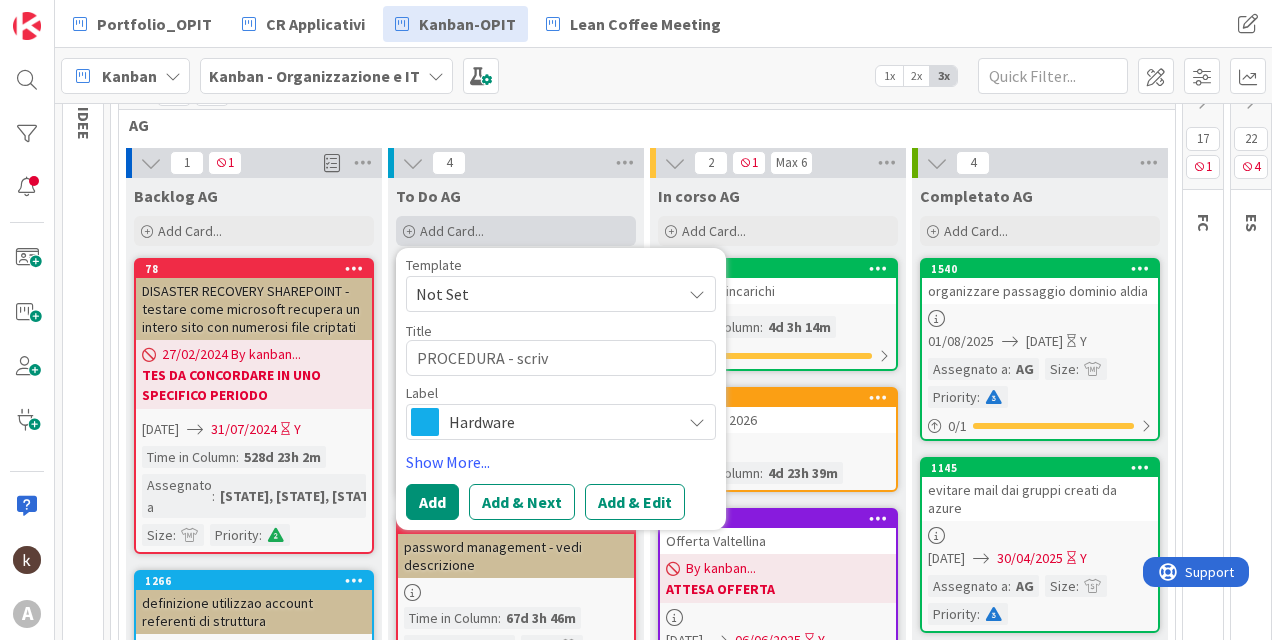 type on "x" 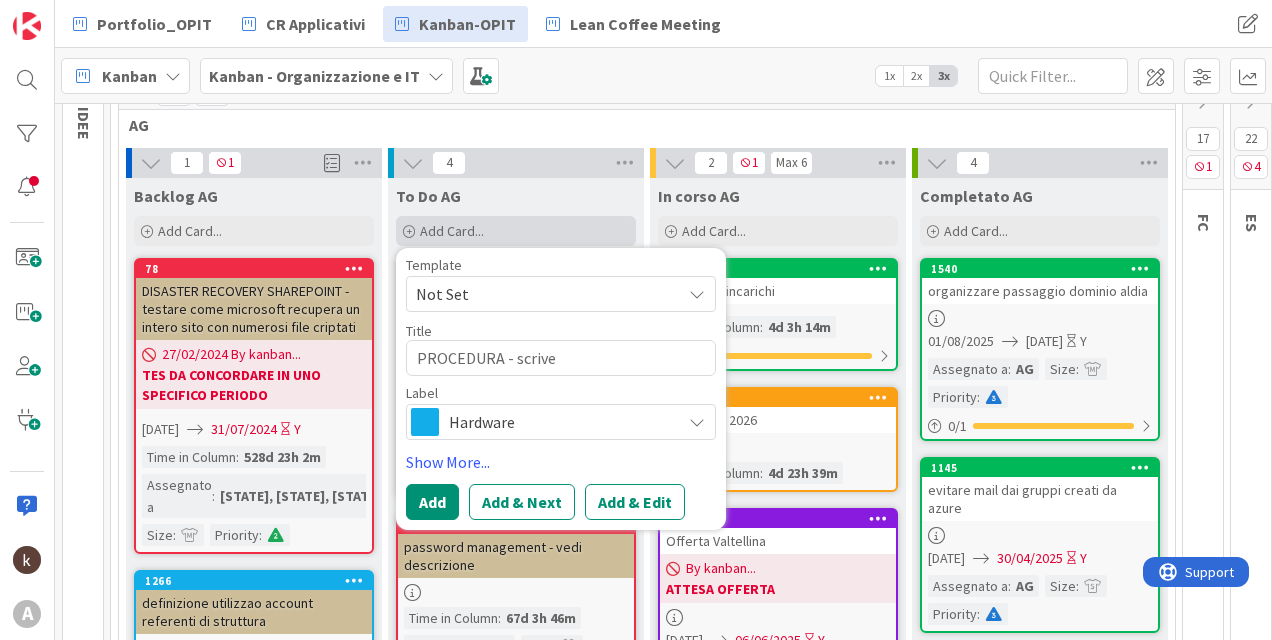 type on "x" 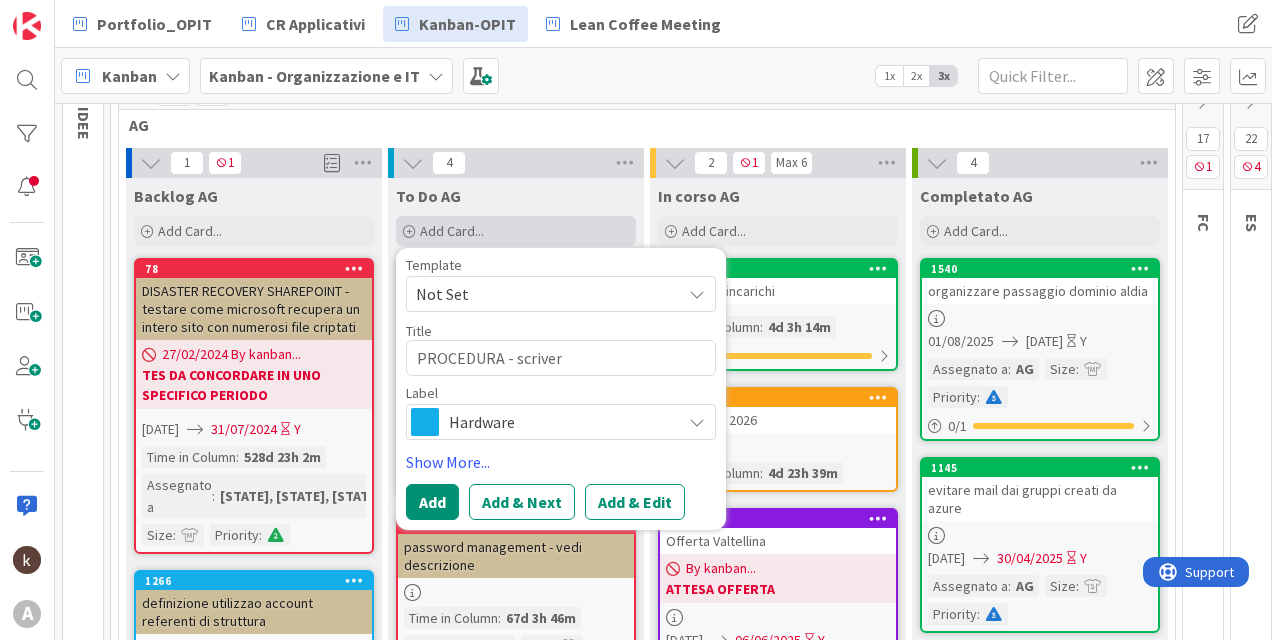 type on "x" 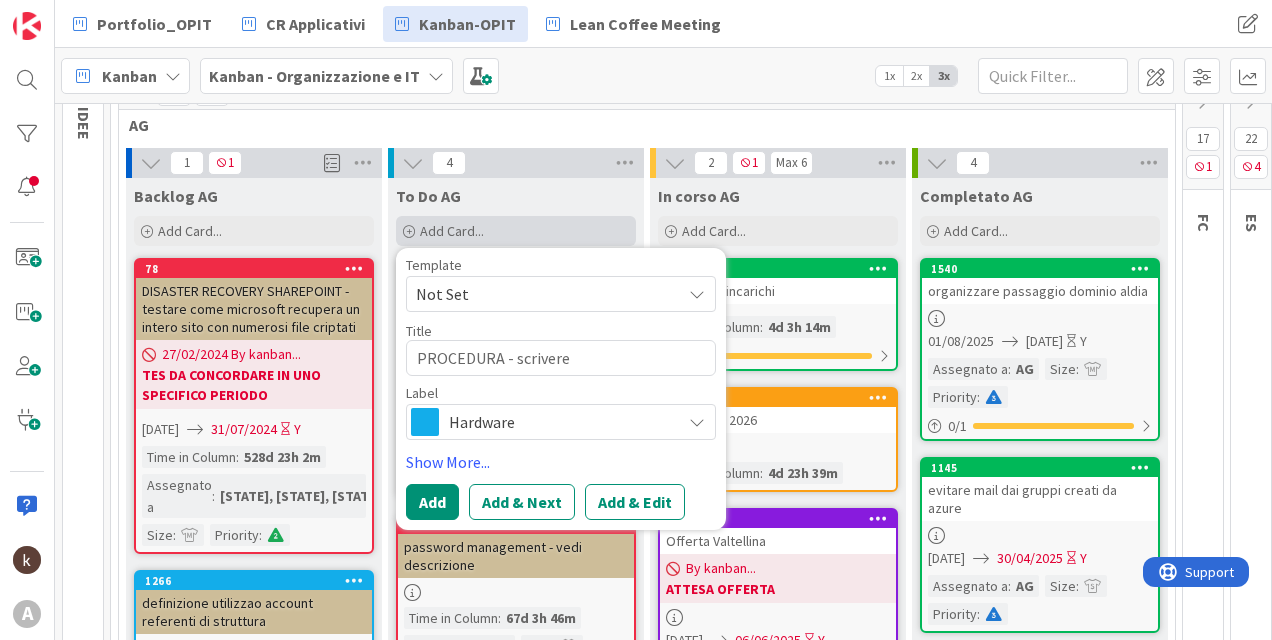 type on "PROCEDURA - scrivere" 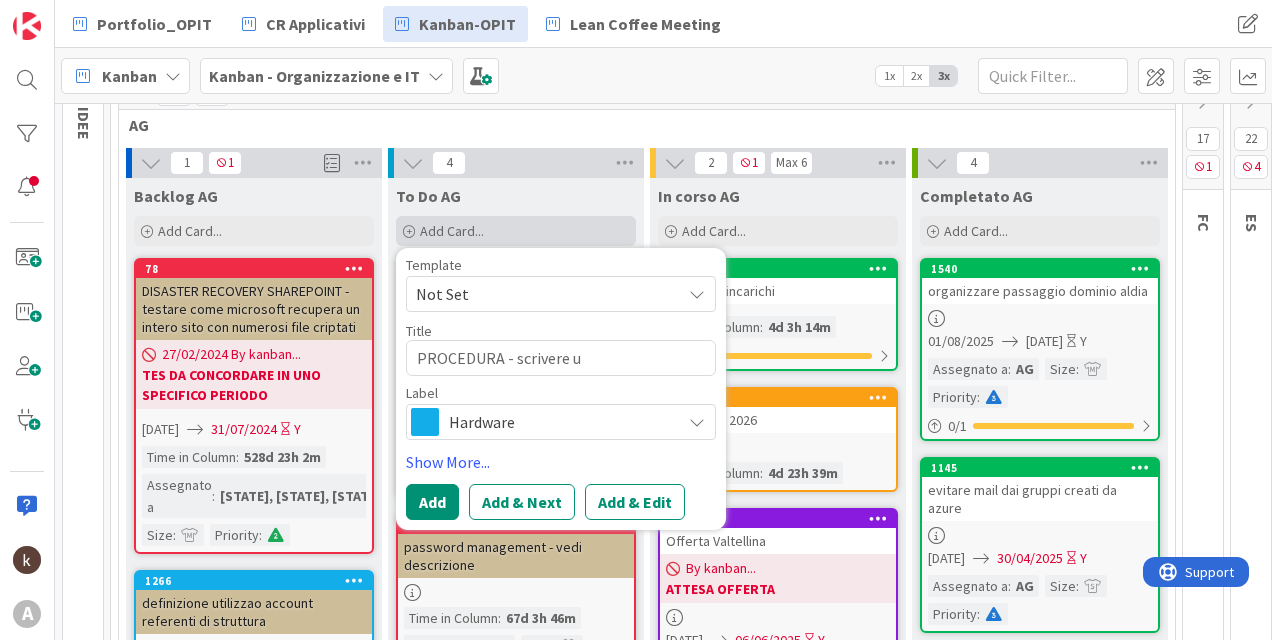 type on "x" 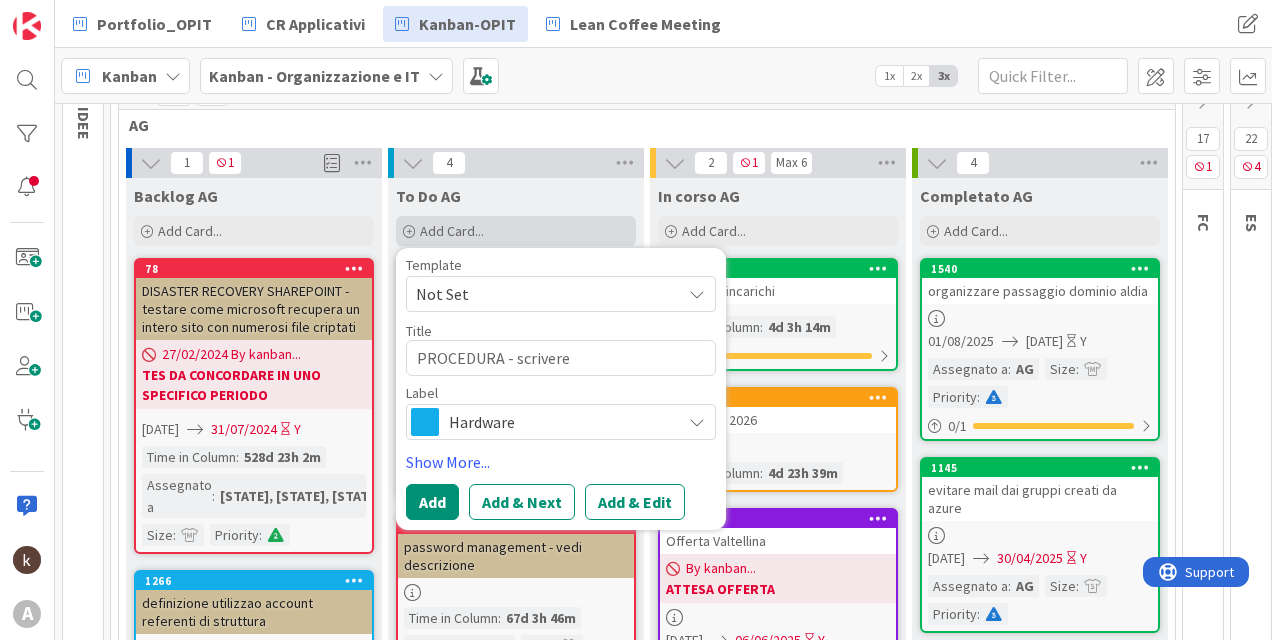 type on "x" 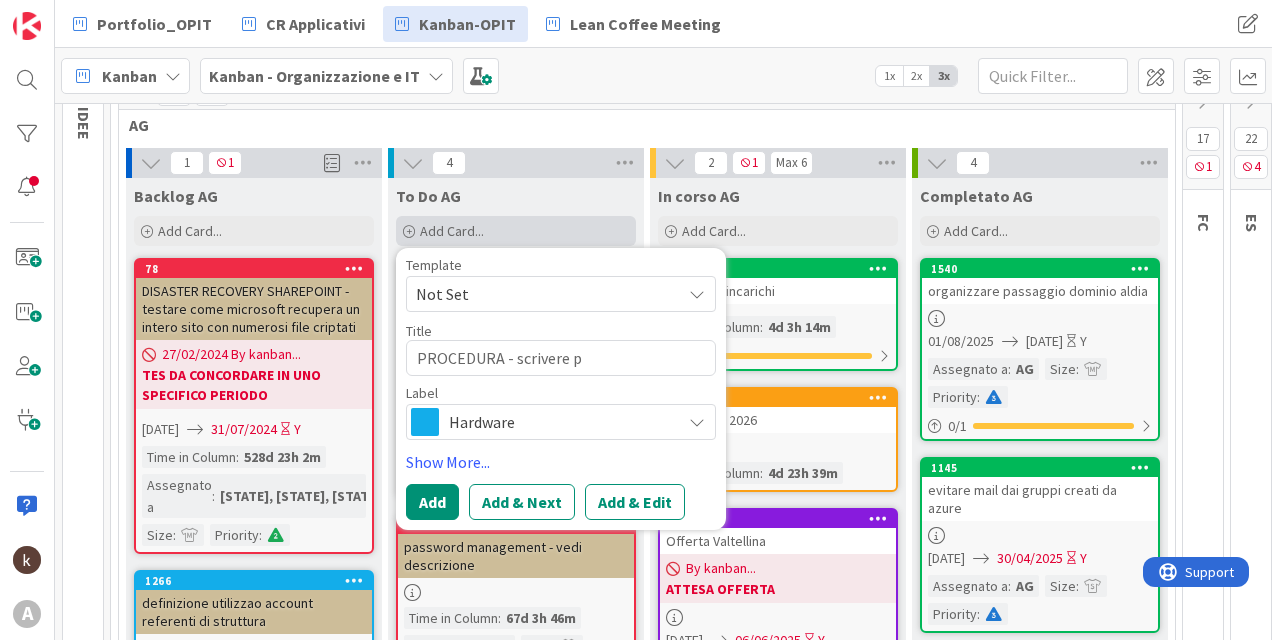 type on "x" 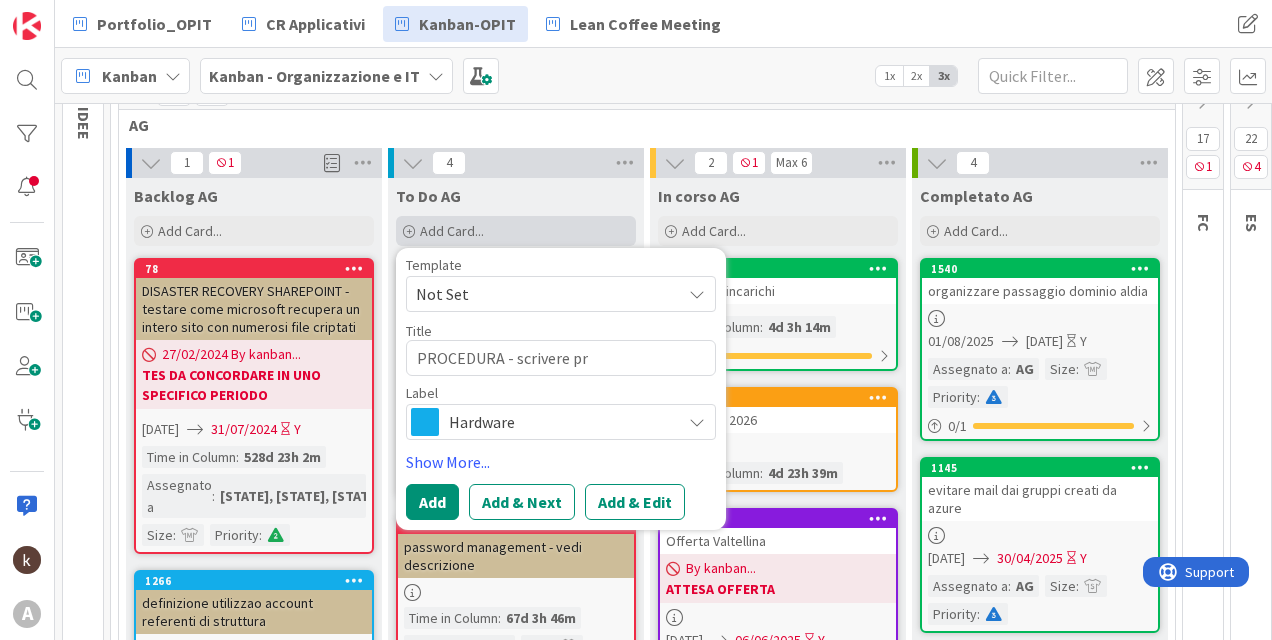 type on "x" 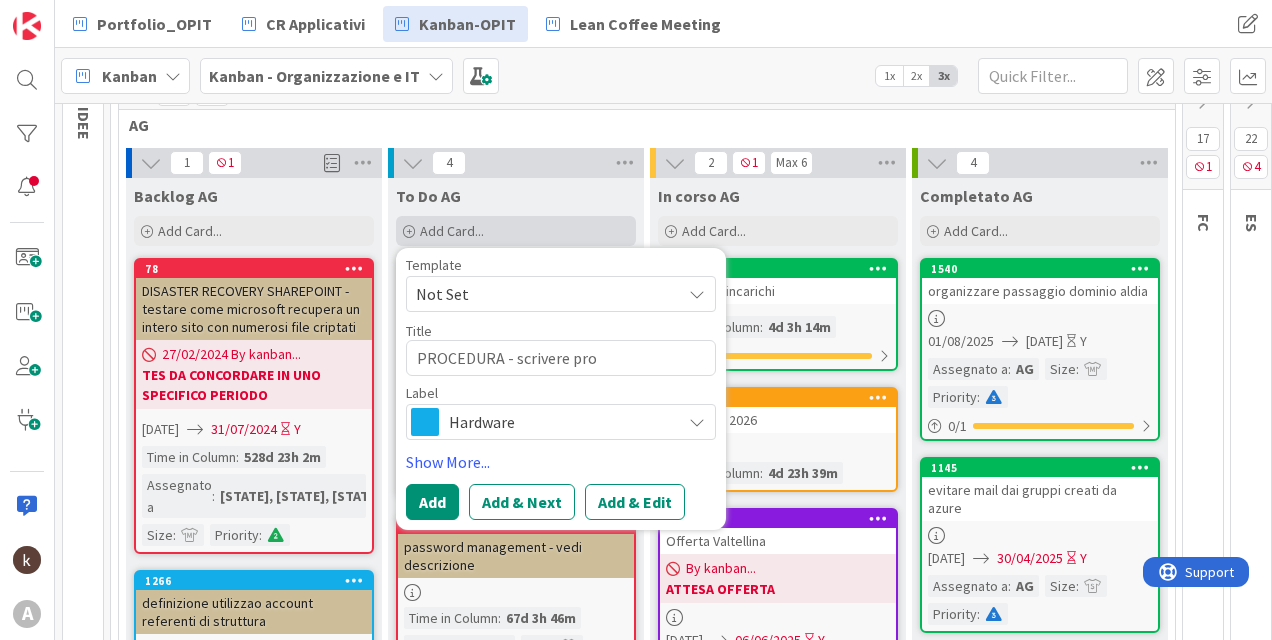 type on "x" 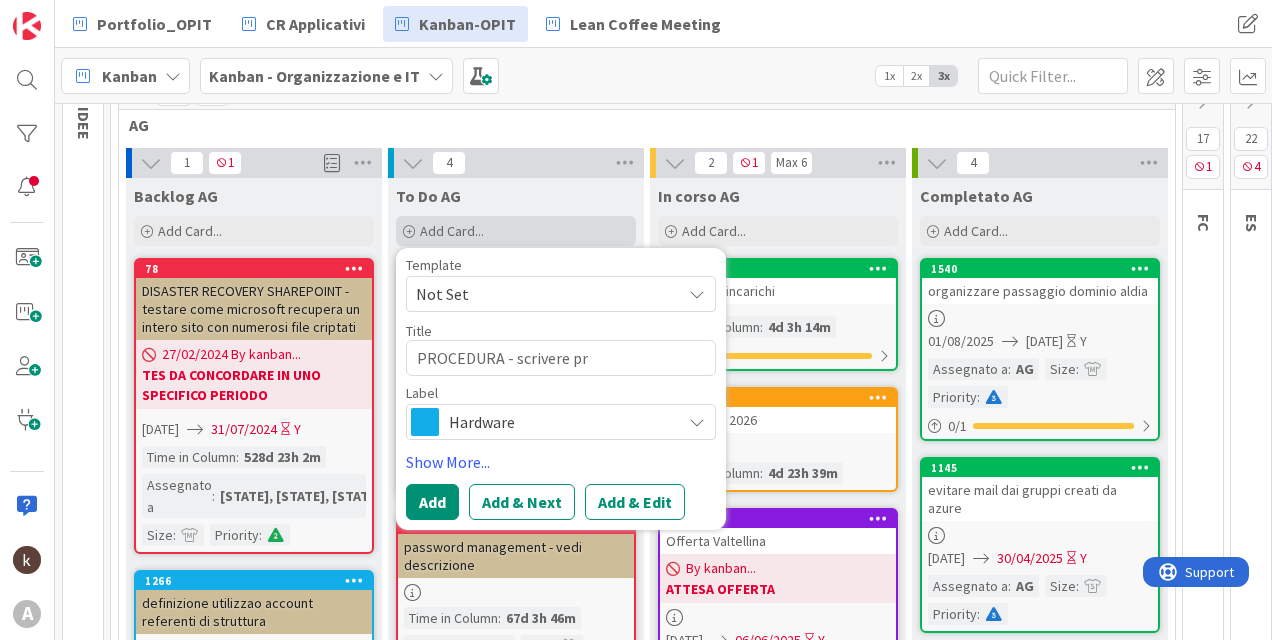 type on "x" 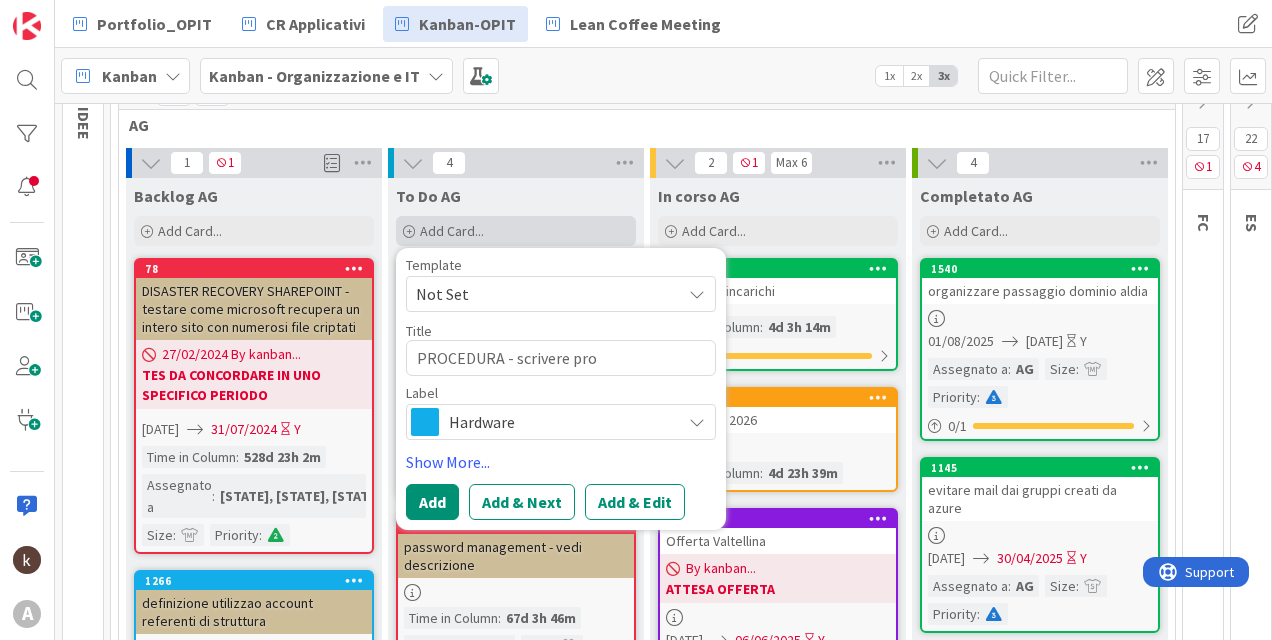type on "x" 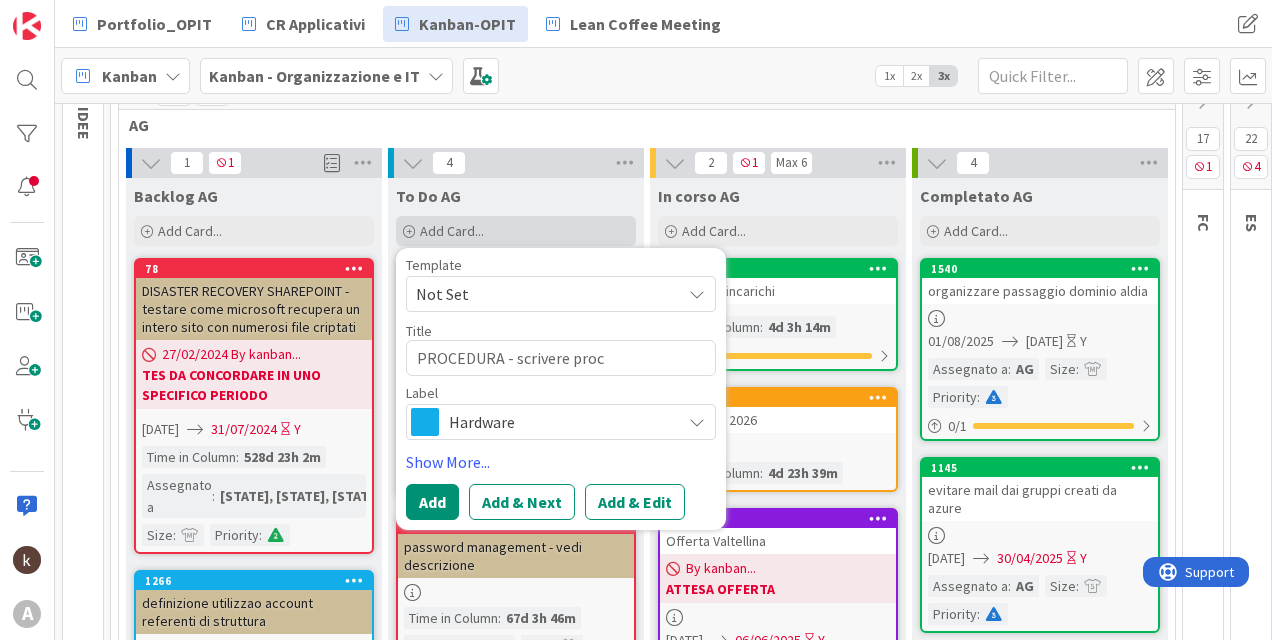 type on "x" 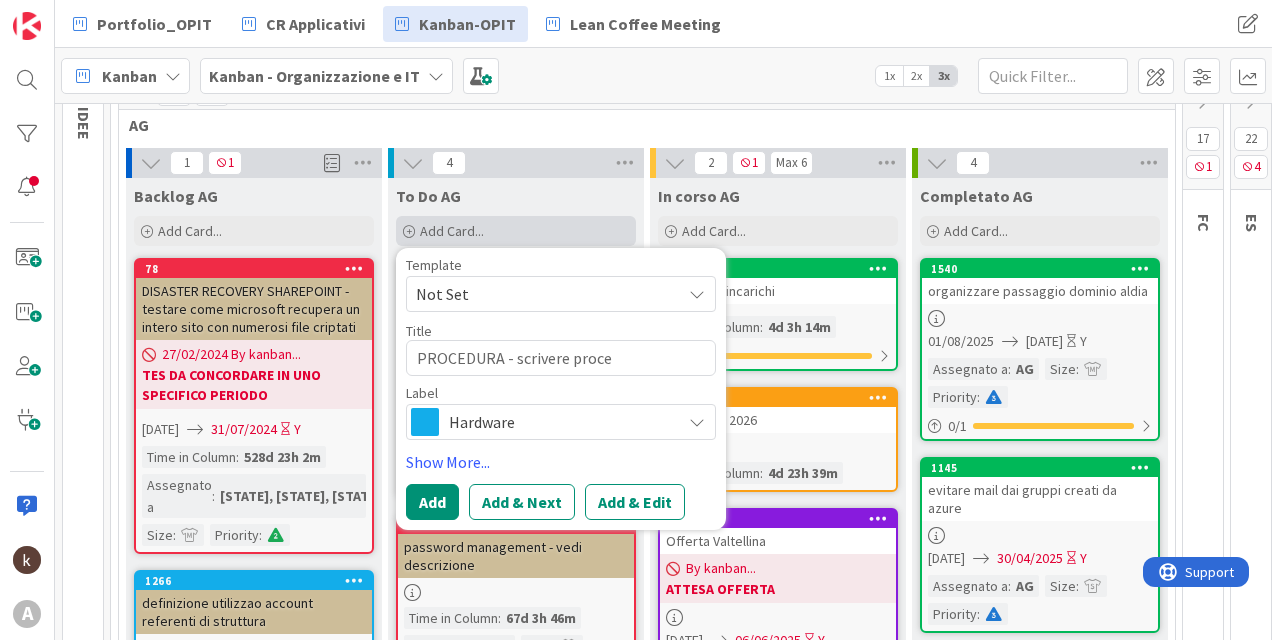 type on "x" 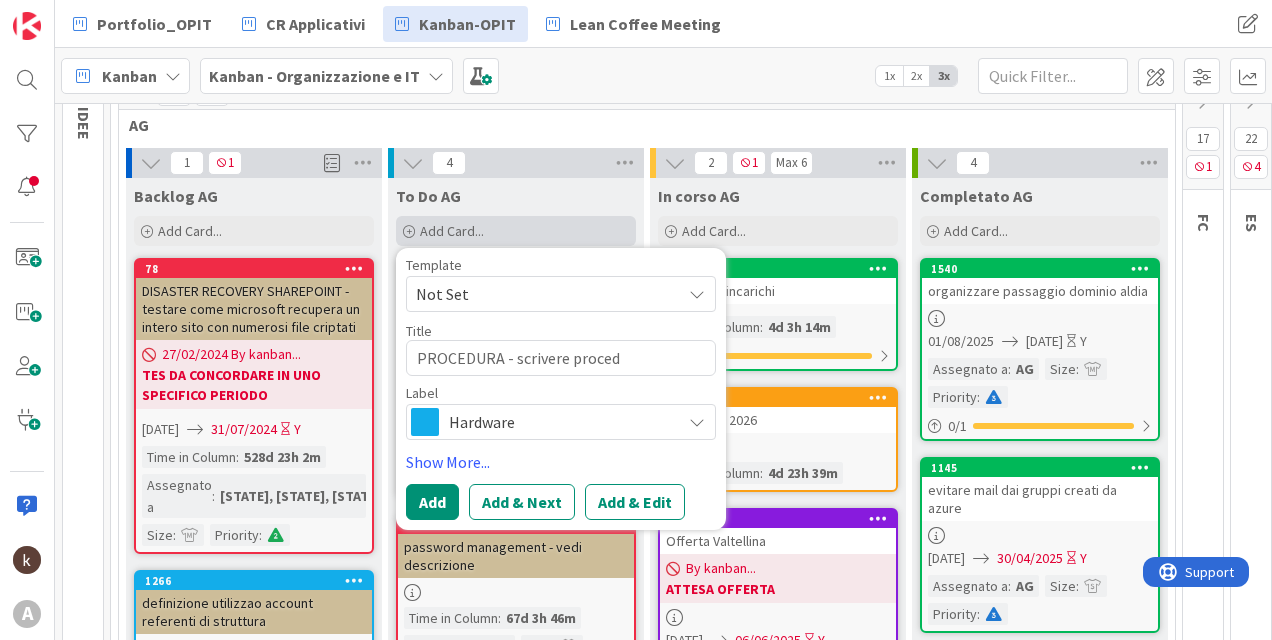 type on "x" 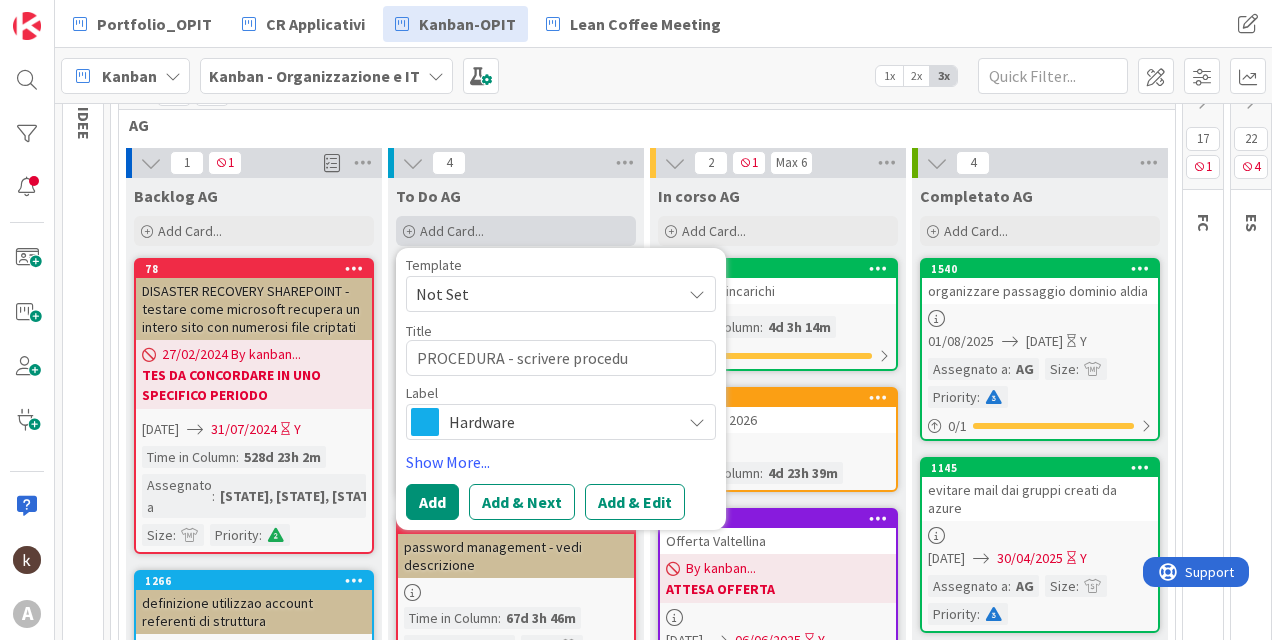 type on "x" 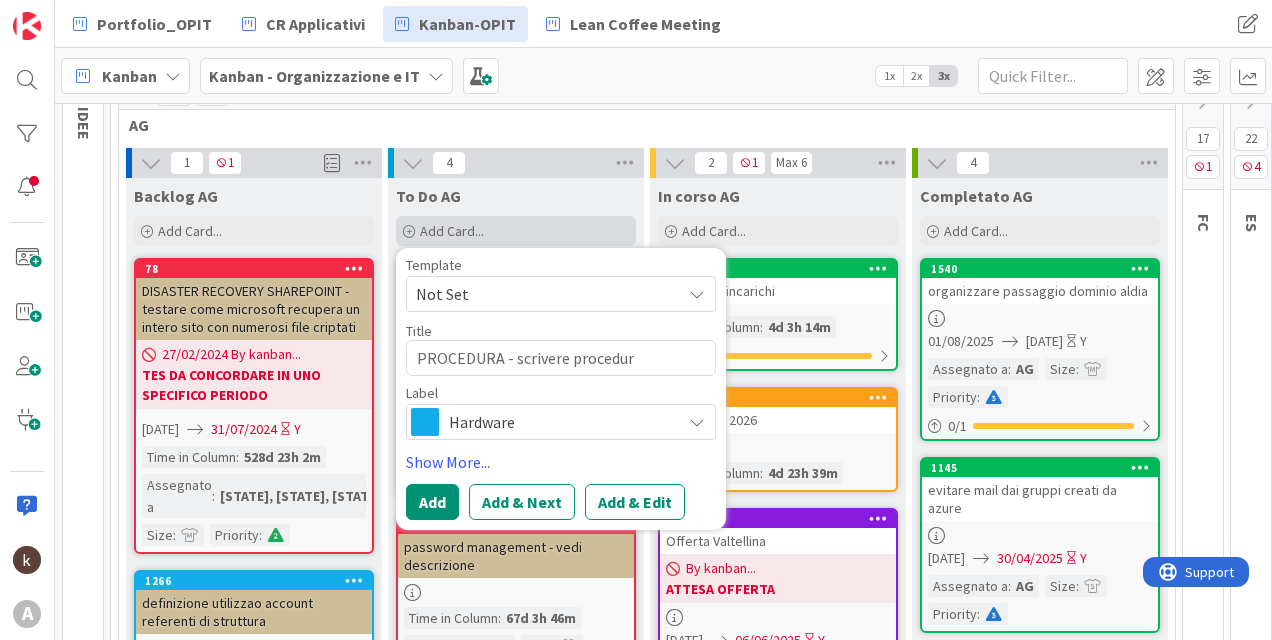 type on "x" 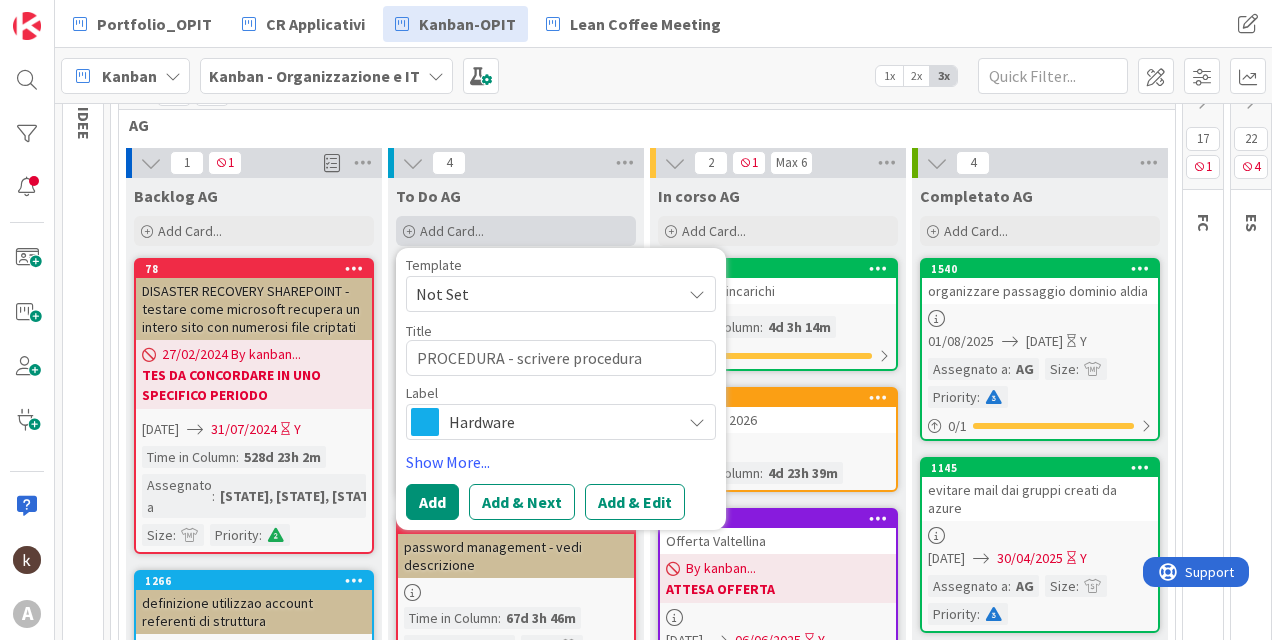type on "x" 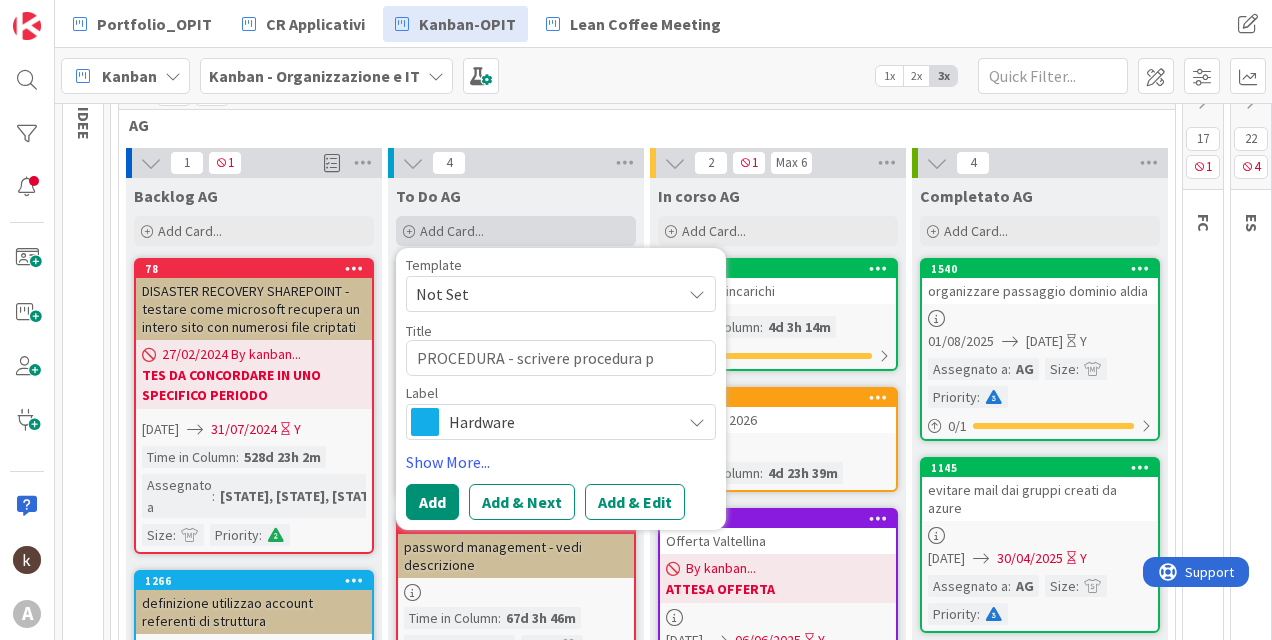 type on "x" 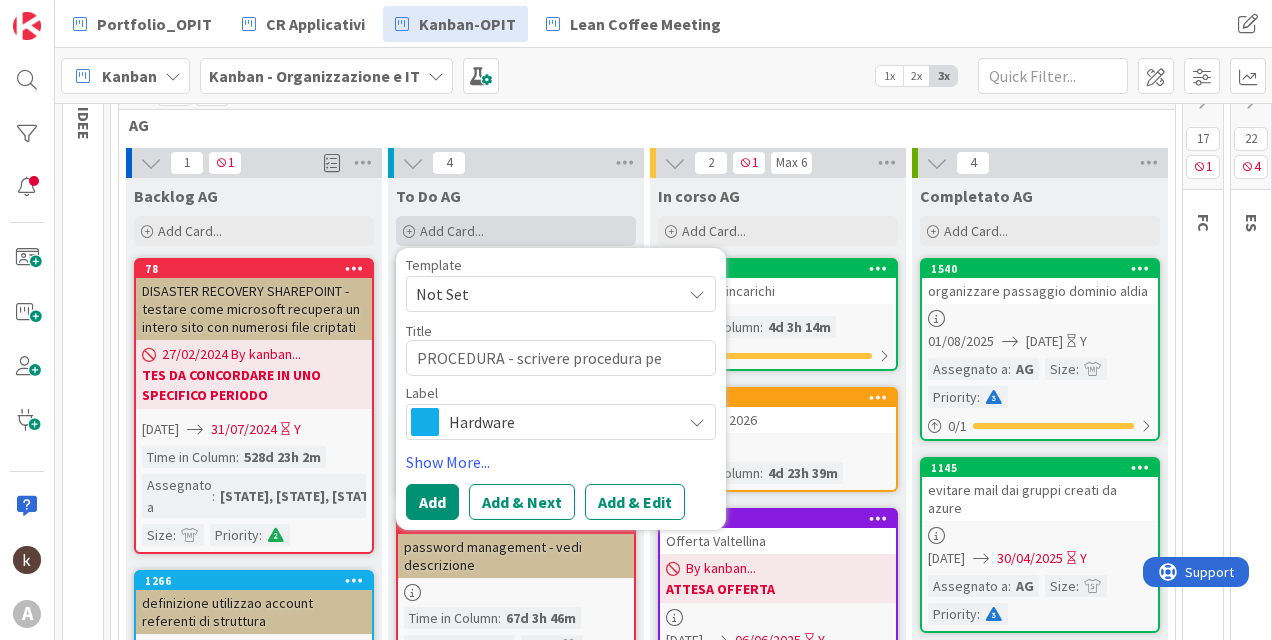 type on "x" 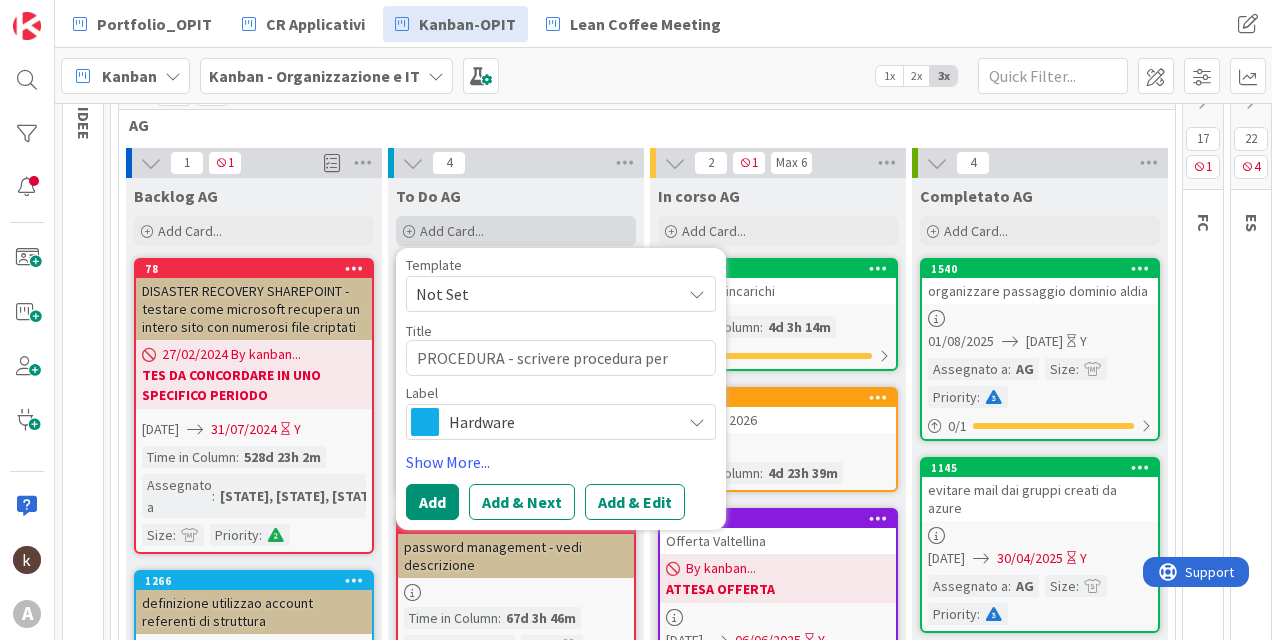 type on "x" 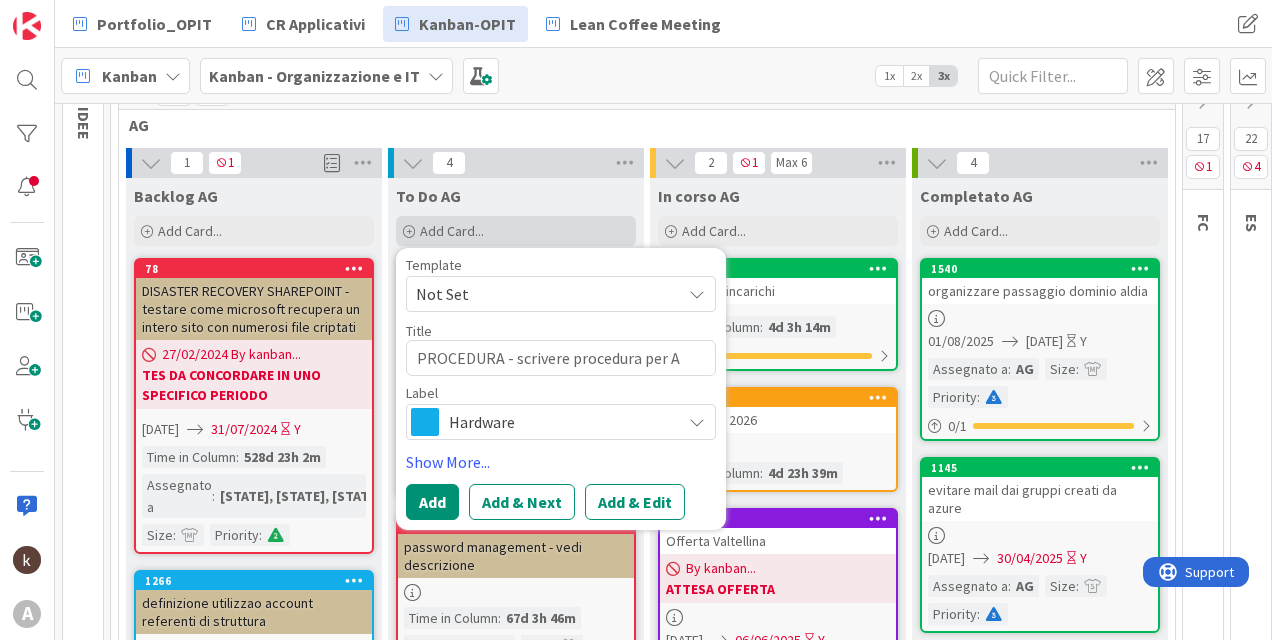type on "x" 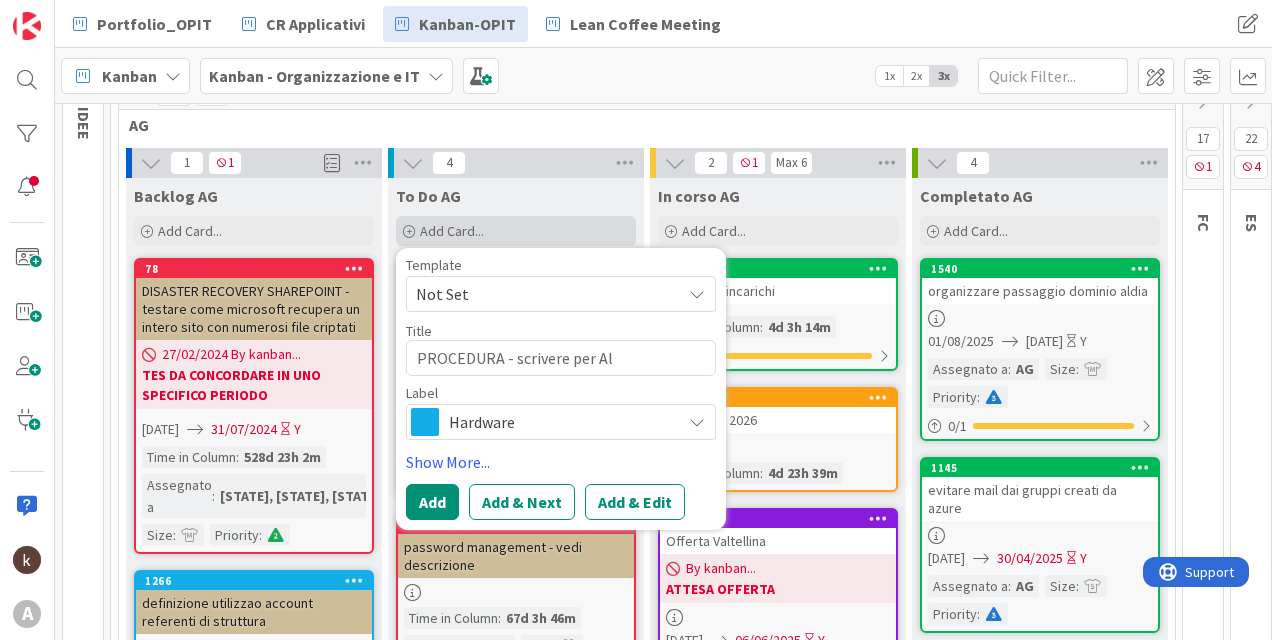 type on "x" 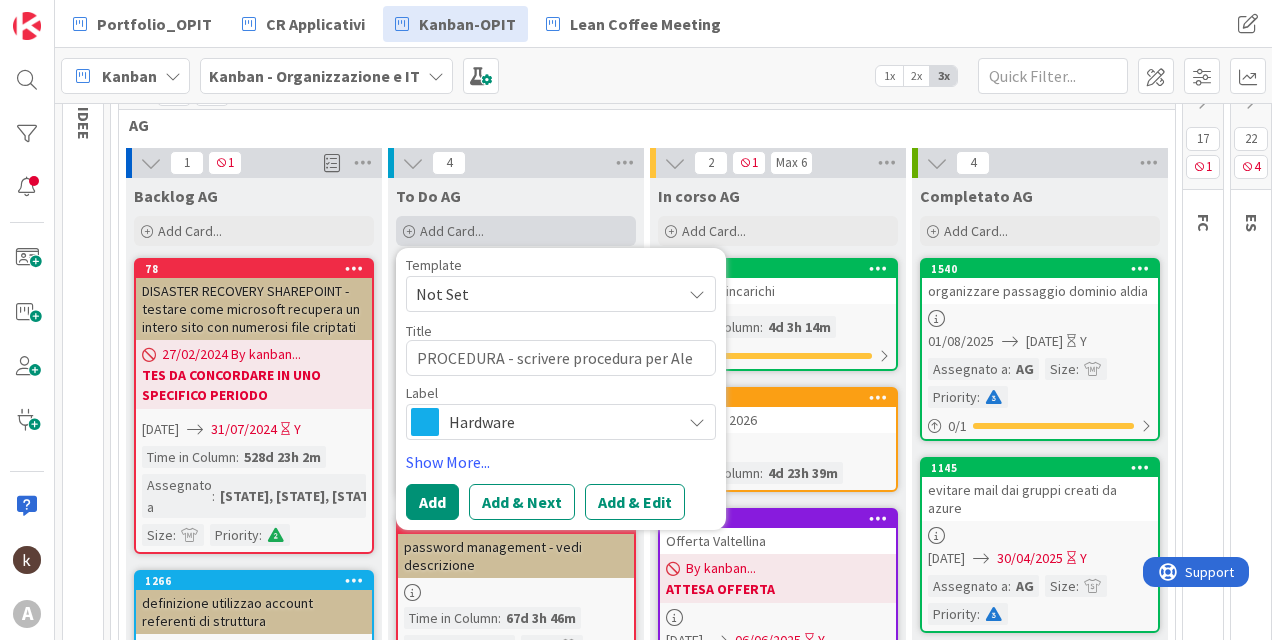 type on "x" 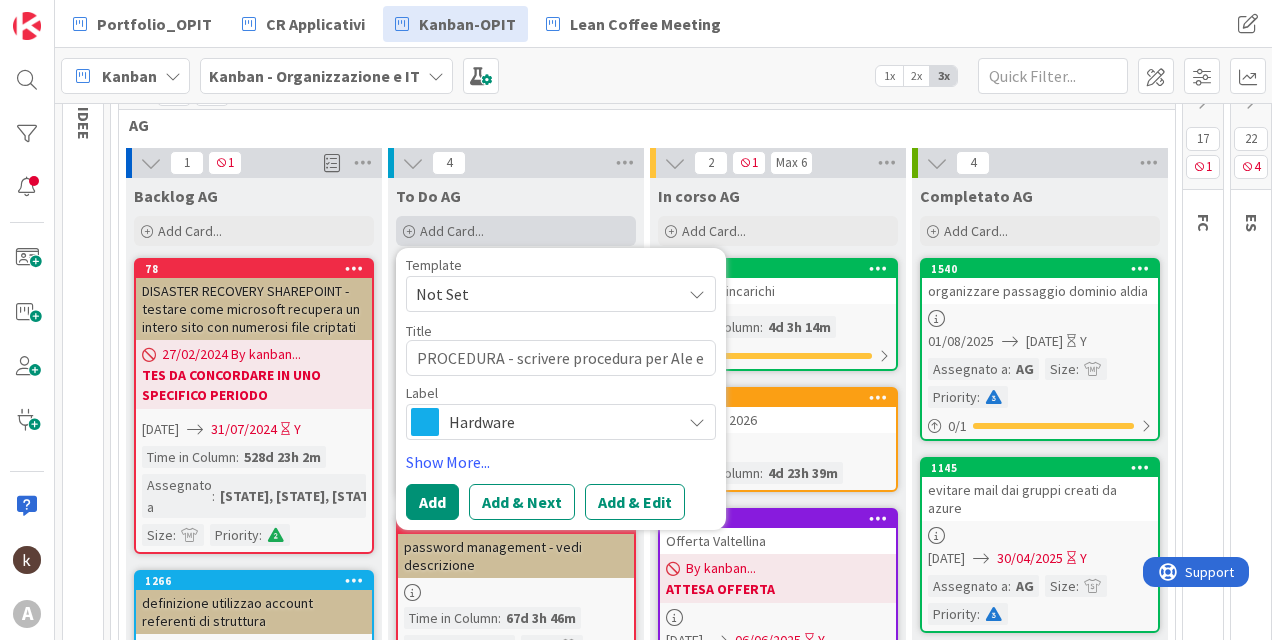 type on "x" 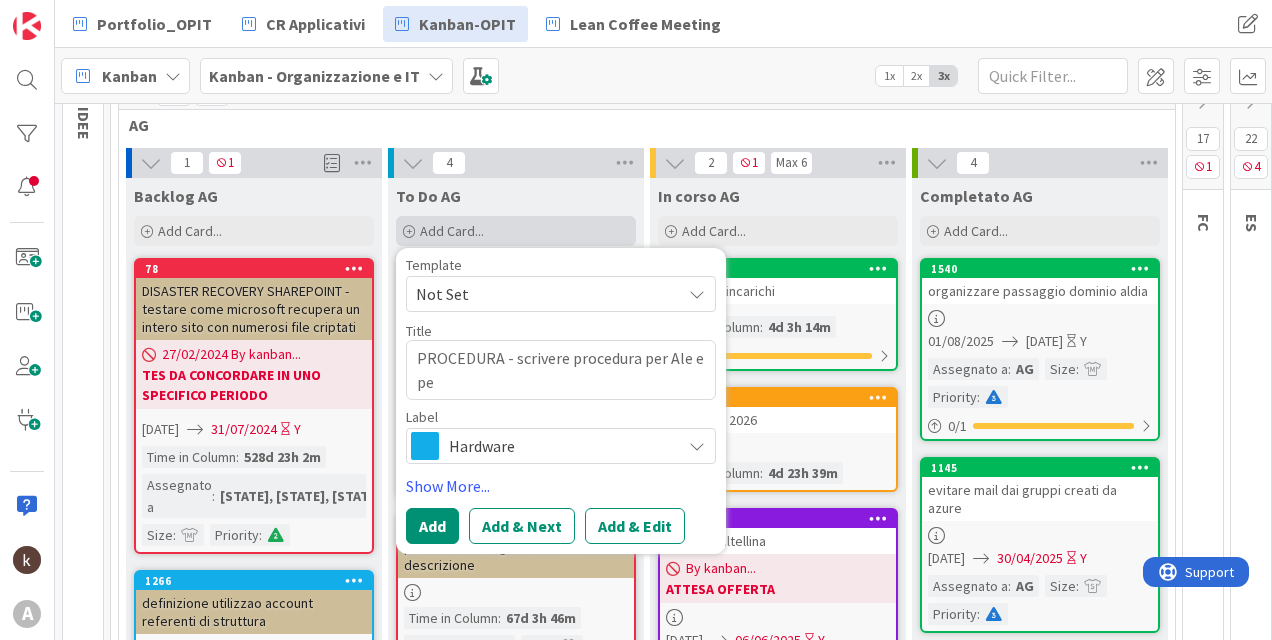 type on "x" 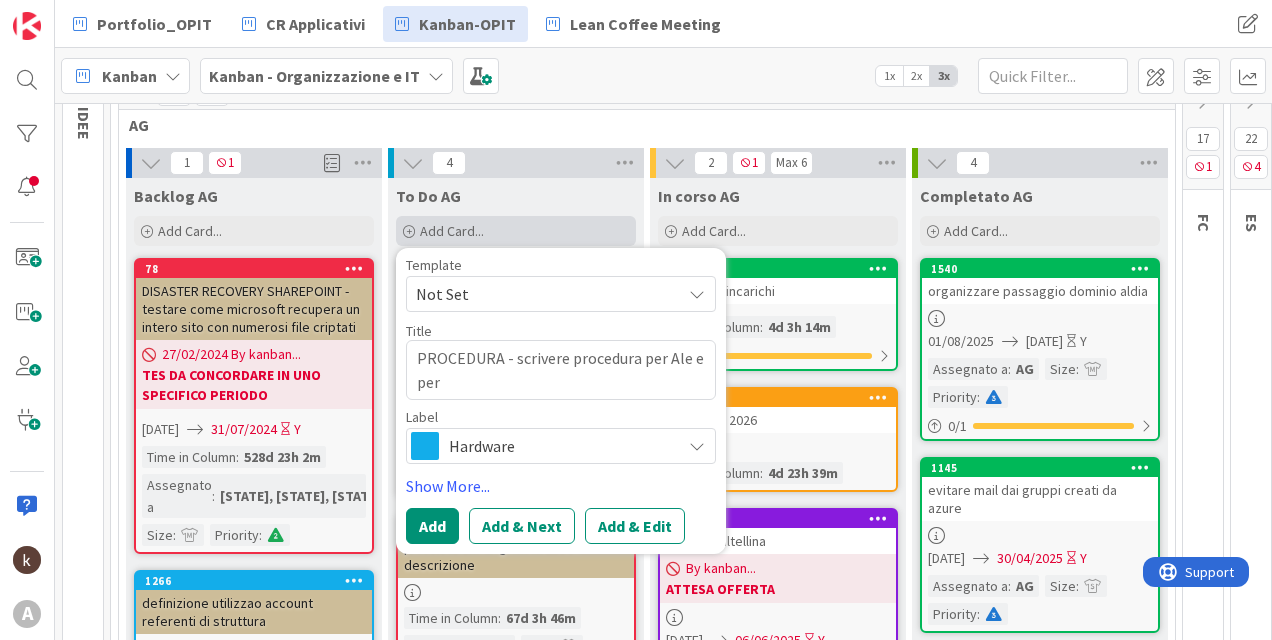 type on "PROCEDURA - scrivere procedura per Ale e per" 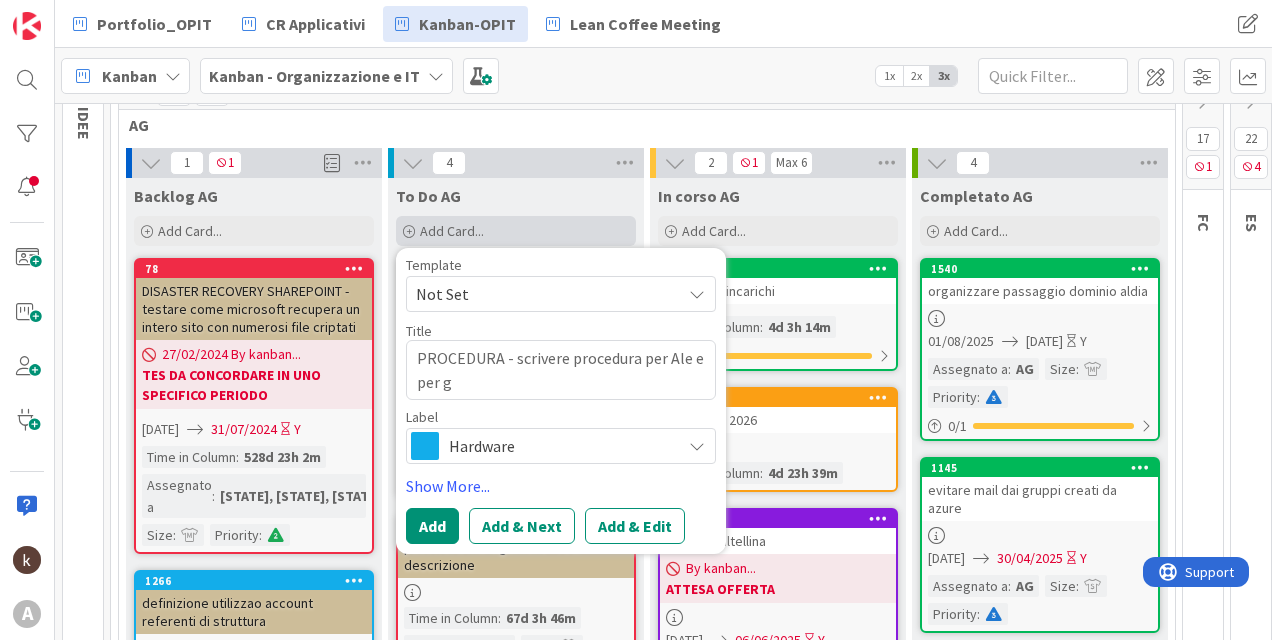 type on "x" 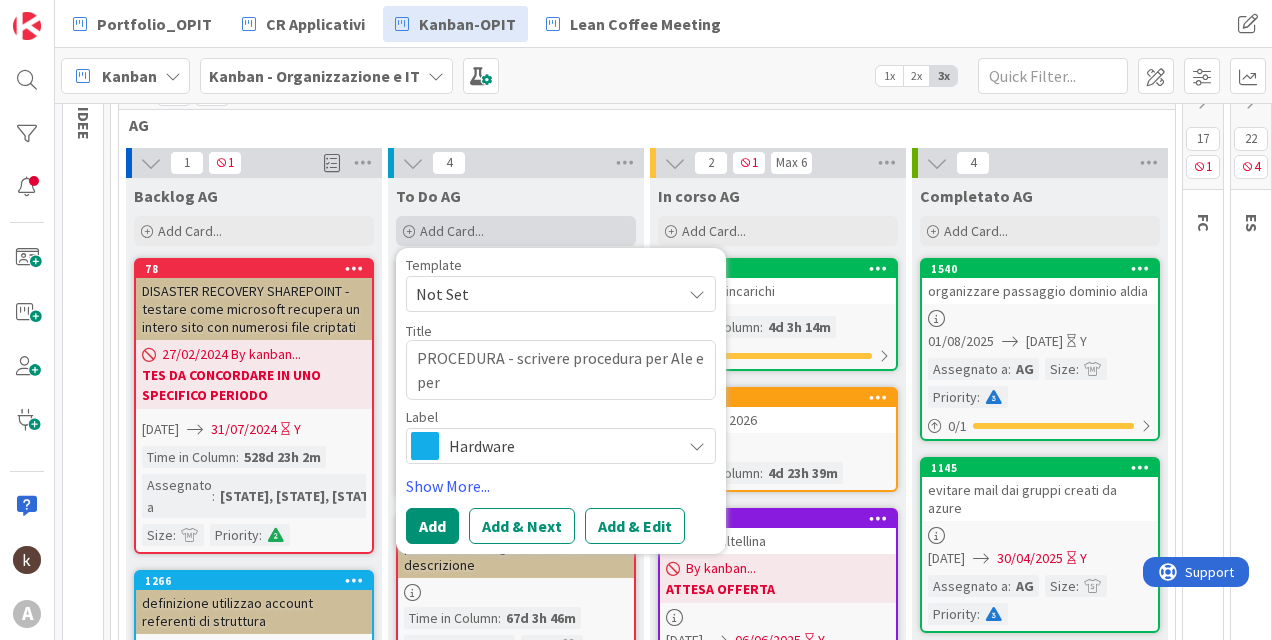 type on "x" 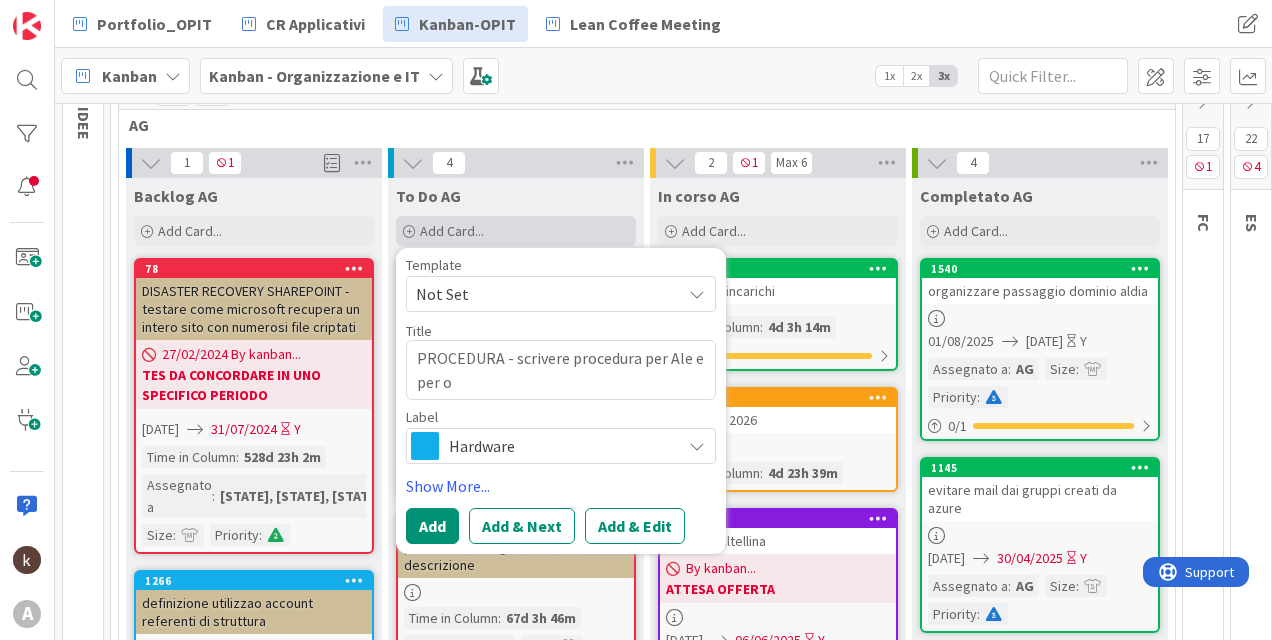 type on "x" 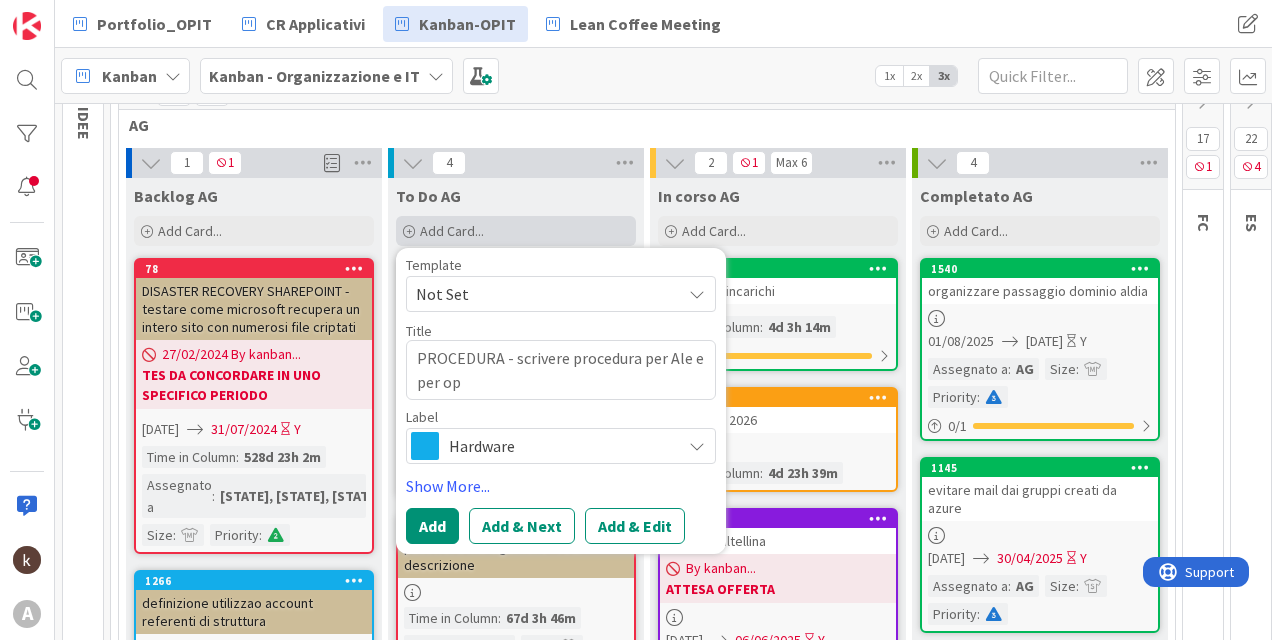 type on "x" 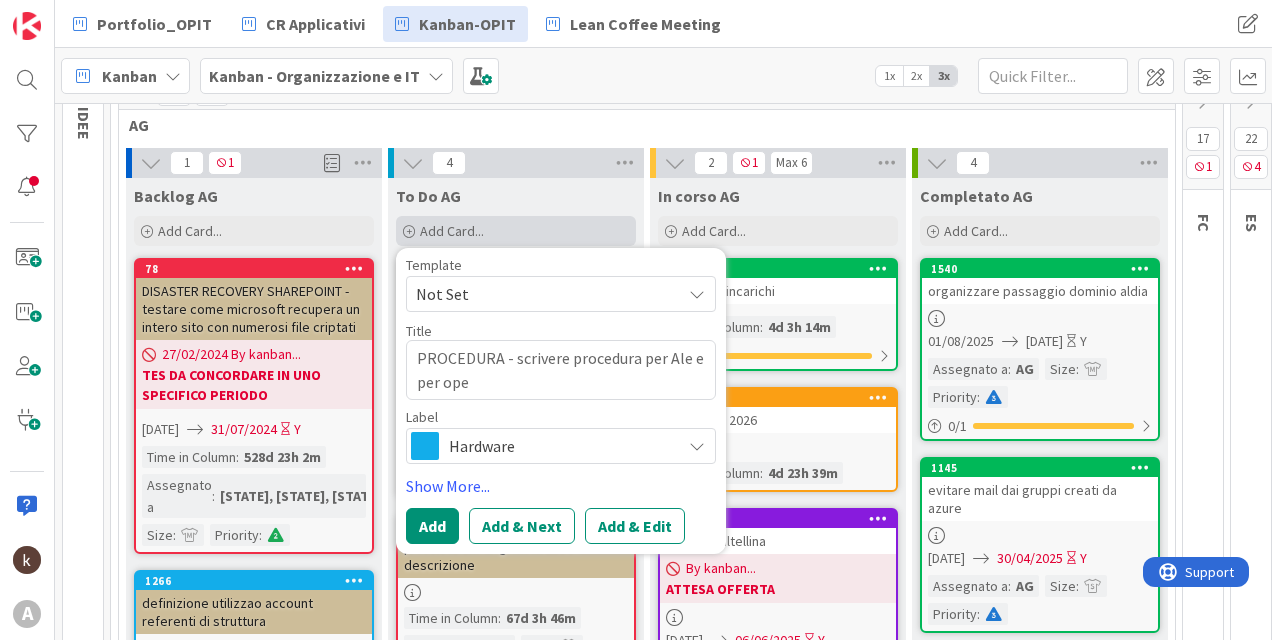 type on "x" 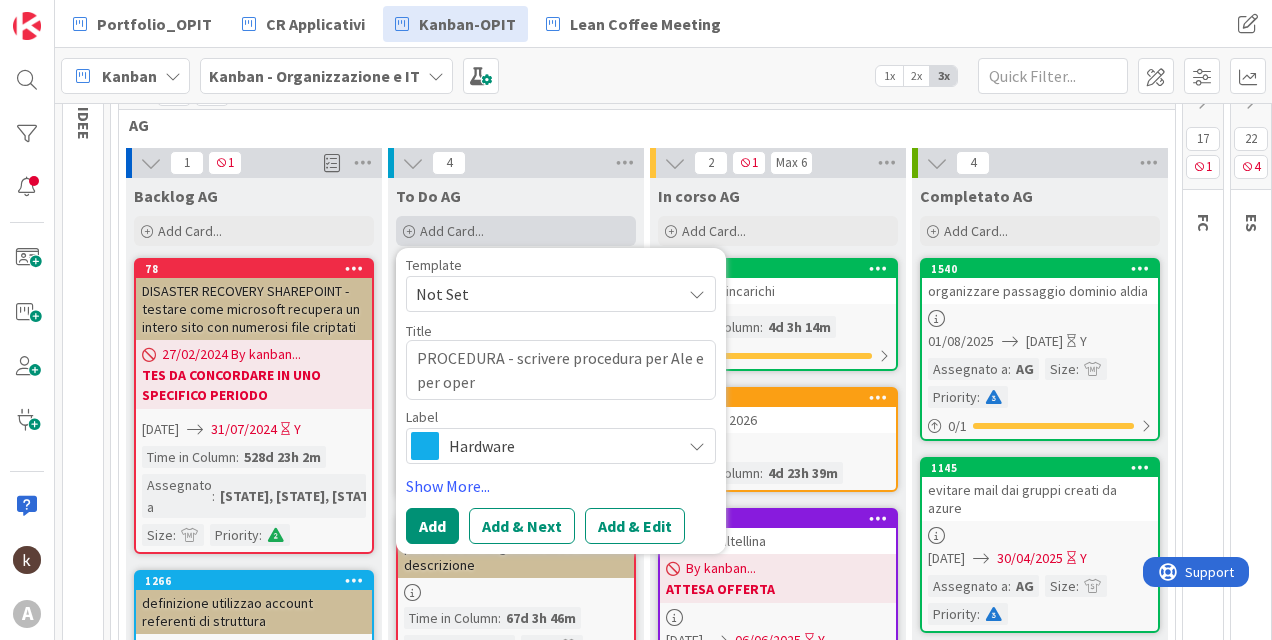 type on "x" 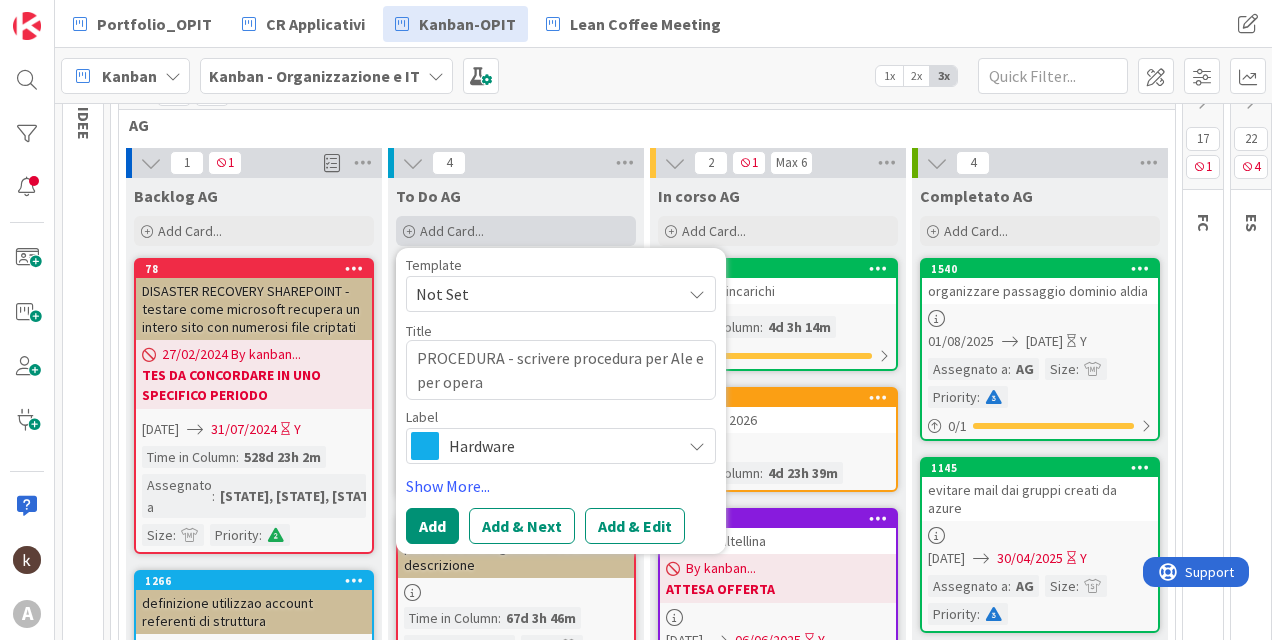 type on "x" 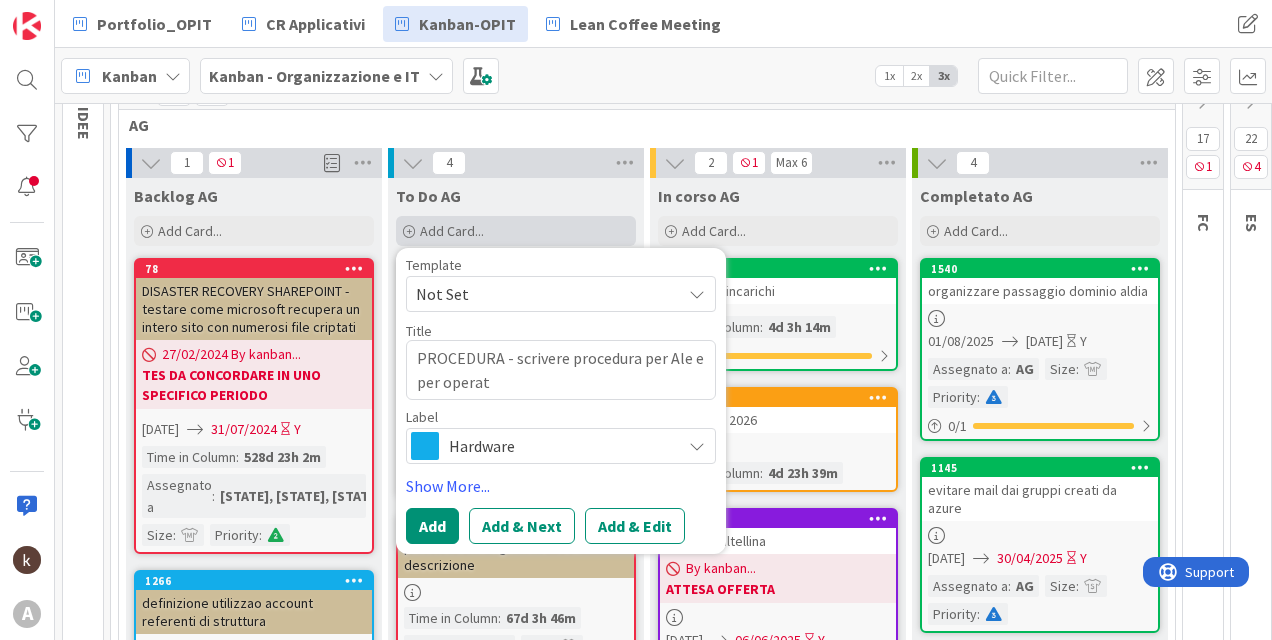 type on "x" 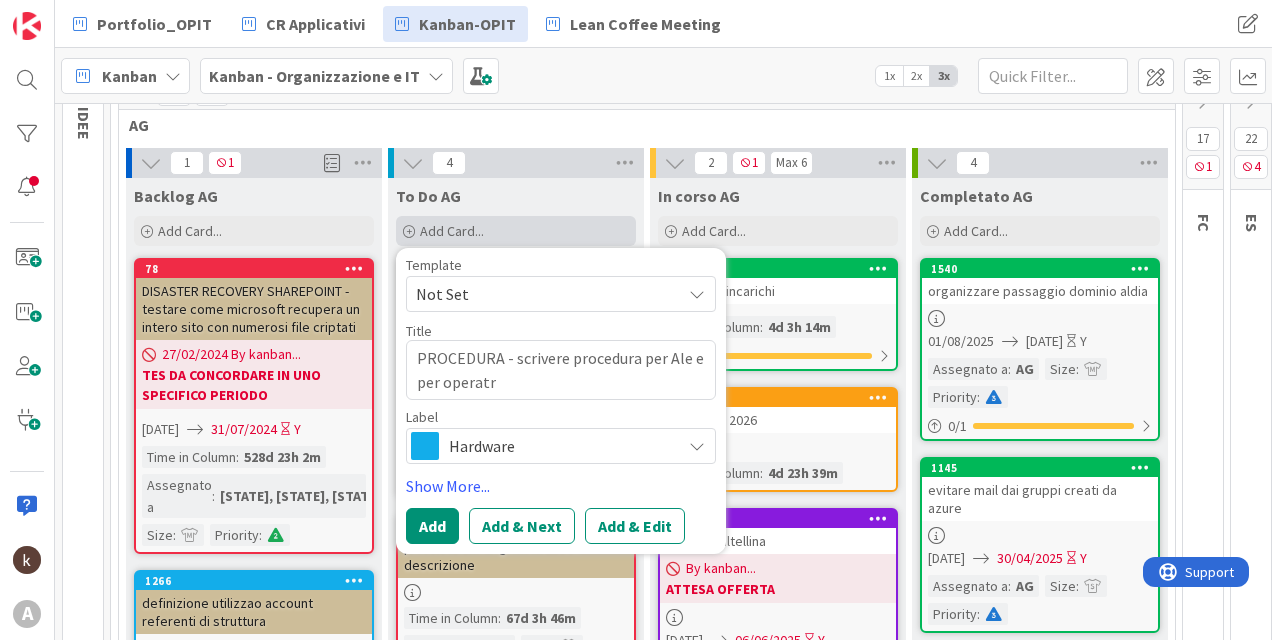 type on "x" 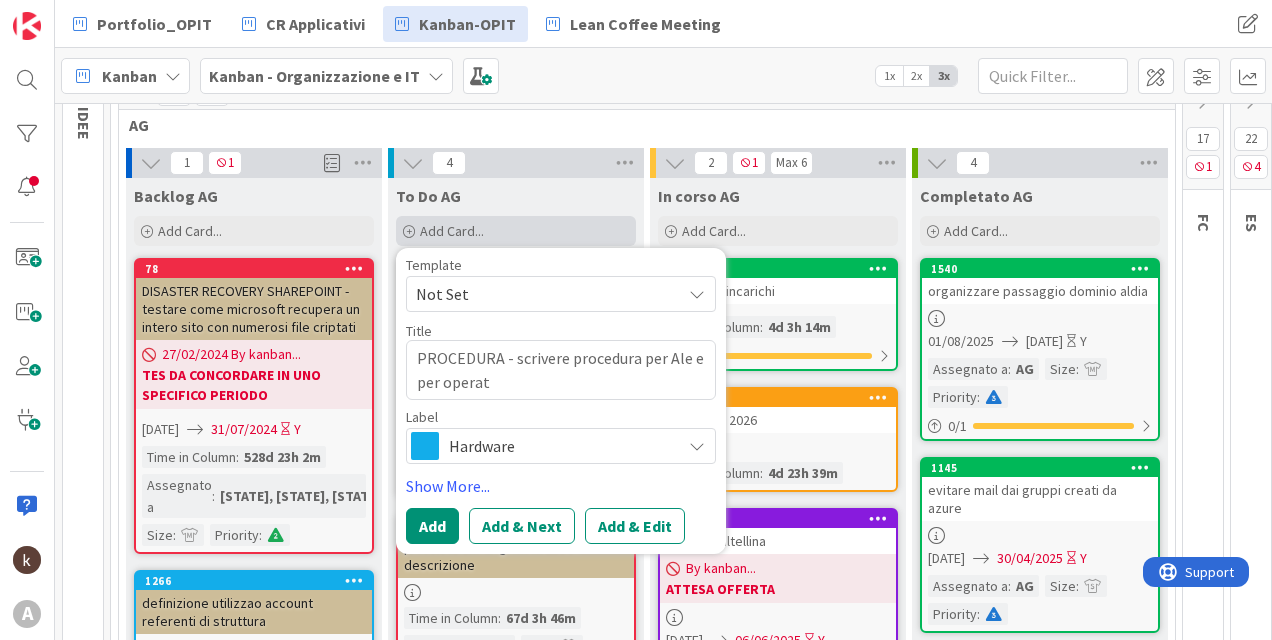 type on "x" 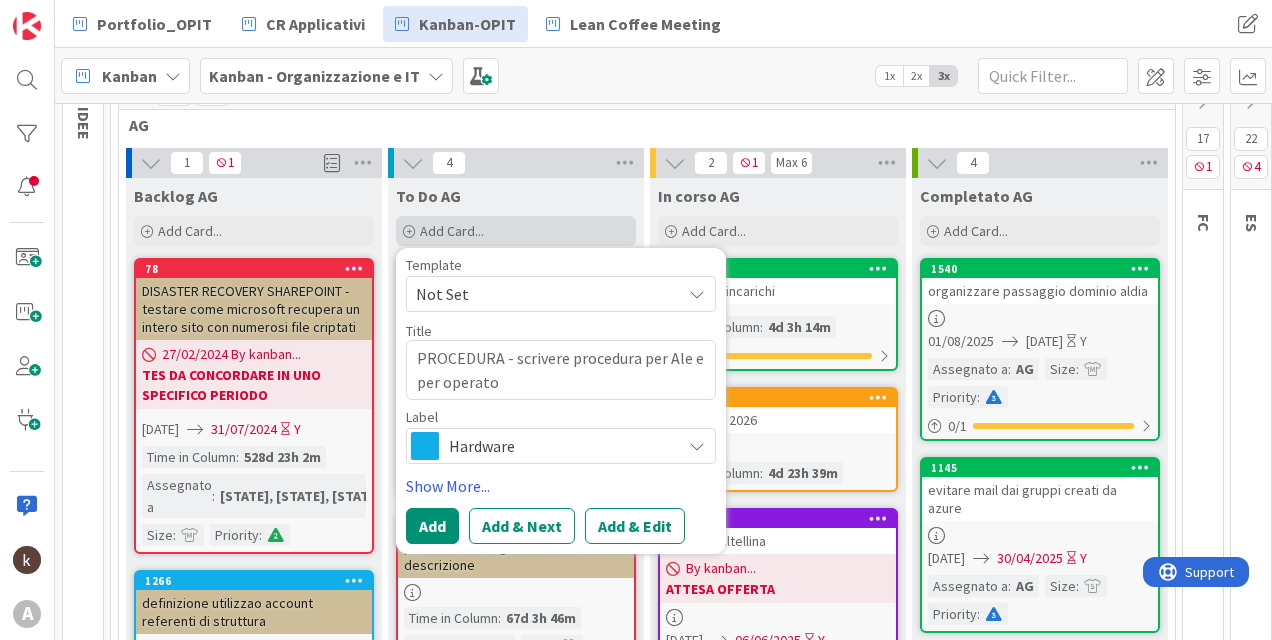 type on "x" 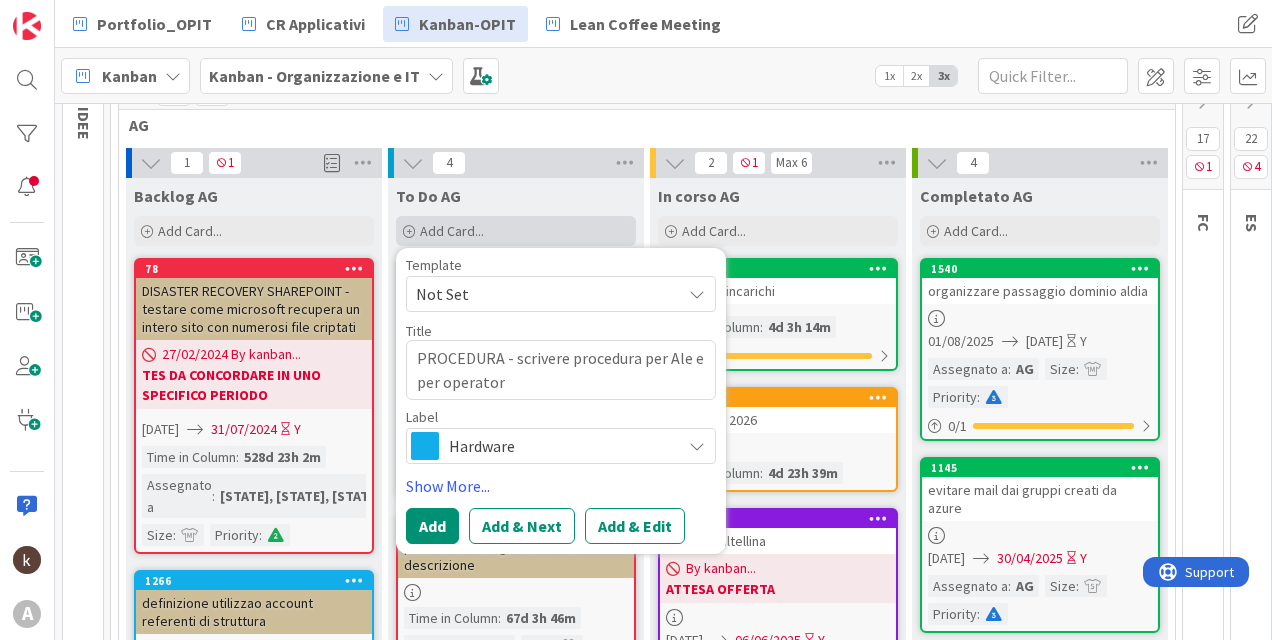 type on "PROCEDURA - scrivere procedura per Ale e per operatori" 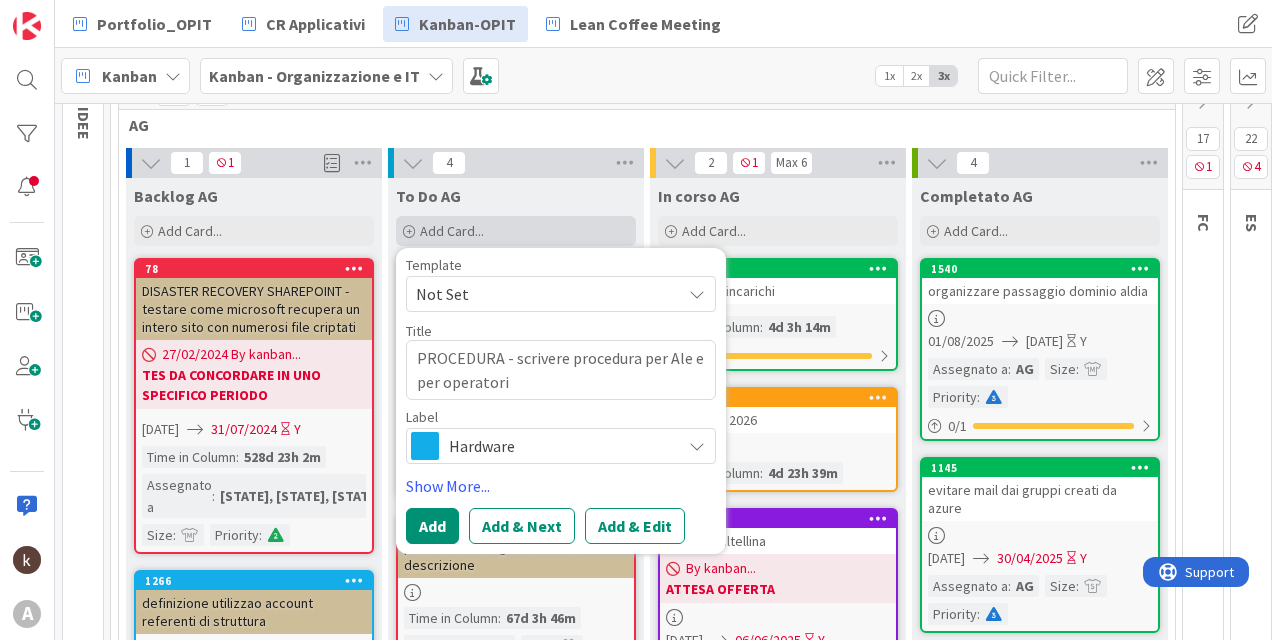 type on "x" 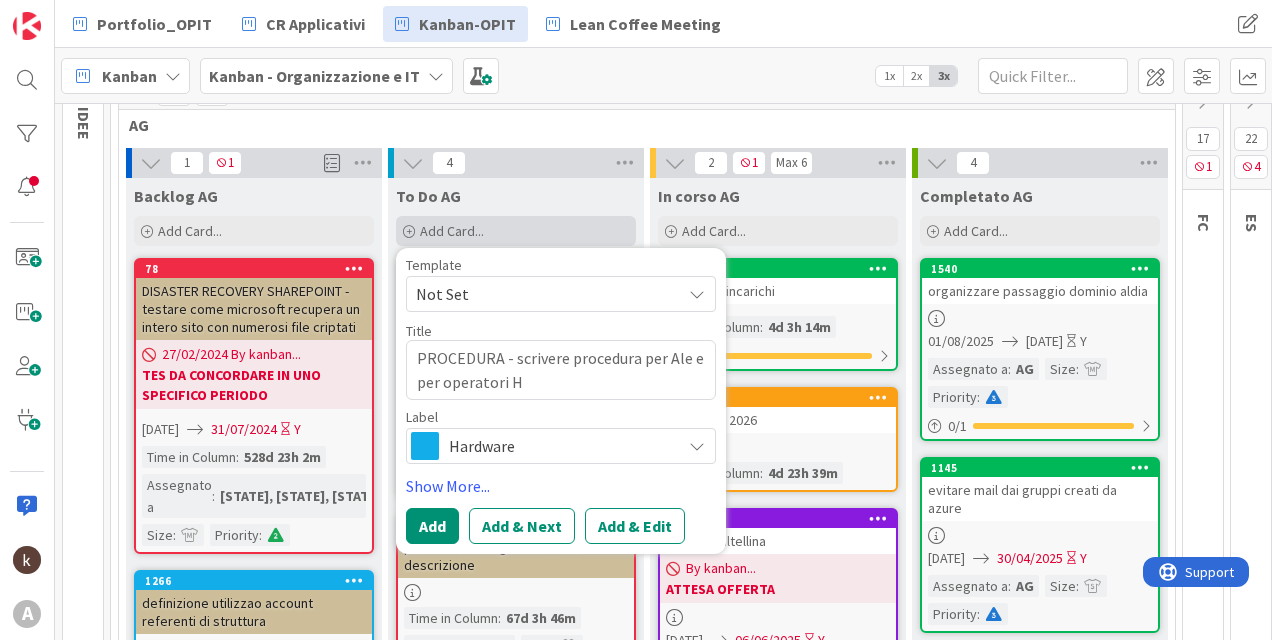 type on "x" 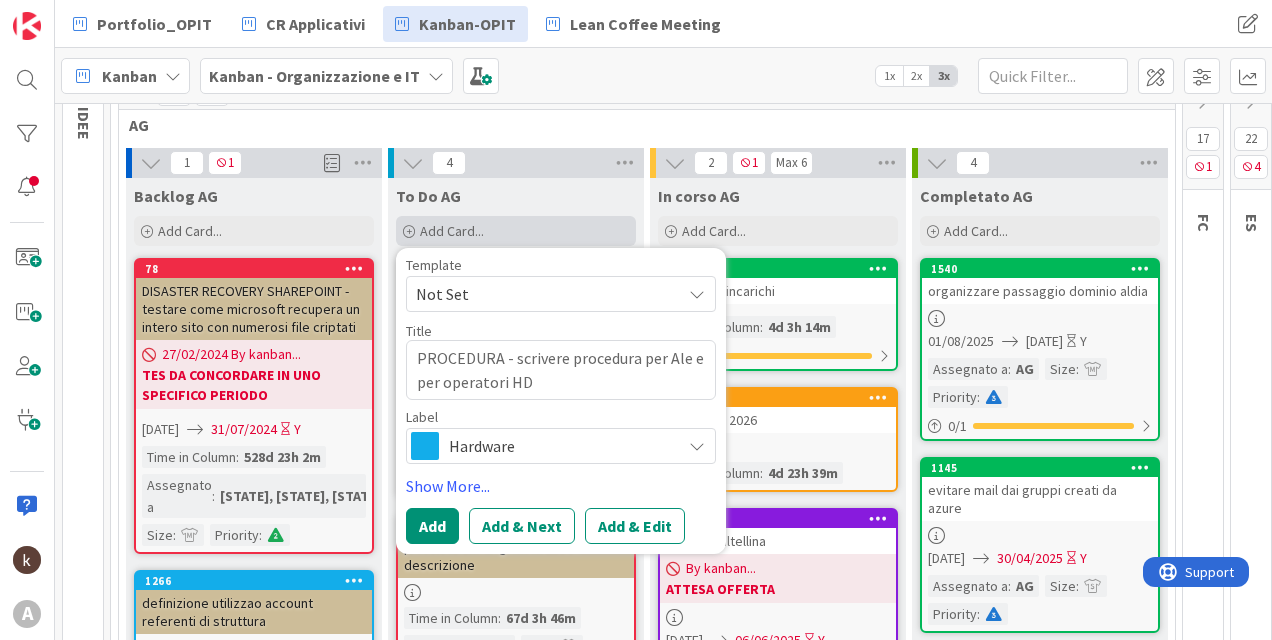 type on "x" 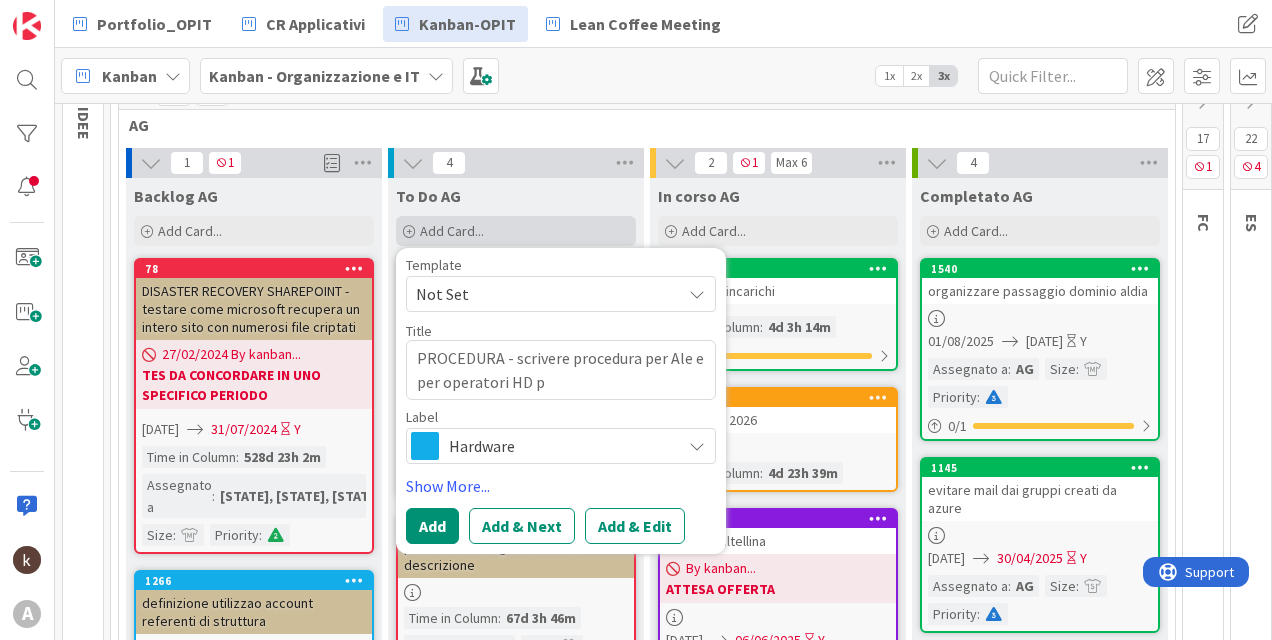 type on "x" 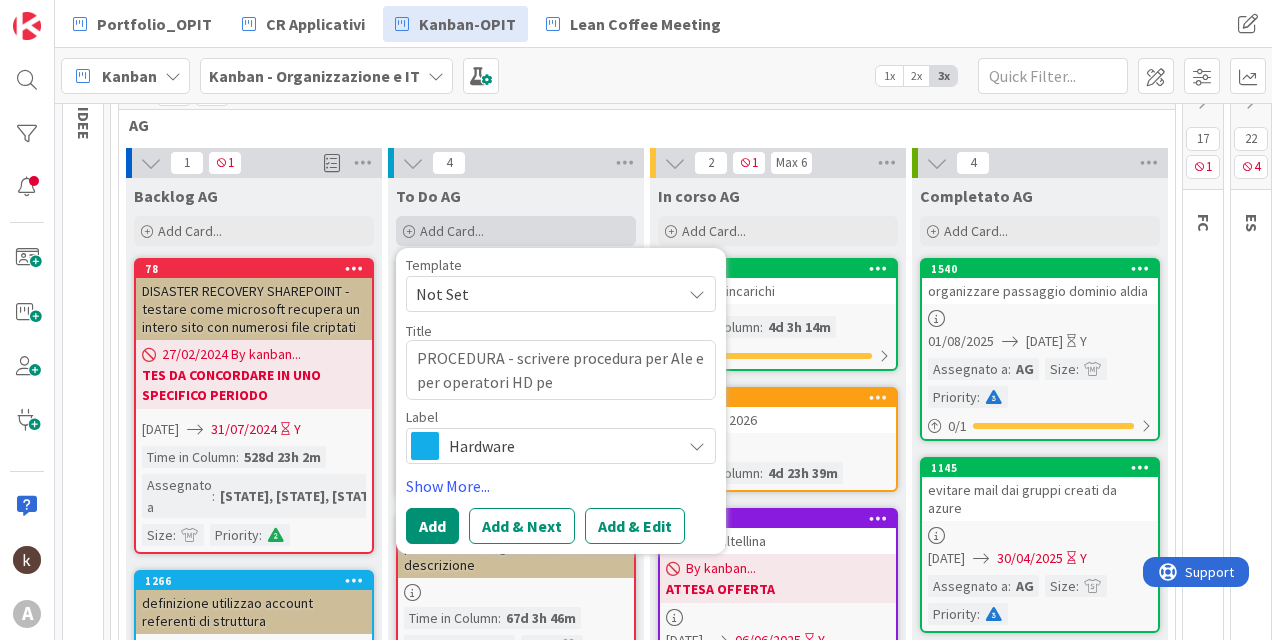 type on "x" 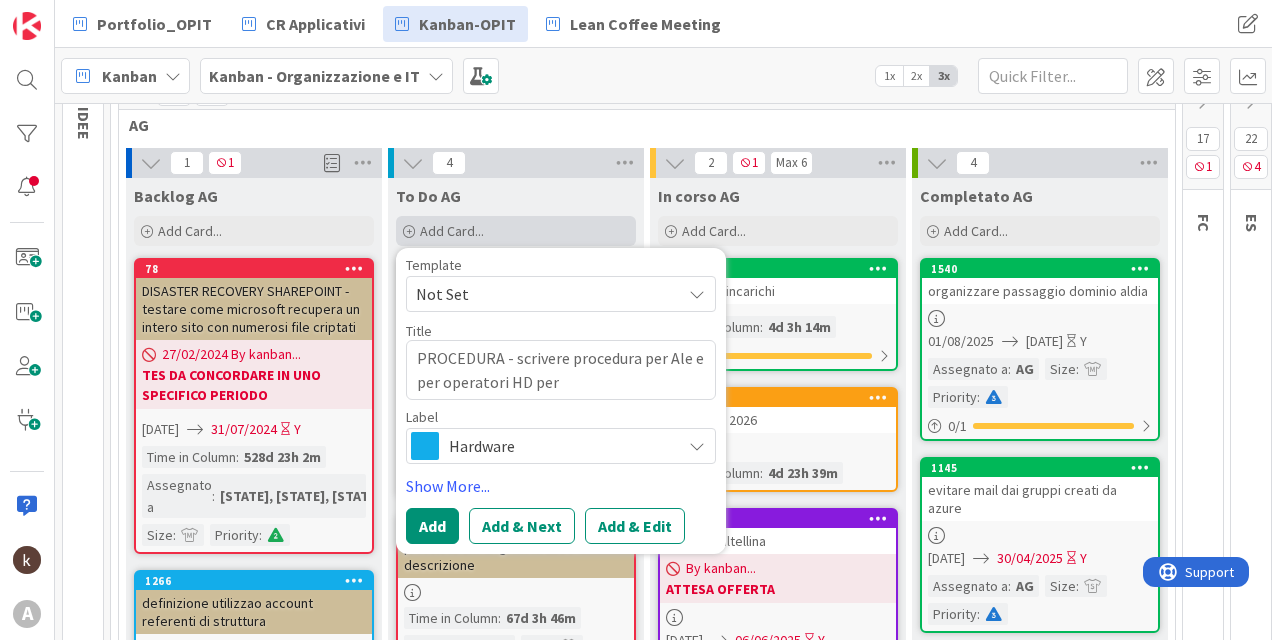 type on "x" 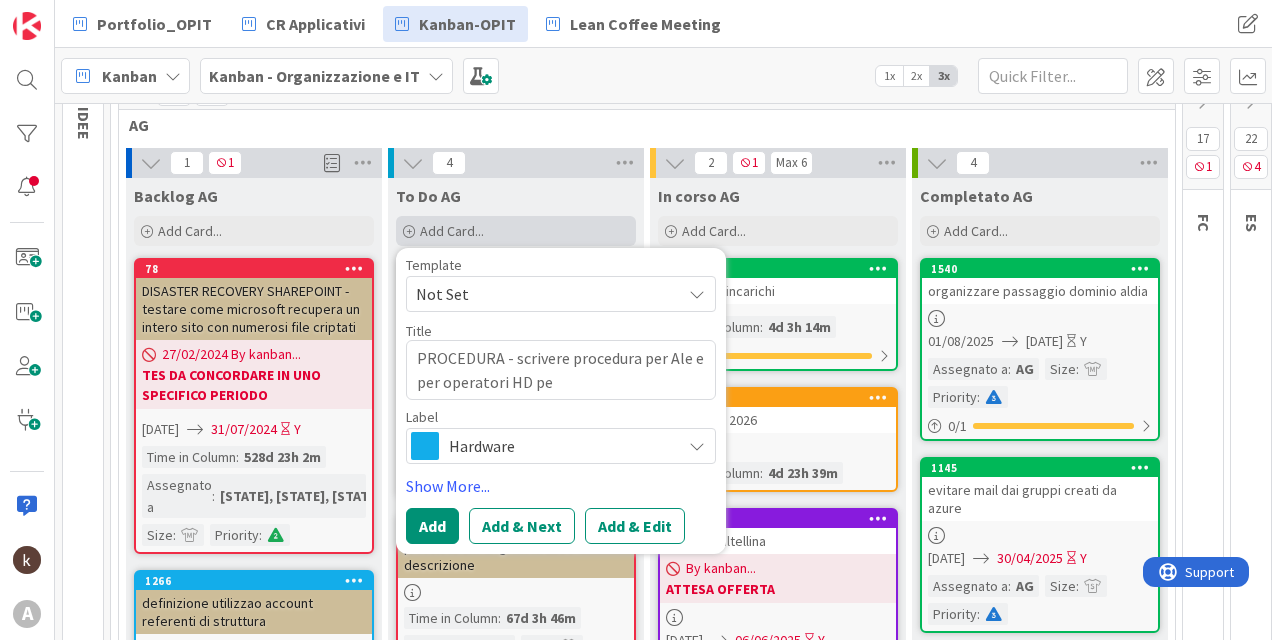 type on "x" 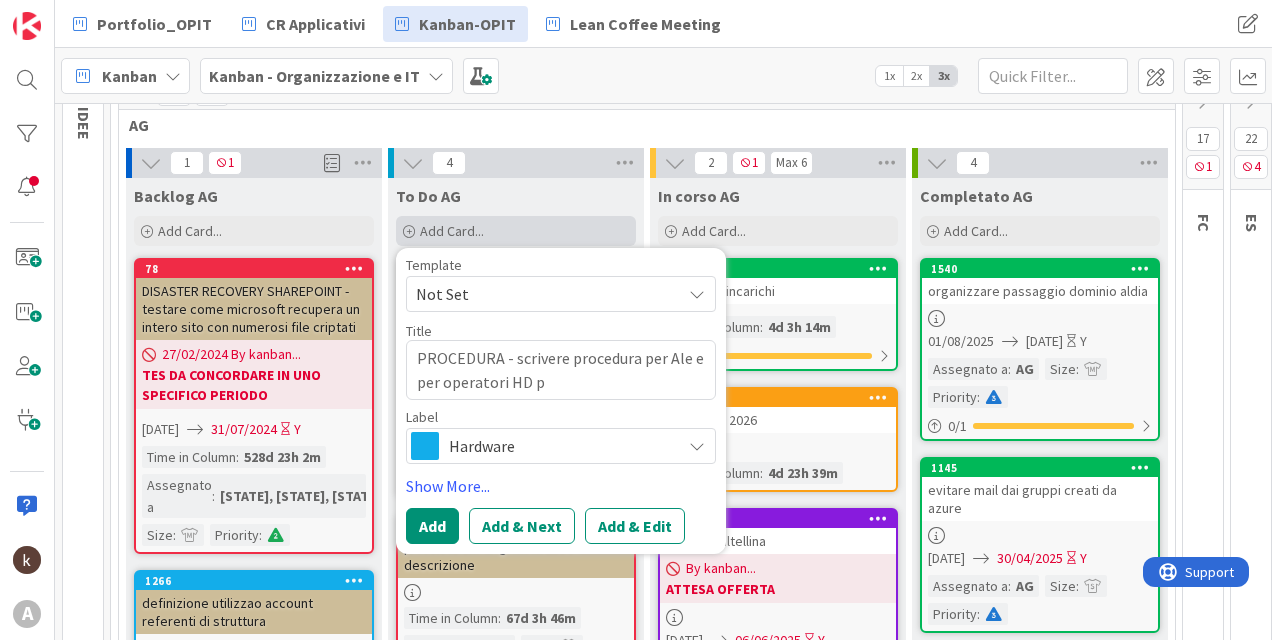 type on "x" 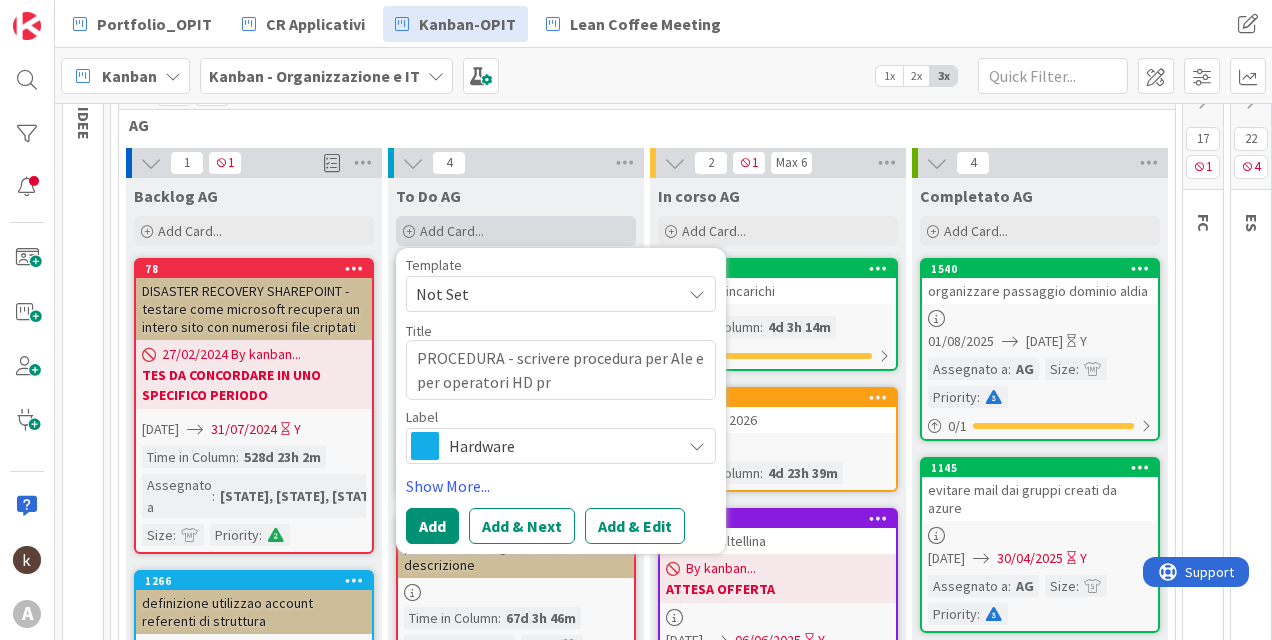 type on "x" 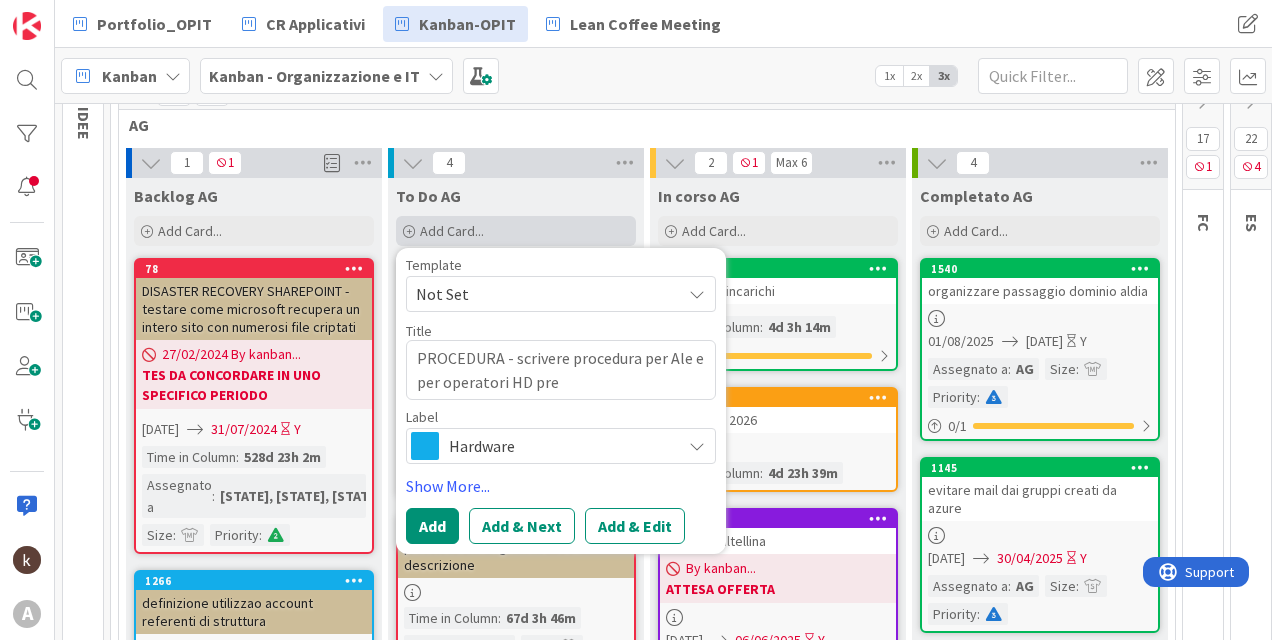 type on "x" 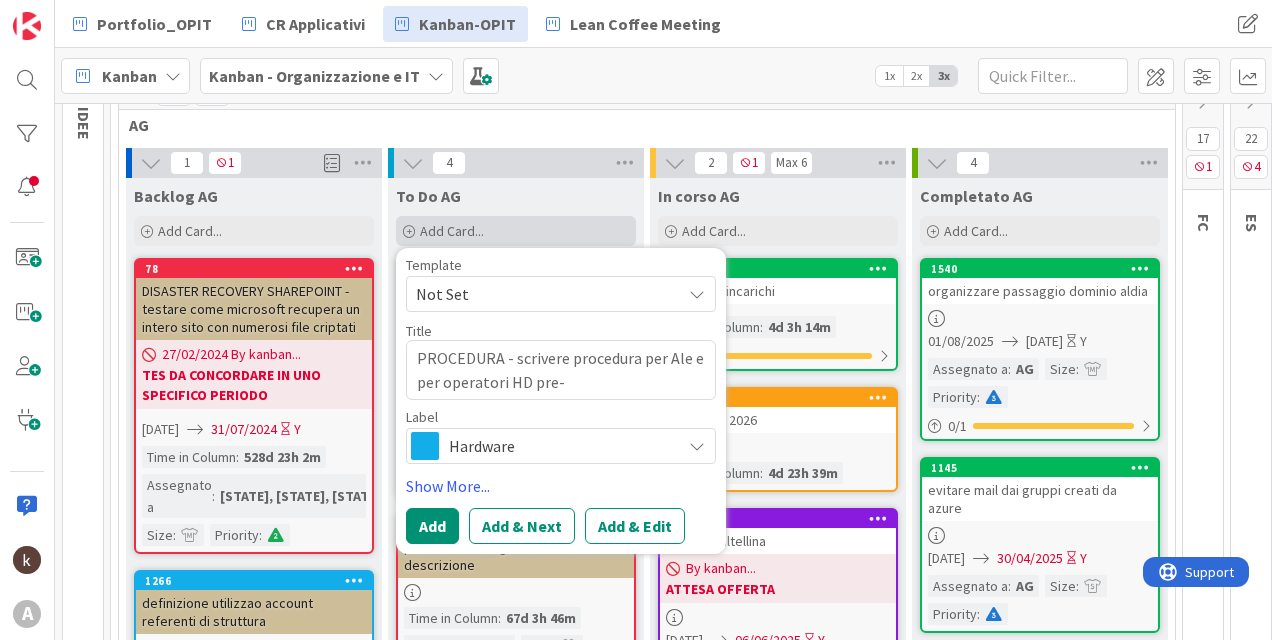 type on "x" 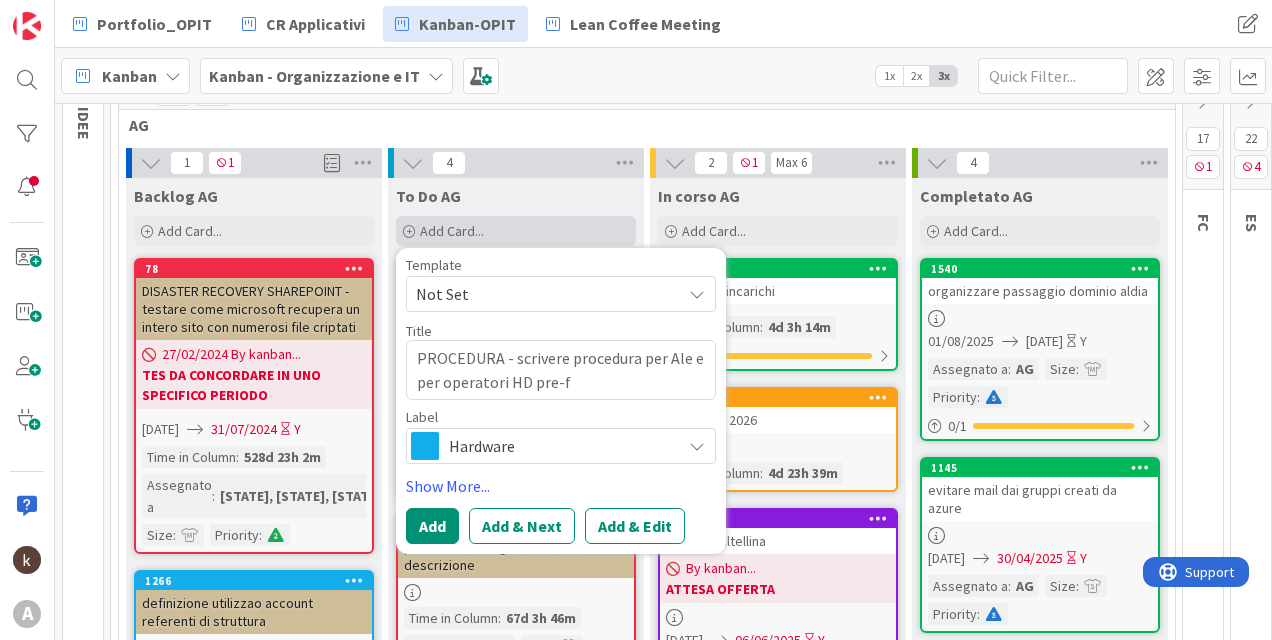 type on "x" 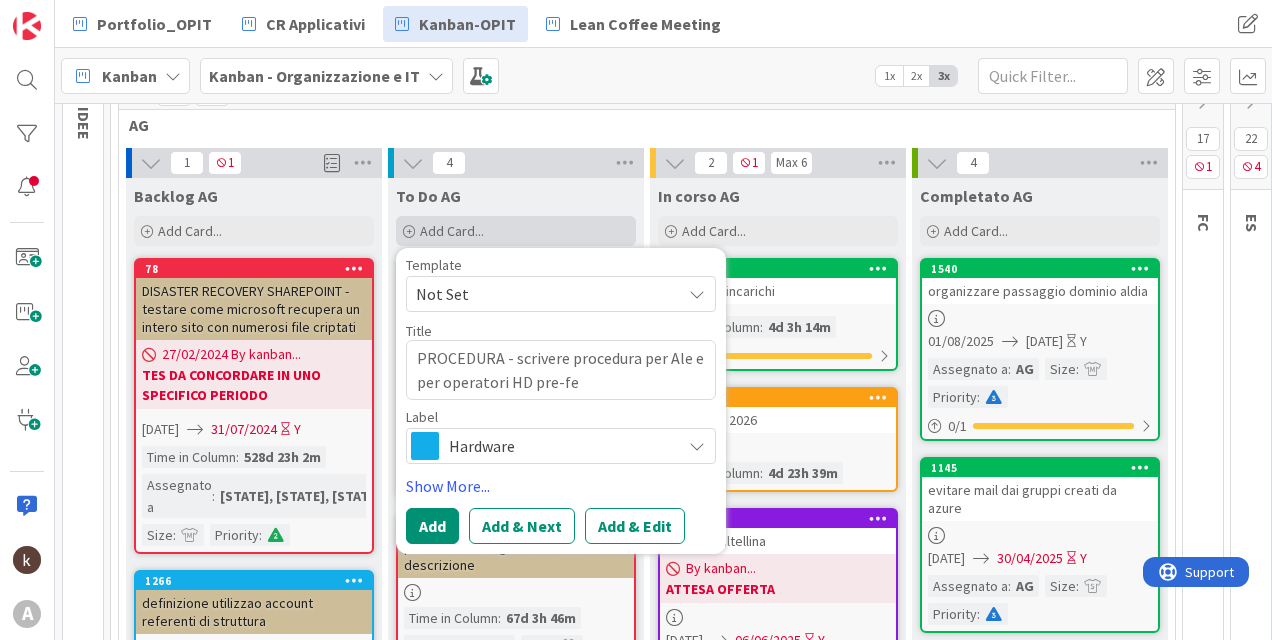 type on "x" 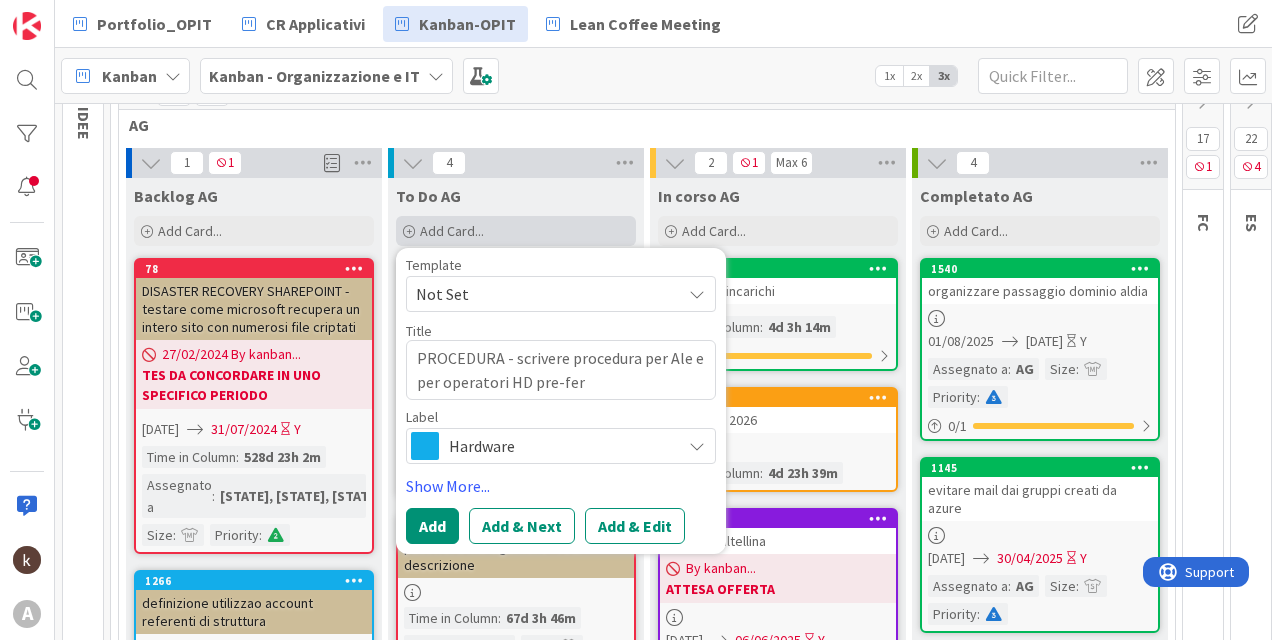 type on "PROCEDURA - scrivere procedura per Ale e per operatori HD pre-feri" 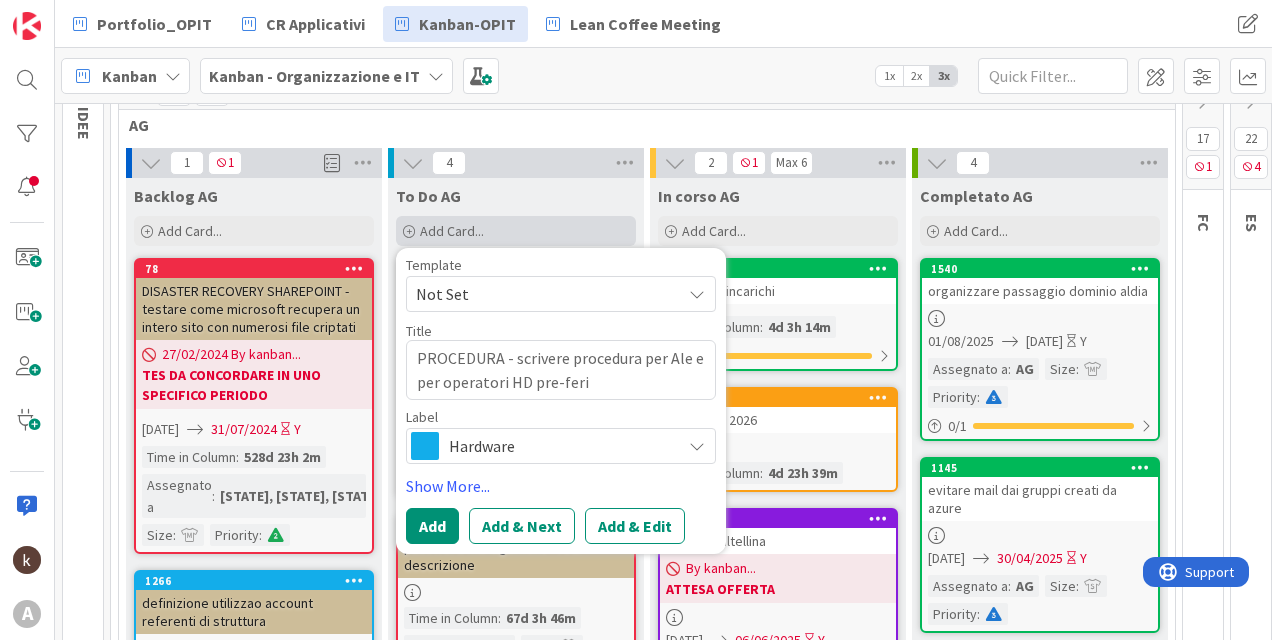 type on "x" 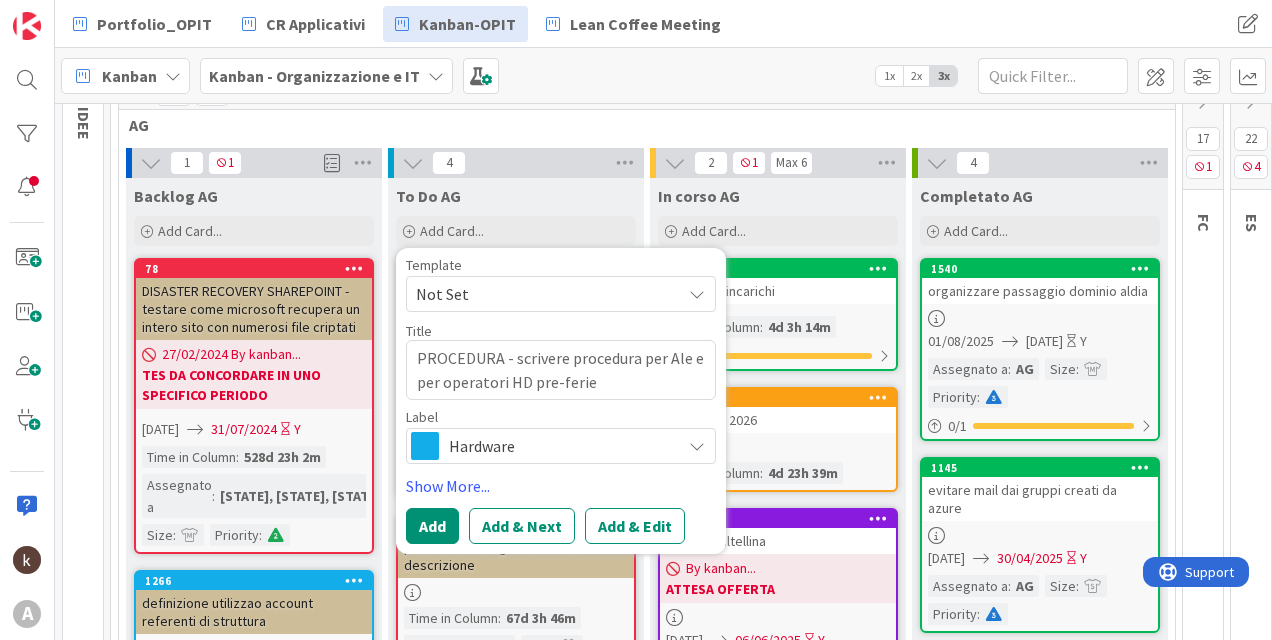 type on "PROCEDURA - scrivere procedura per Ale e per operatori HD pre-ferie" 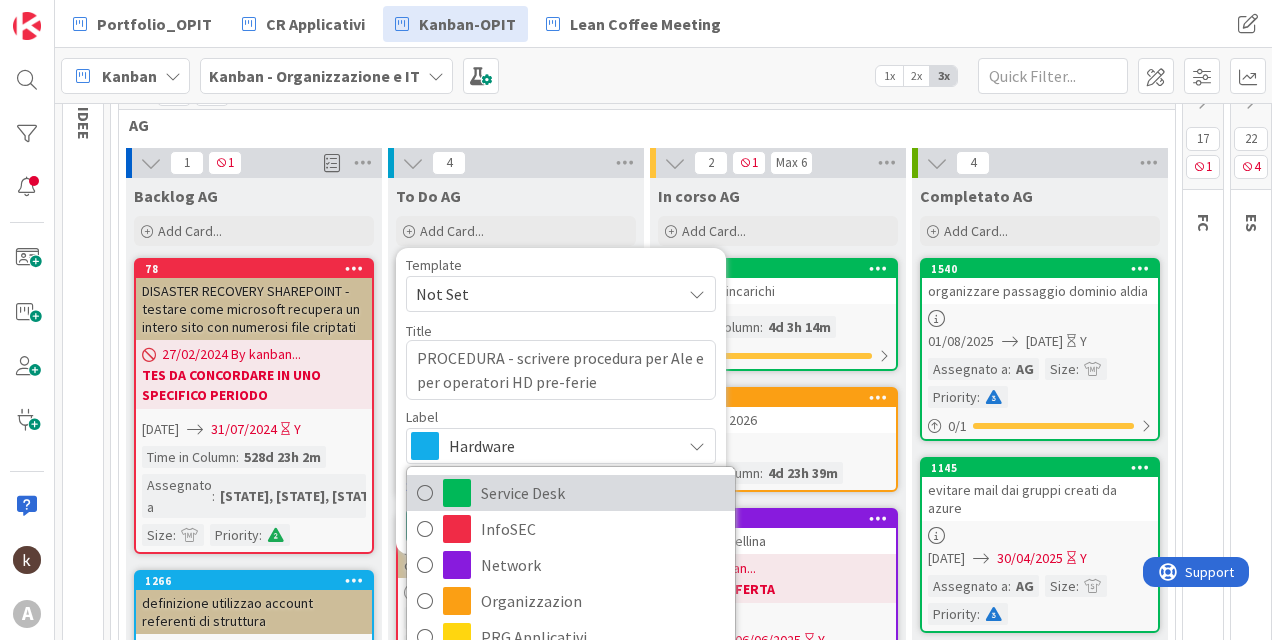 click on "Service Desk" at bounding box center (603, 493) 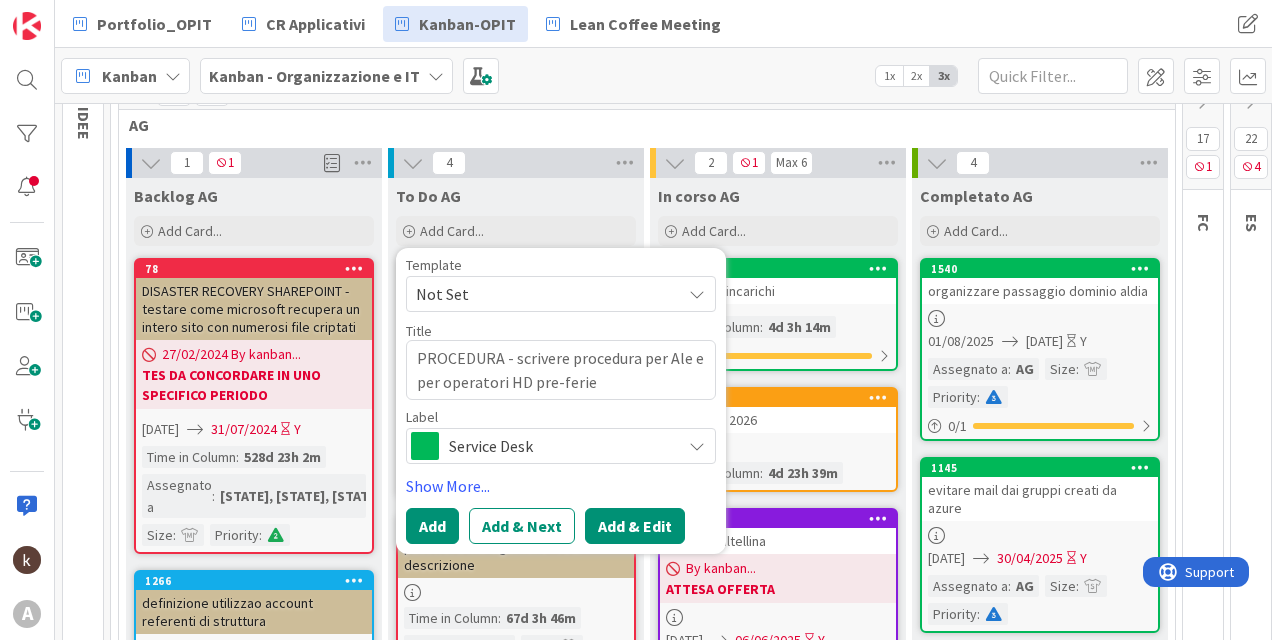 click on "Add & Edit" at bounding box center [635, 526] 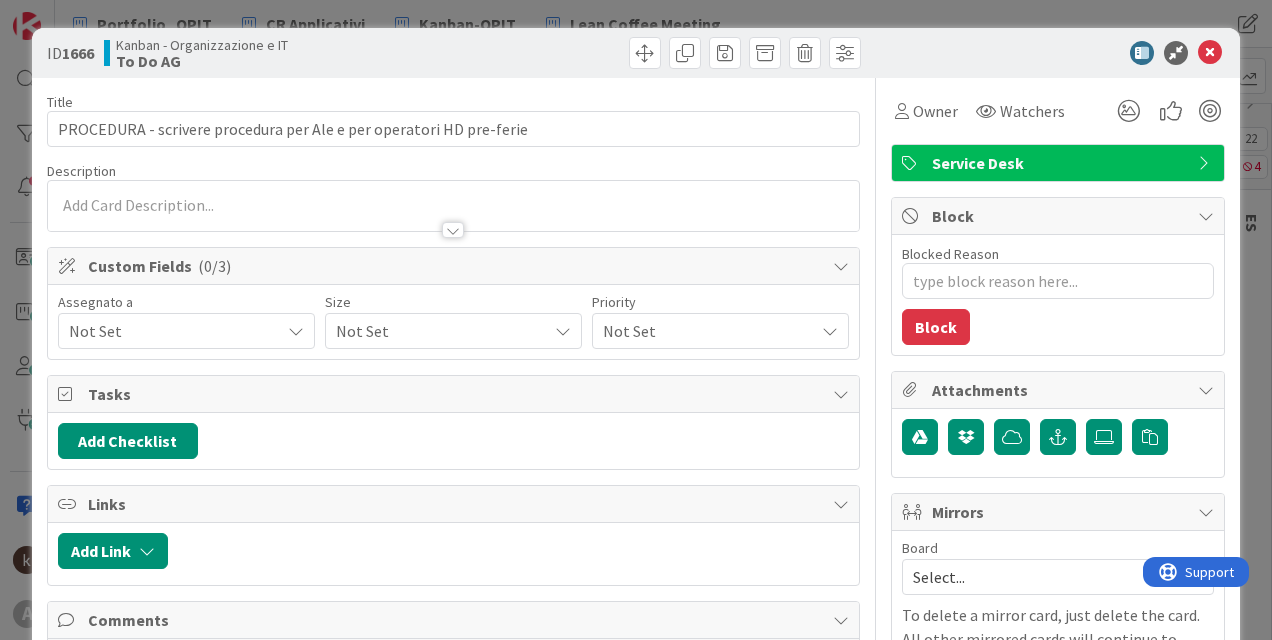 scroll, scrollTop: 0, scrollLeft: 0, axis: both 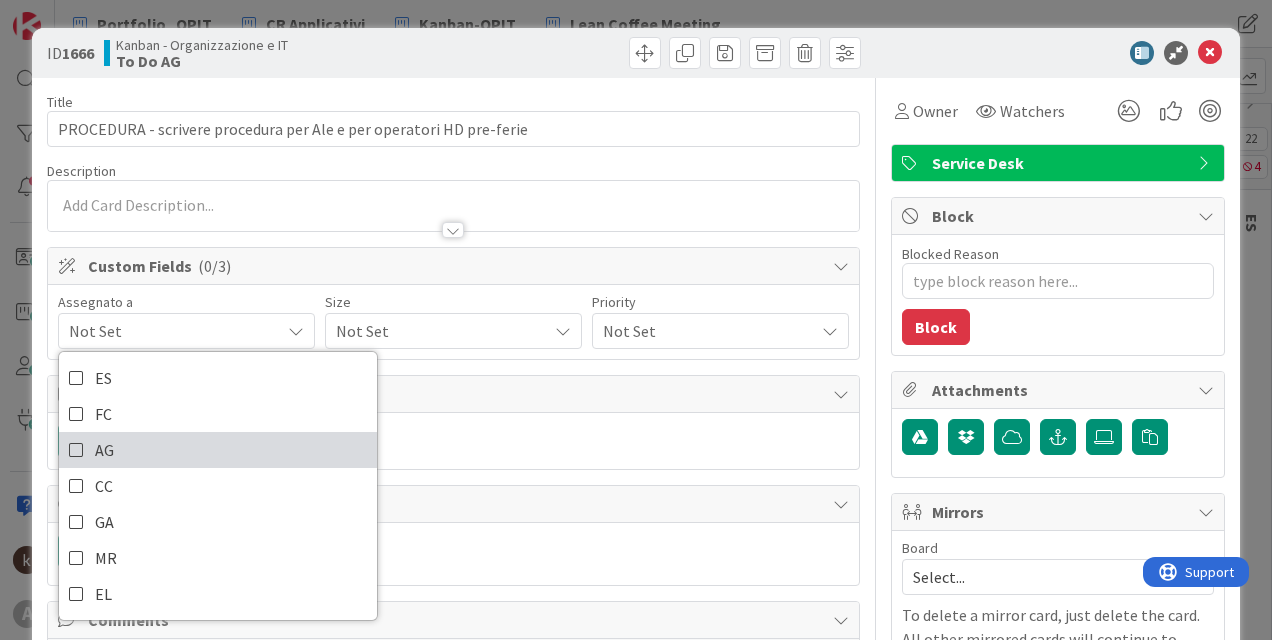 click on "AG" at bounding box center [218, 450] 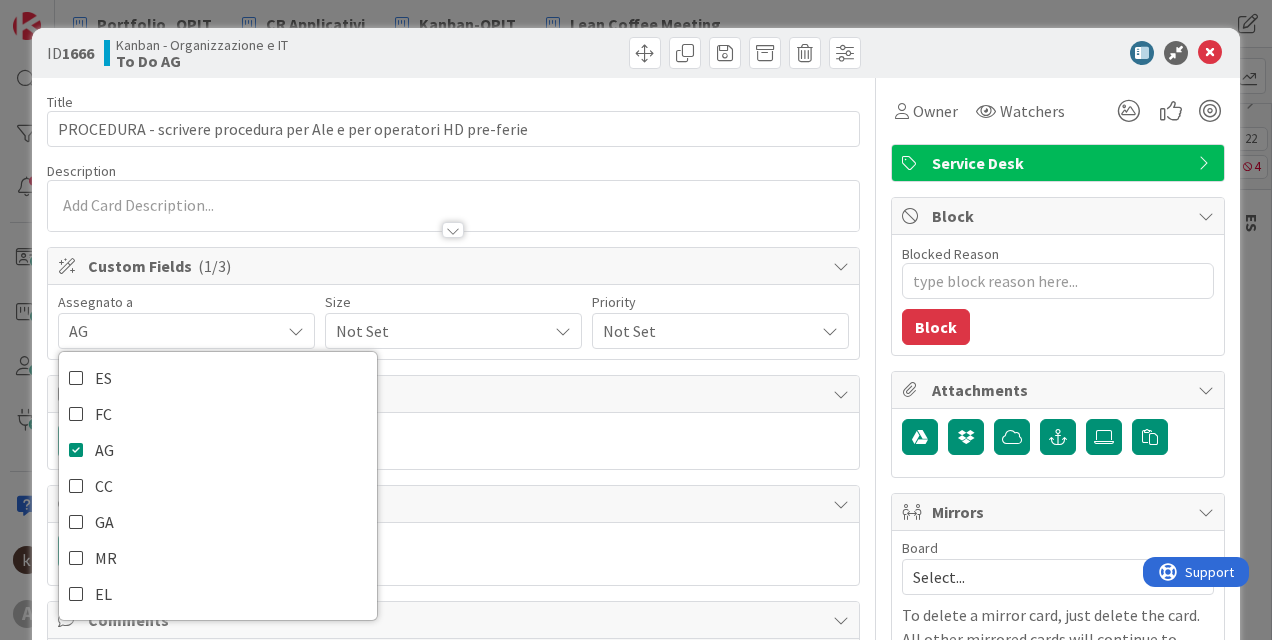 click on "Not Set" at bounding box center [453, 331] 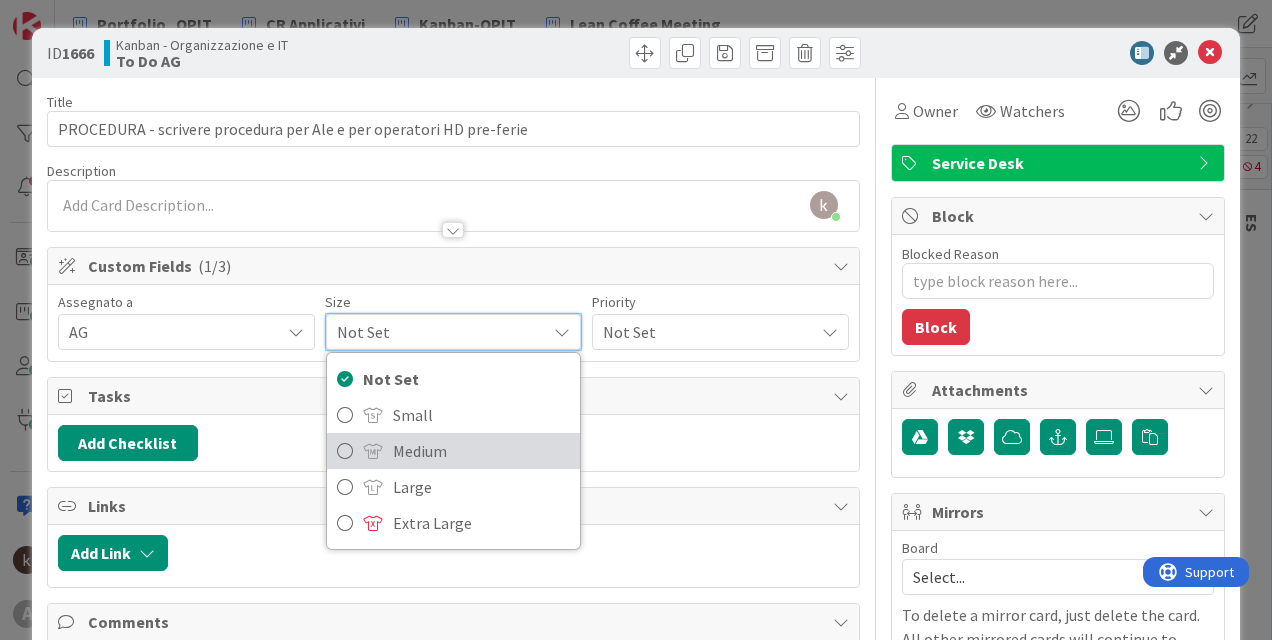 click on "Medium" at bounding box center [481, 451] 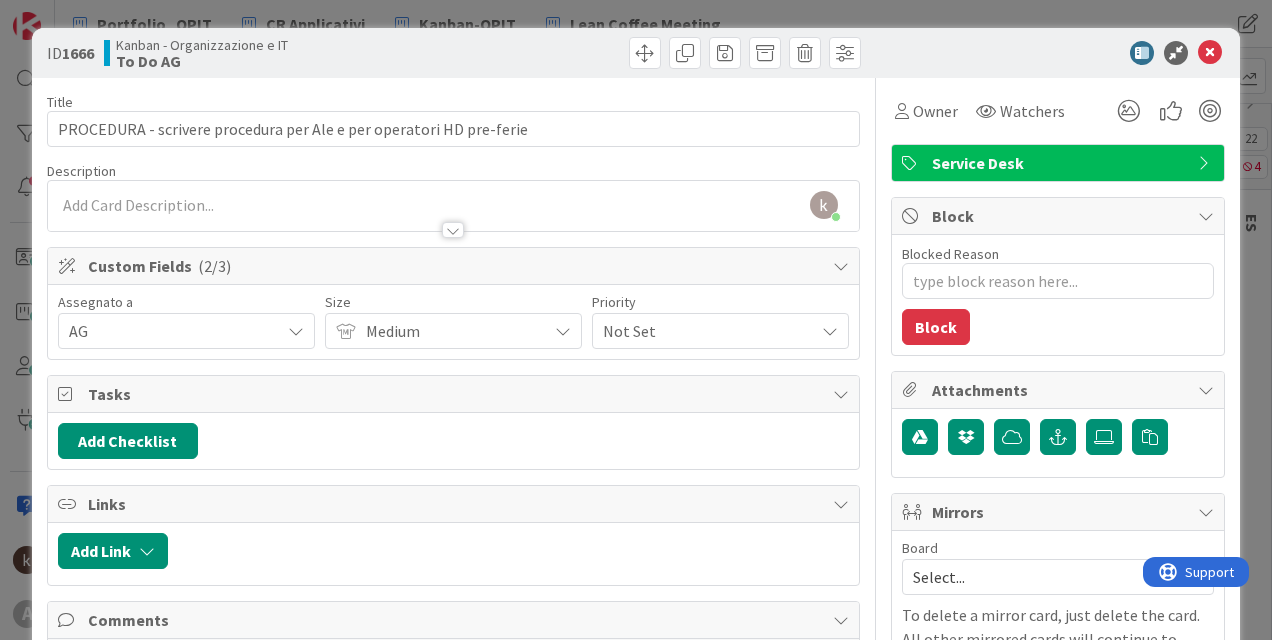click on "Not Set" at bounding box center (703, 331) 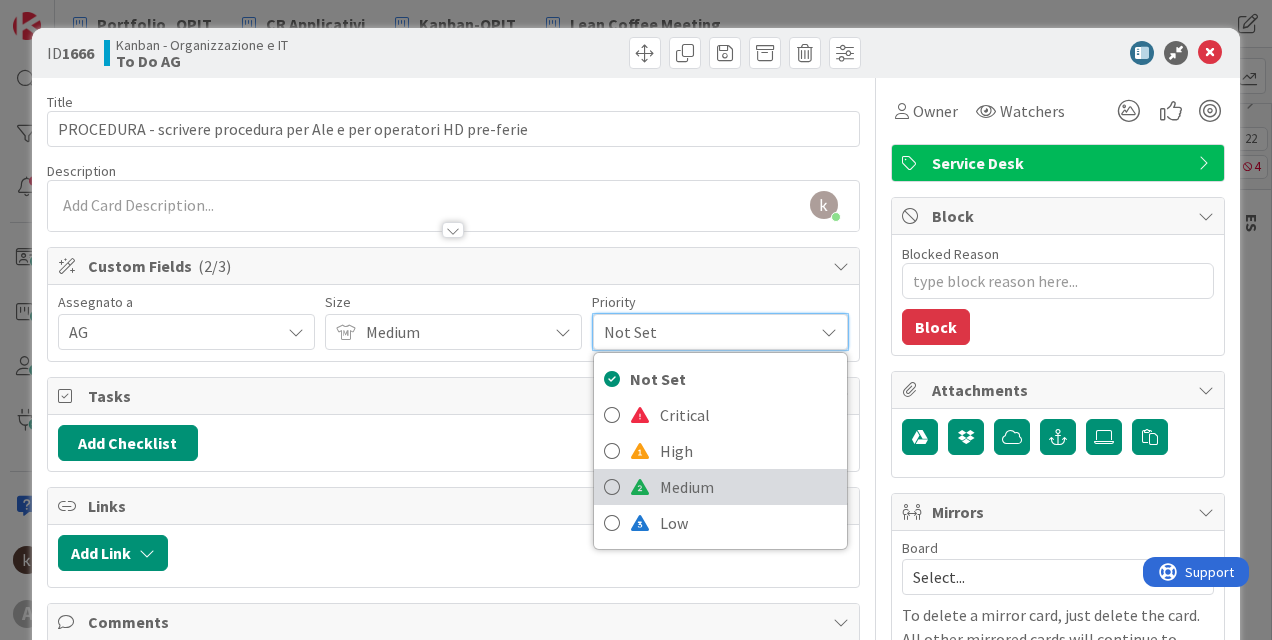 click on "Medium" at bounding box center [748, 487] 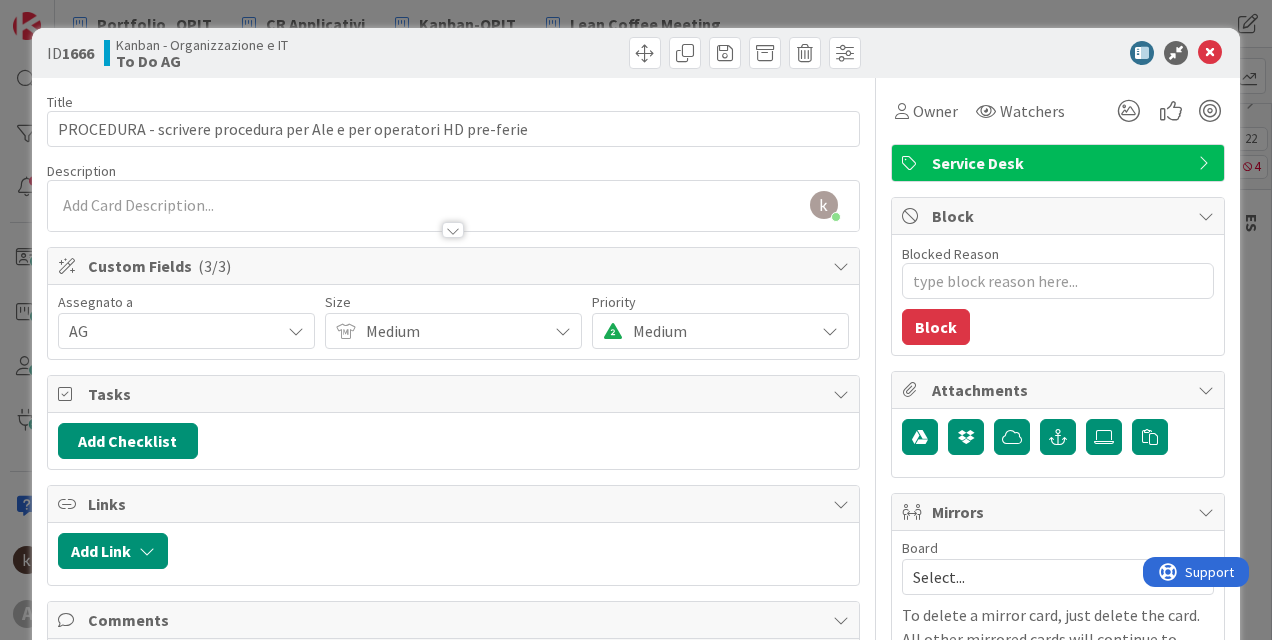 type on "x" 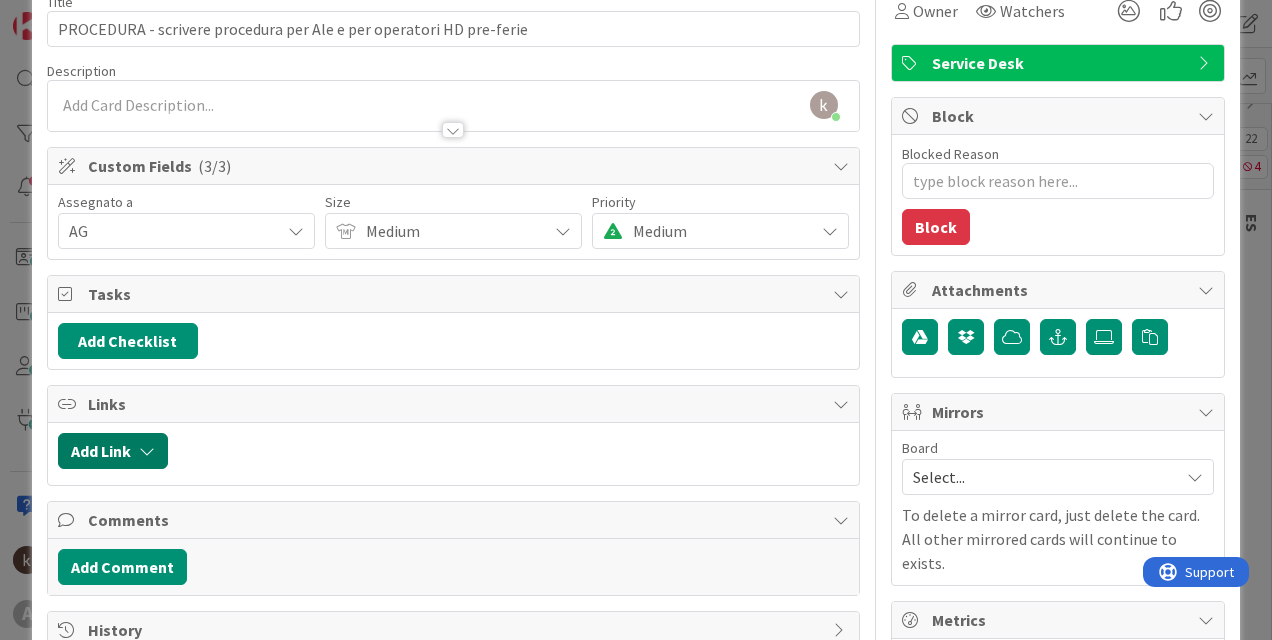 click on "Add Link" at bounding box center [113, 451] 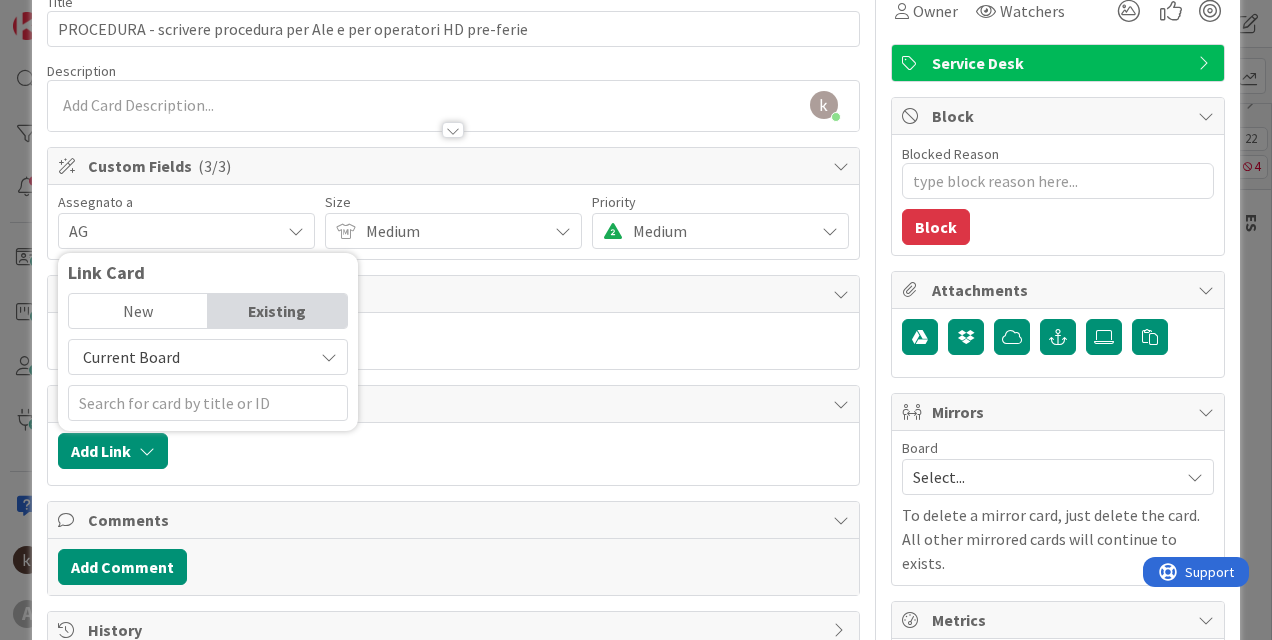 click on "Current Board" at bounding box center (131, 357) 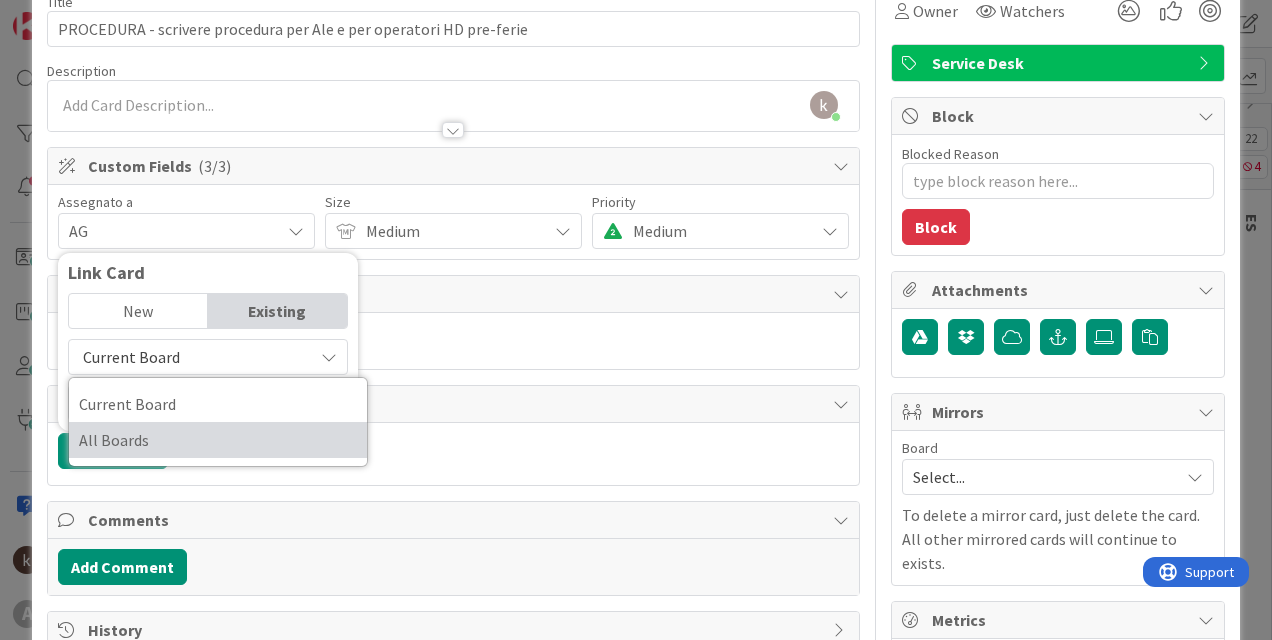 click on "All Boards" at bounding box center (218, 440) 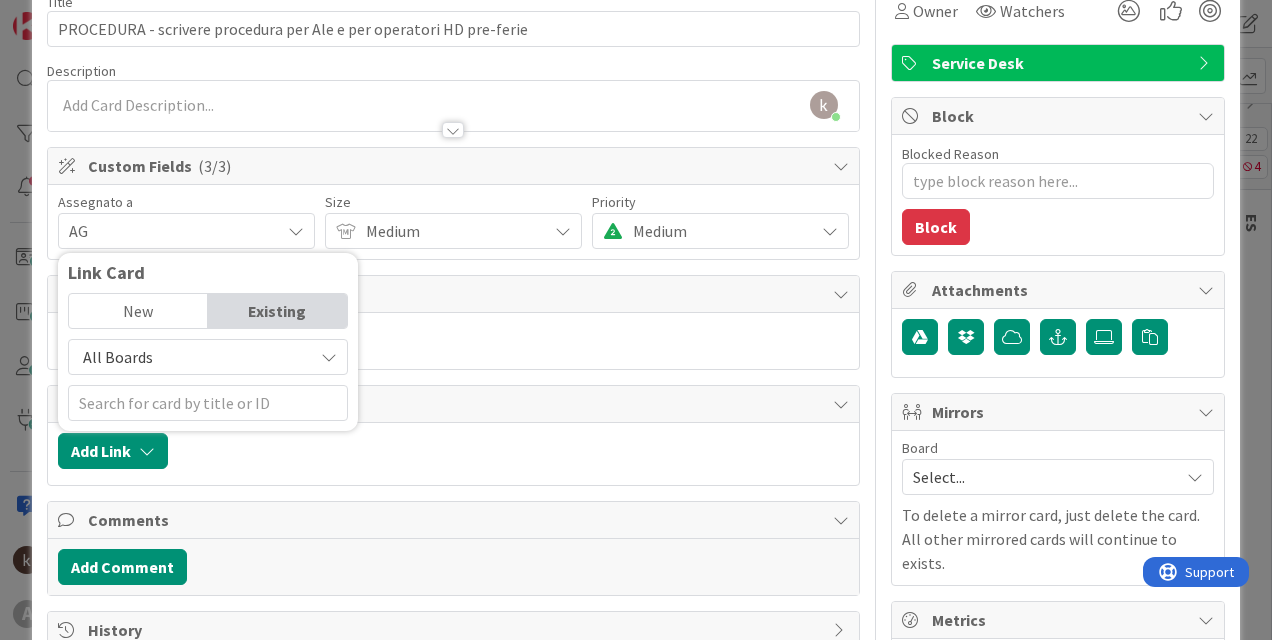 click on "New" at bounding box center [138, 311] 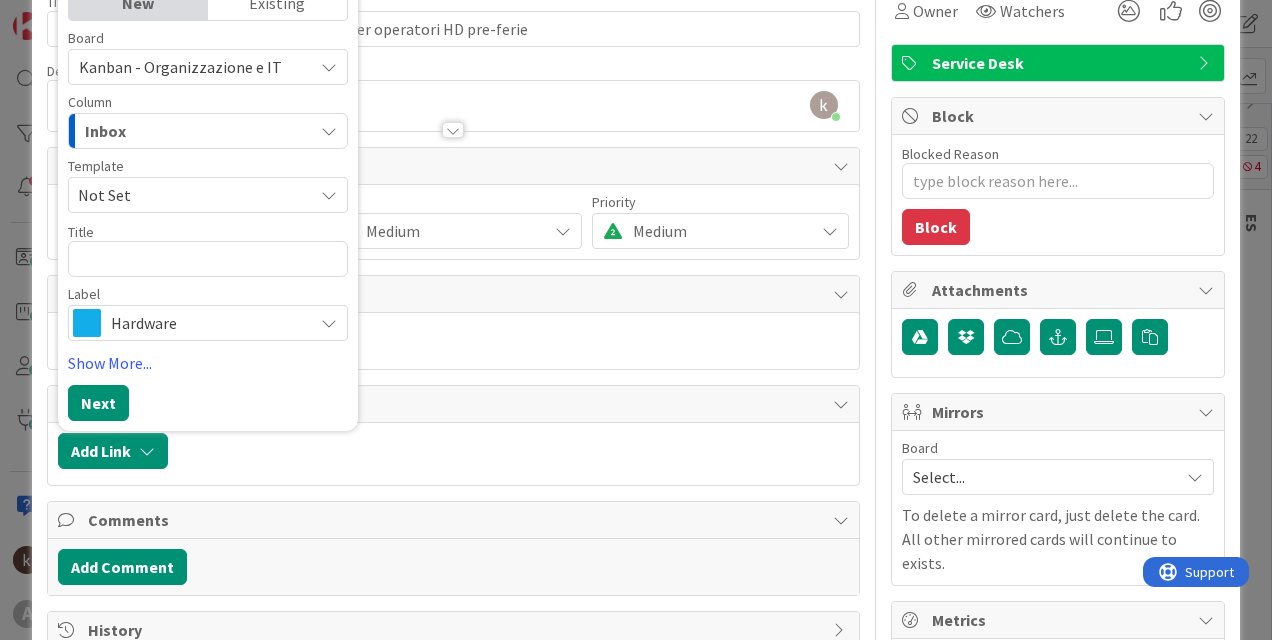 click on "Existing" at bounding box center [277, 3] 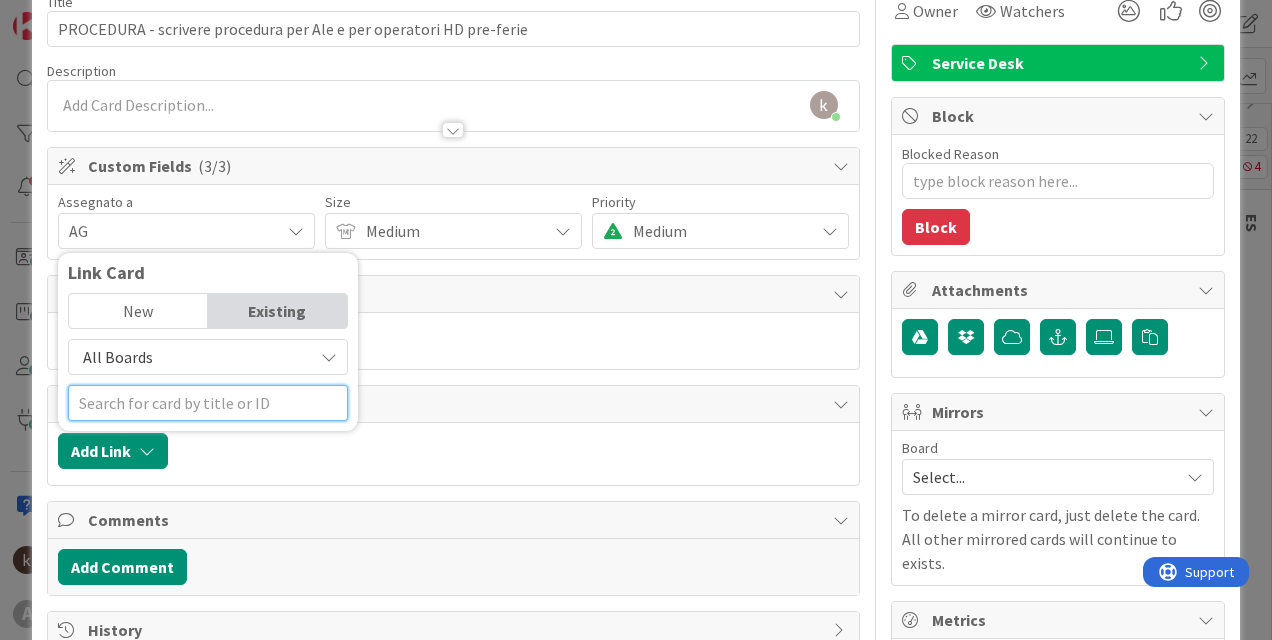 click at bounding box center [208, 403] 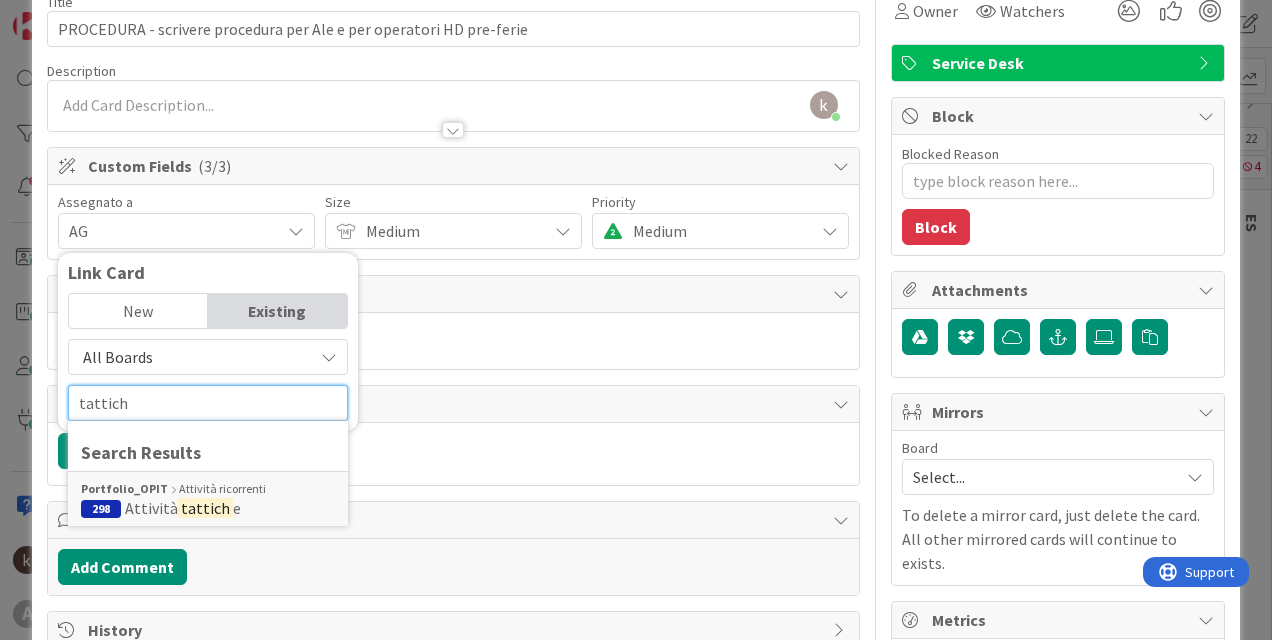 type on "tattich" 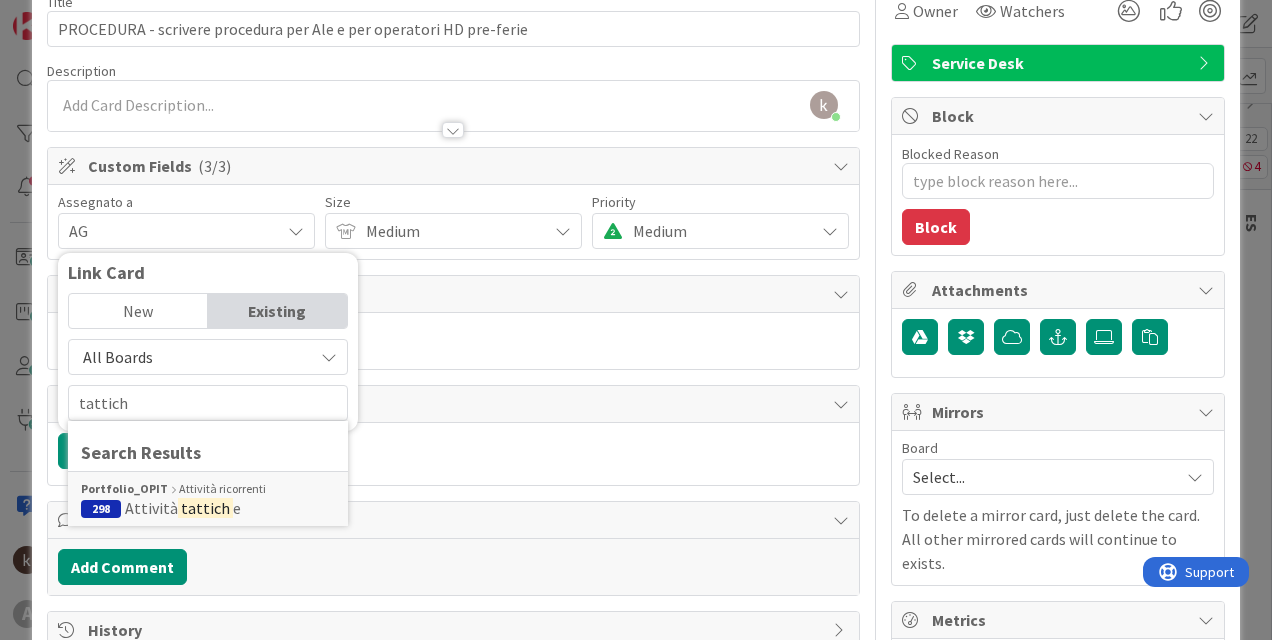 click on "New" at bounding box center (138, 311) 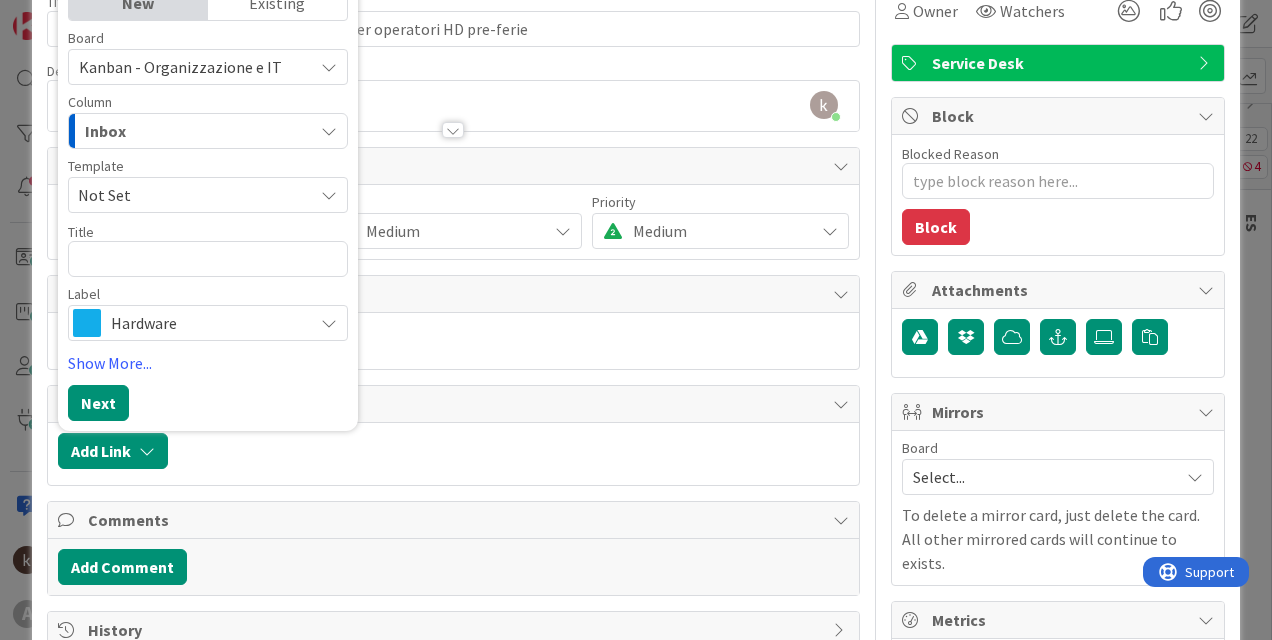 click on "New Existing Board Kanban - Organizzazione e IT Column Inbox Template Not Set Title 0 / 128 Label Hardware Show More... Next" at bounding box center (208, 203) 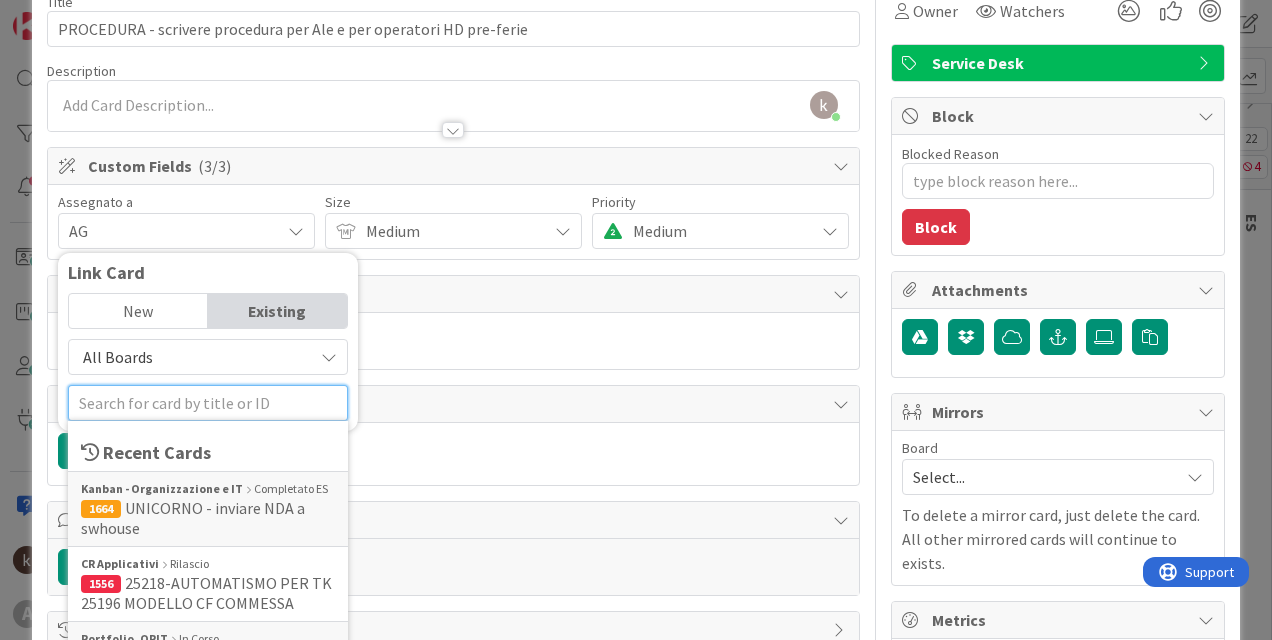 click at bounding box center [208, 403] 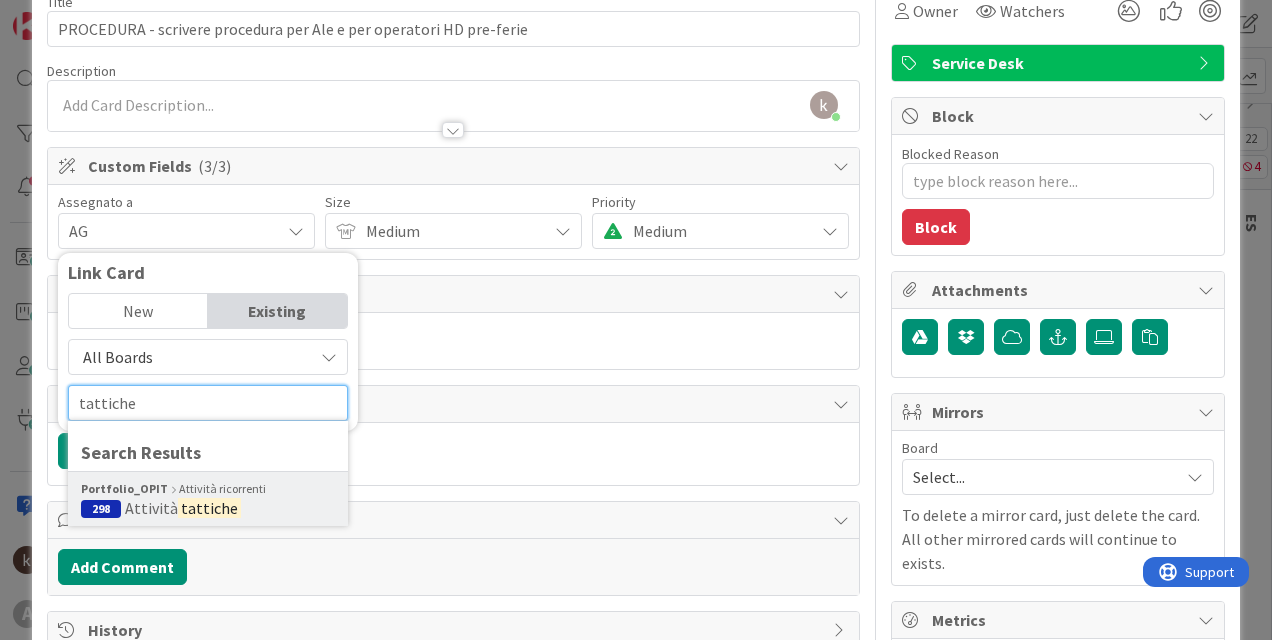 type on "tattiche" 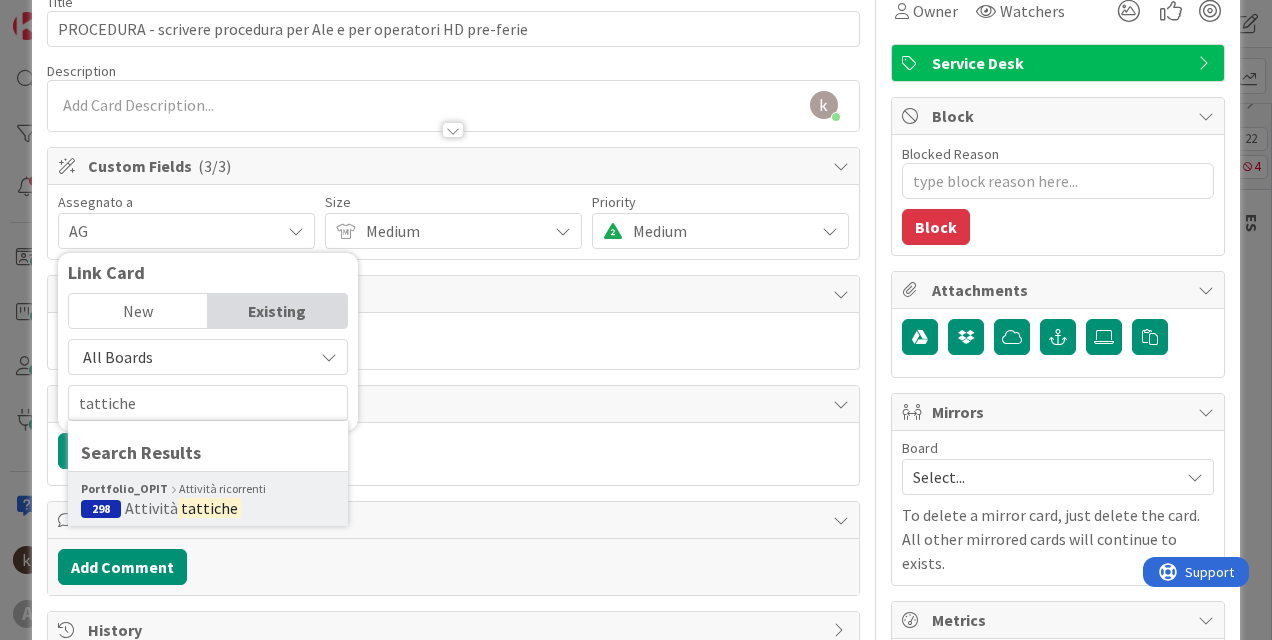 click on "Attività" at bounding box center (151, 508) 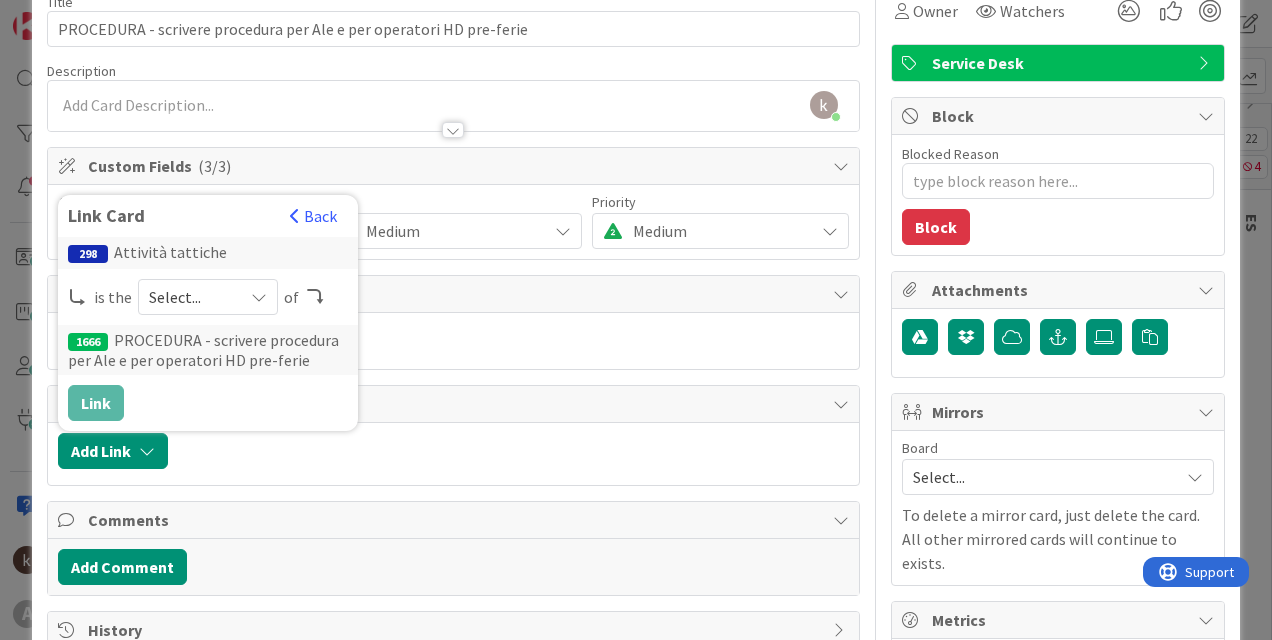 click on "Select..." at bounding box center [191, 297] 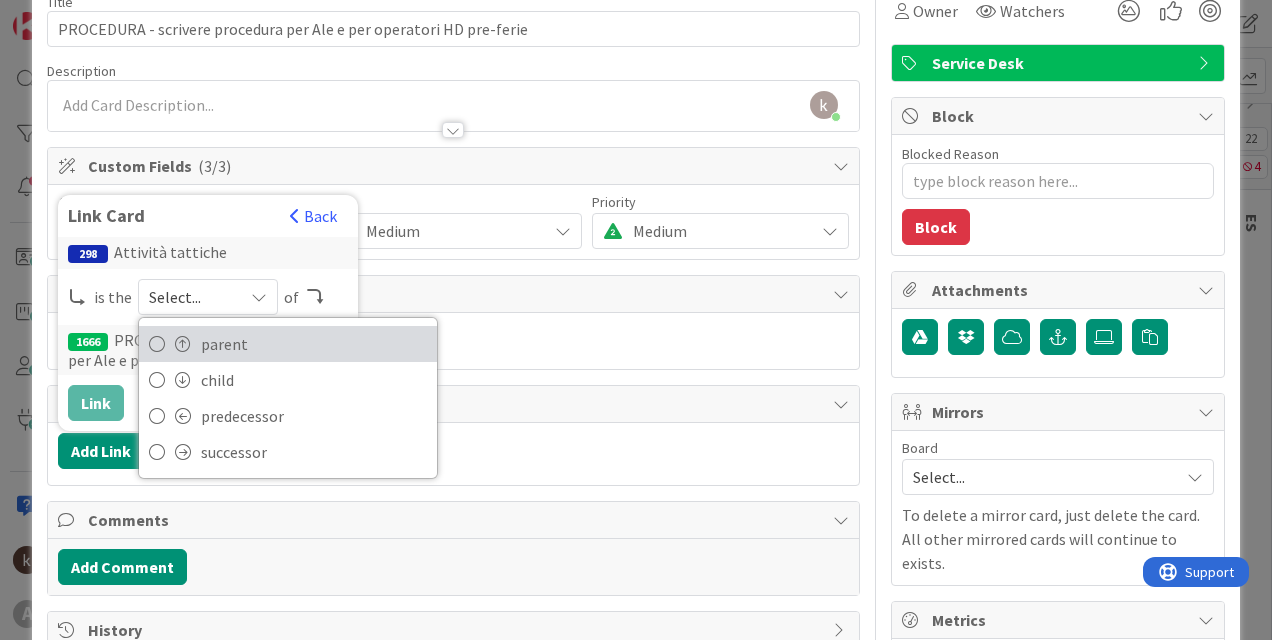 click on "parent" at bounding box center (314, 344) 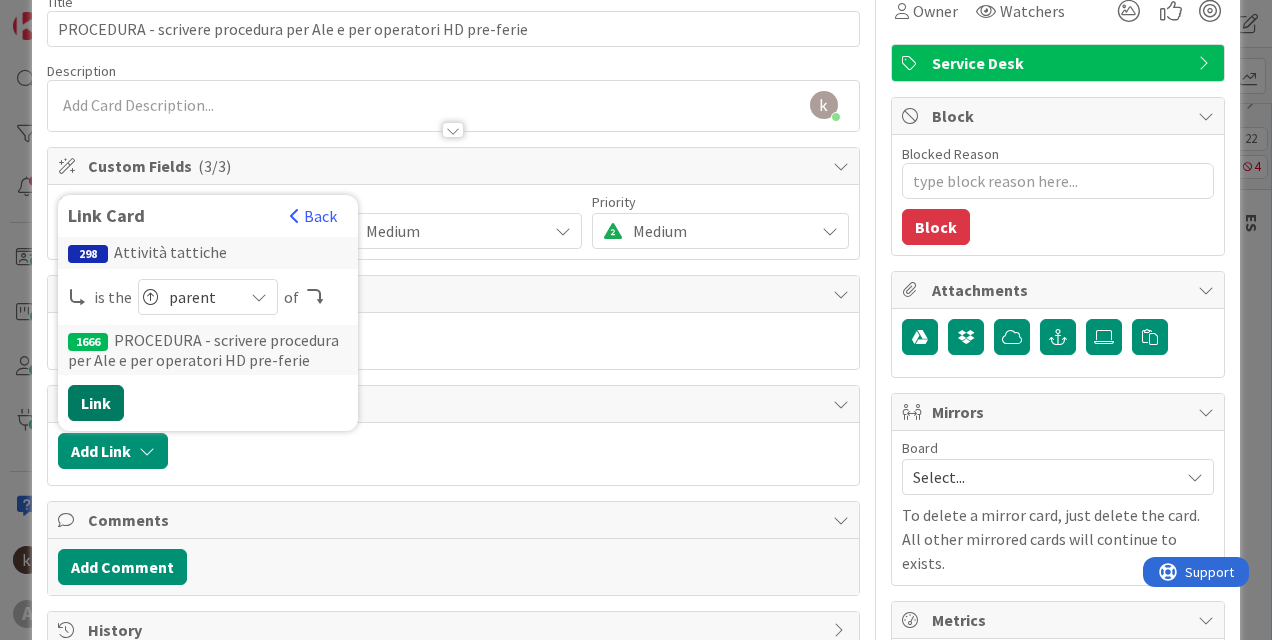 click on "Link" at bounding box center [96, 403] 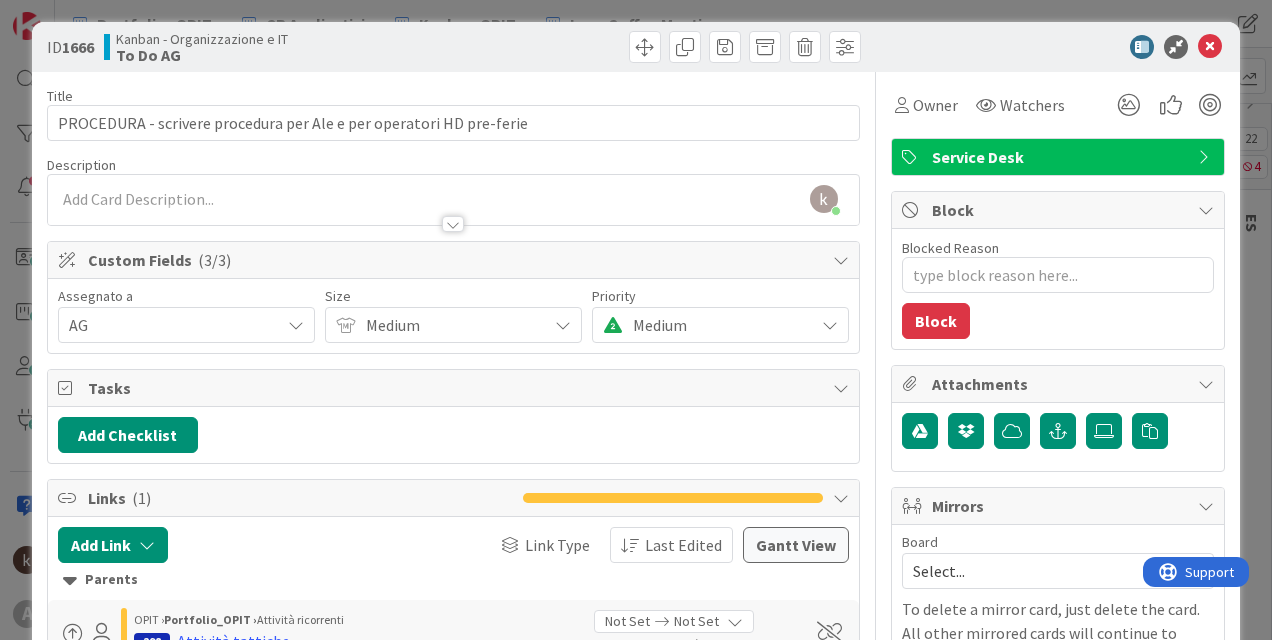 scroll, scrollTop: 0, scrollLeft: 0, axis: both 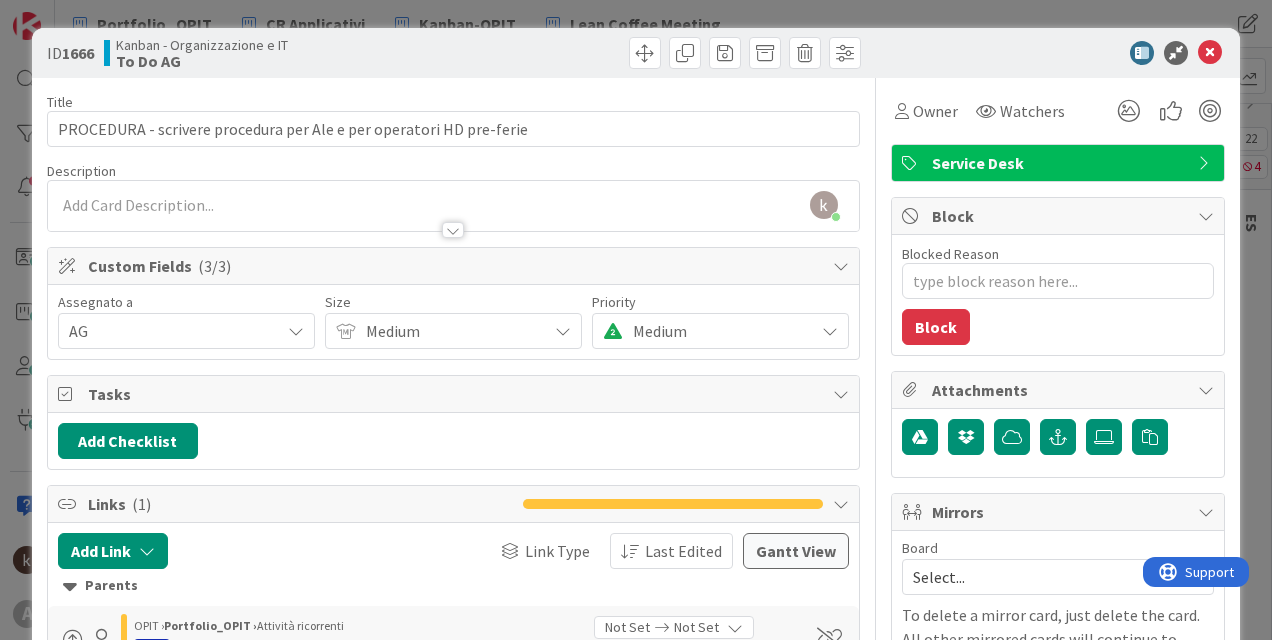 click on "Medium" at bounding box center [451, 331] 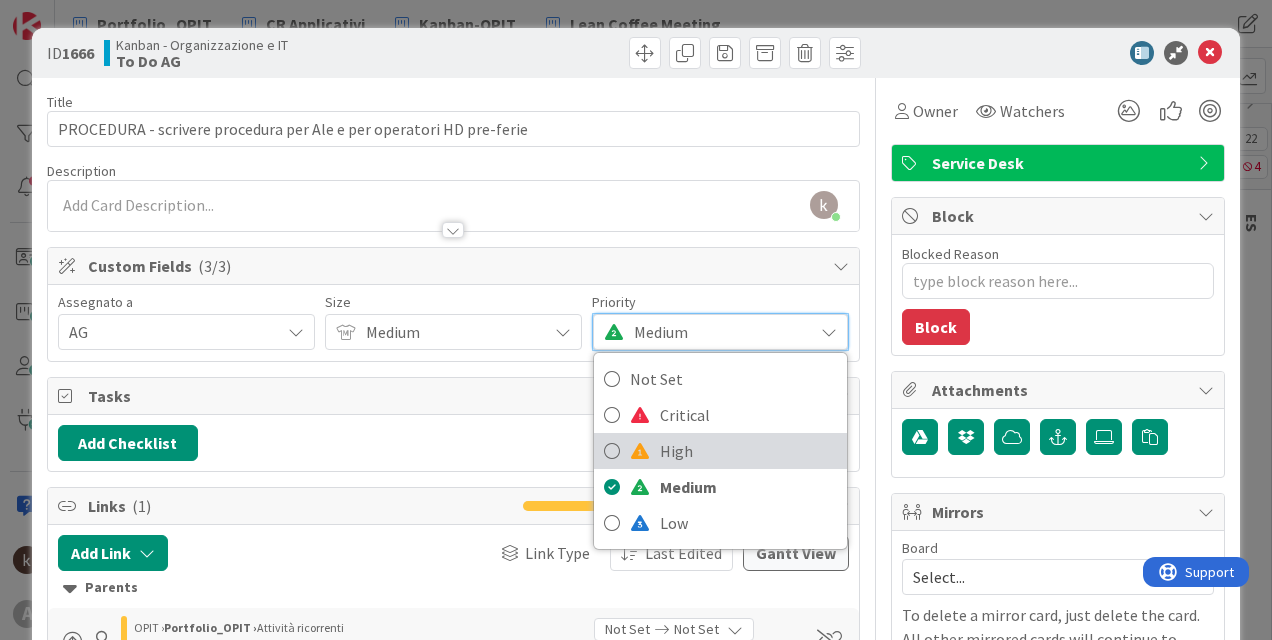 click at bounding box center [640, 451] 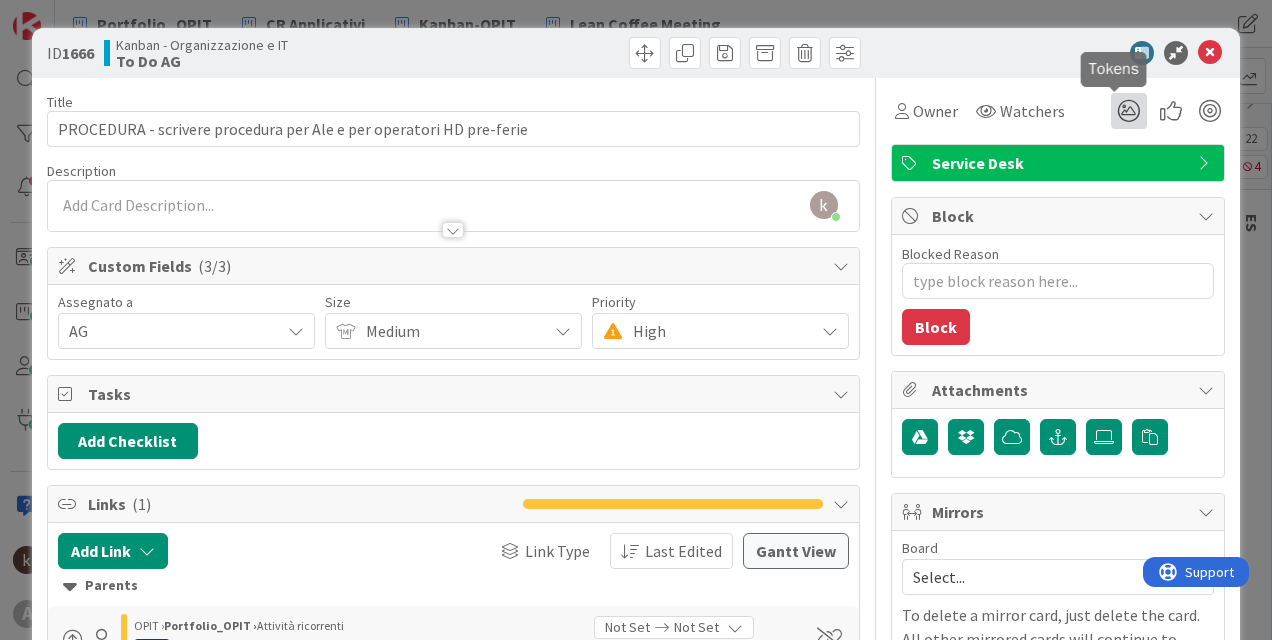 click at bounding box center [1129, 111] 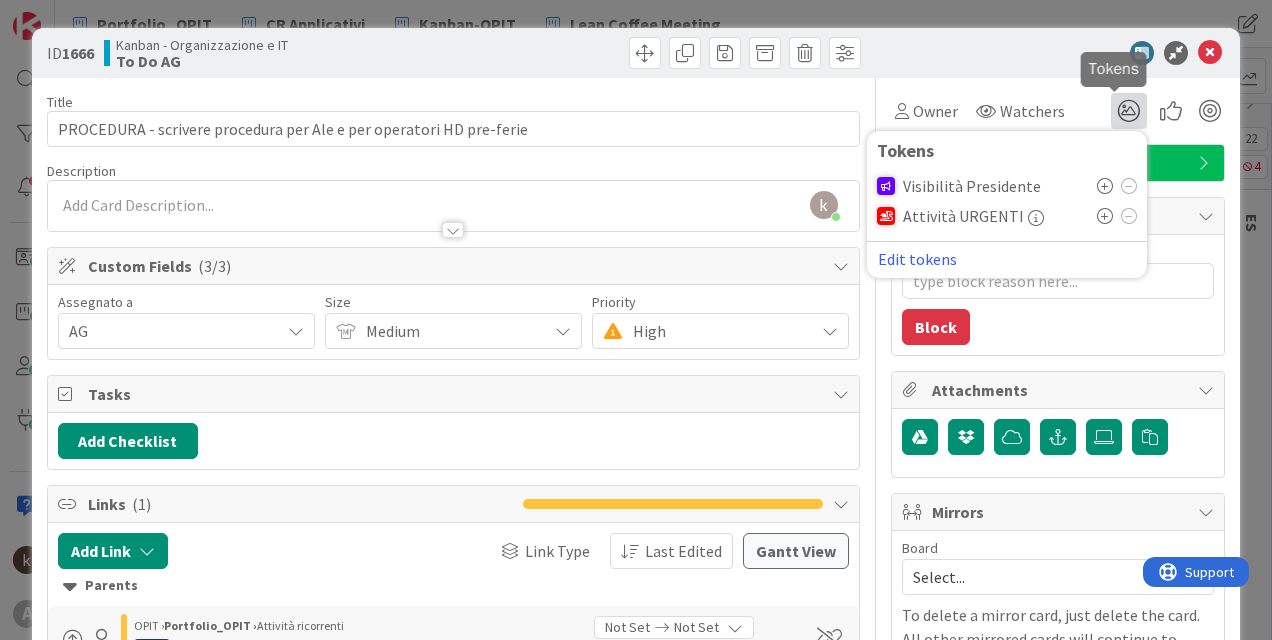 type on "x" 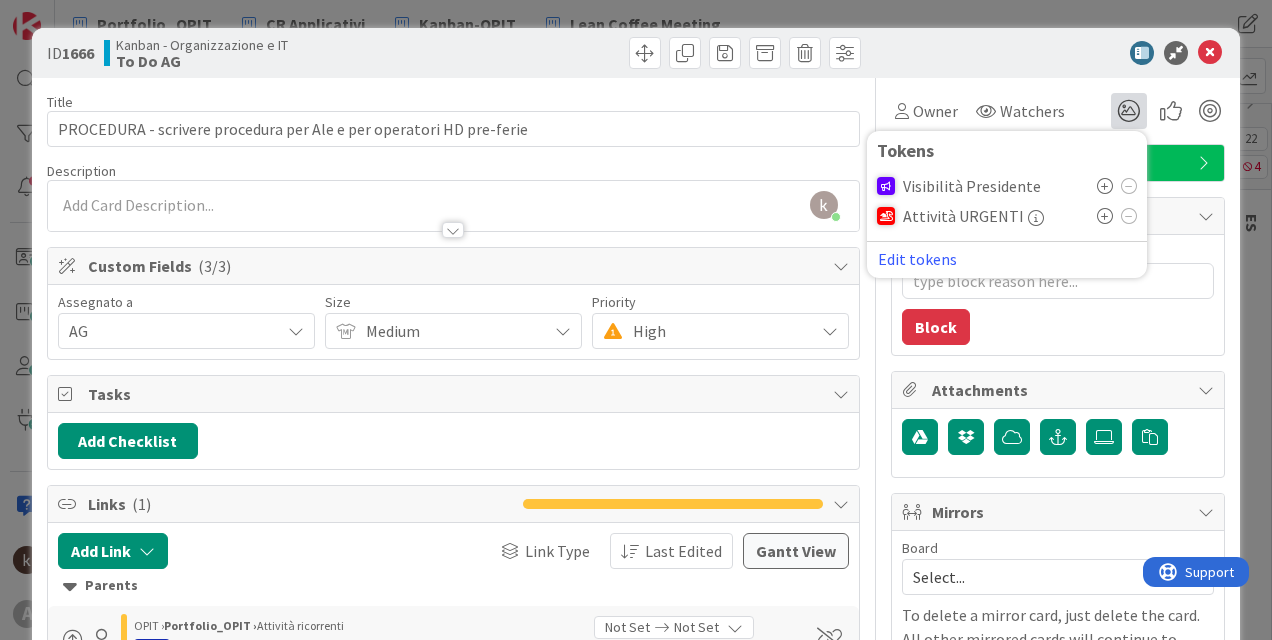 click at bounding box center [1105, 216] 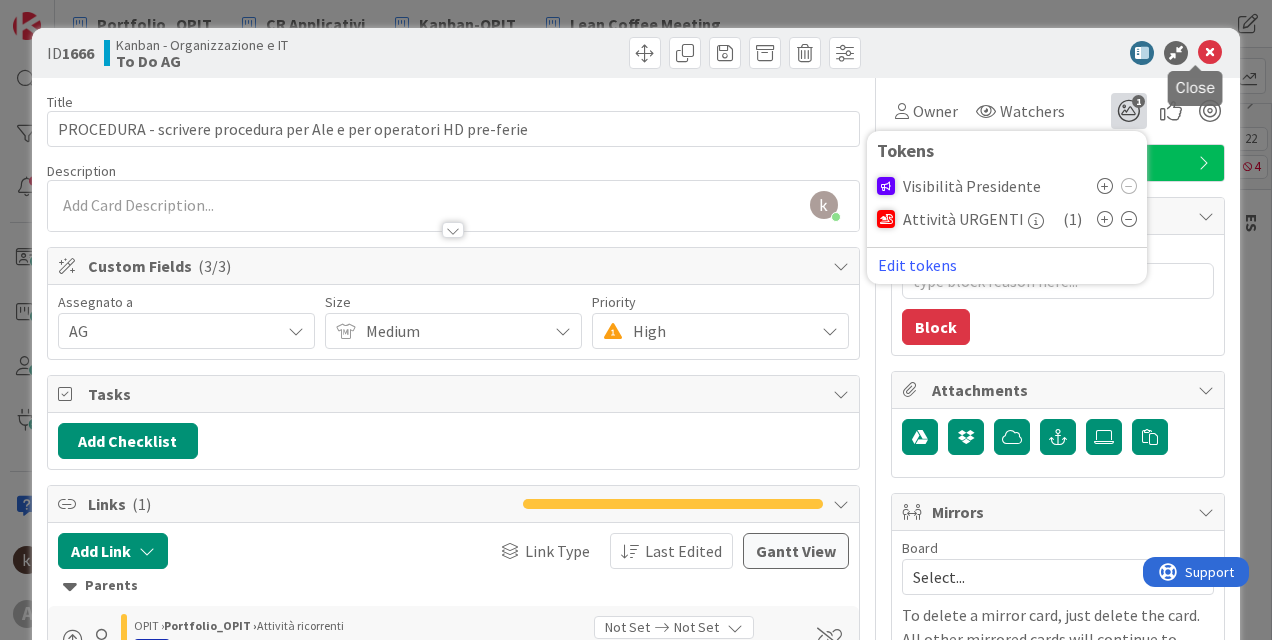 click at bounding box center [1210, 53] 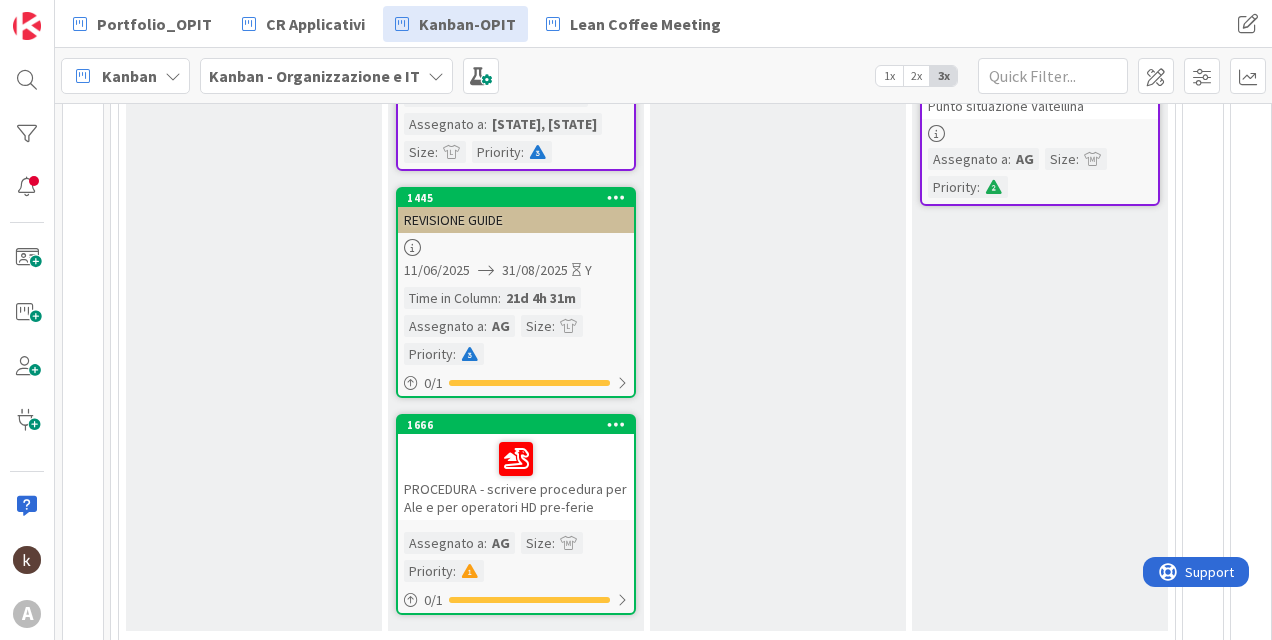 scroll, scrollTop: 969, scrollLeft: 0, axis: vertical 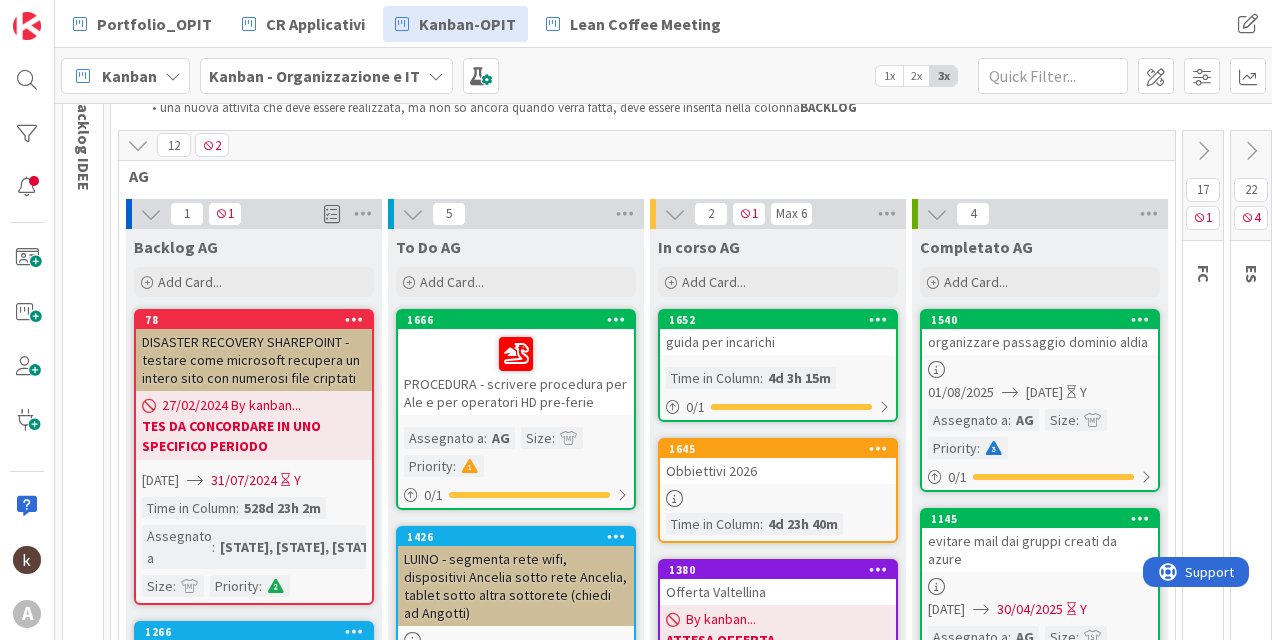 click at bounding box center (138, 145) 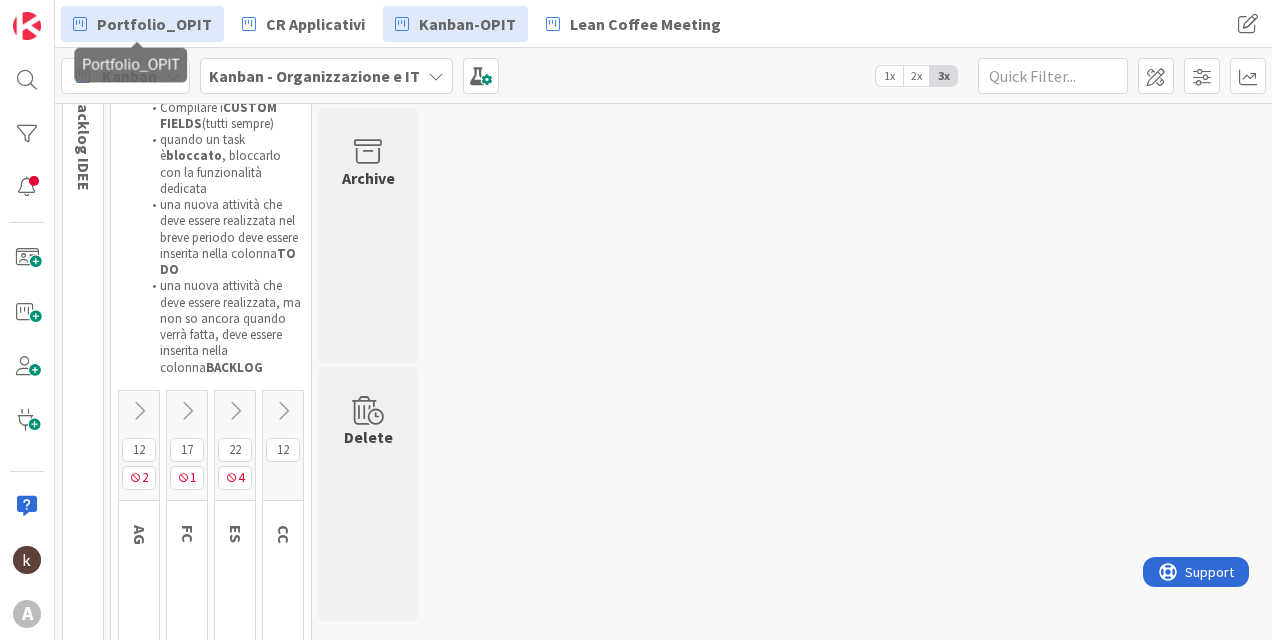 click on "Portfolio_OPIT" at bounding box center [154, 24] 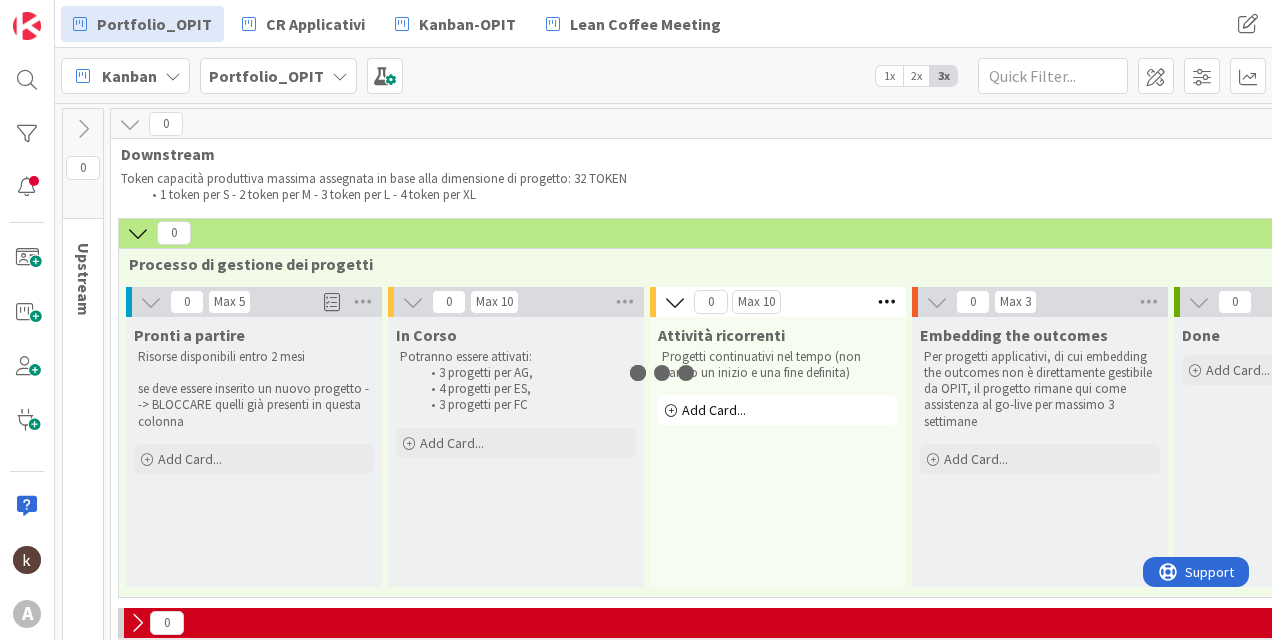 scroll, scrollTop: 0, scrollLeft: 0, axis: both 